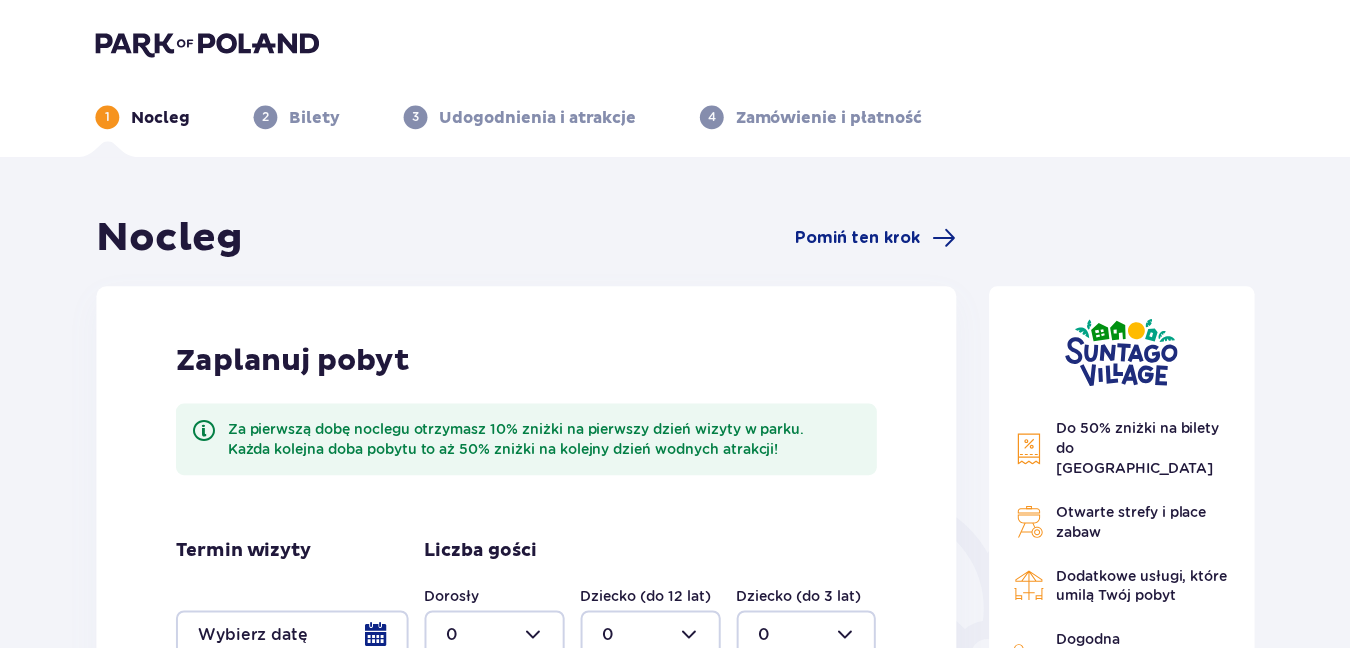 scroll, scrollTop: 0, scrollLeft: 0, axis: both 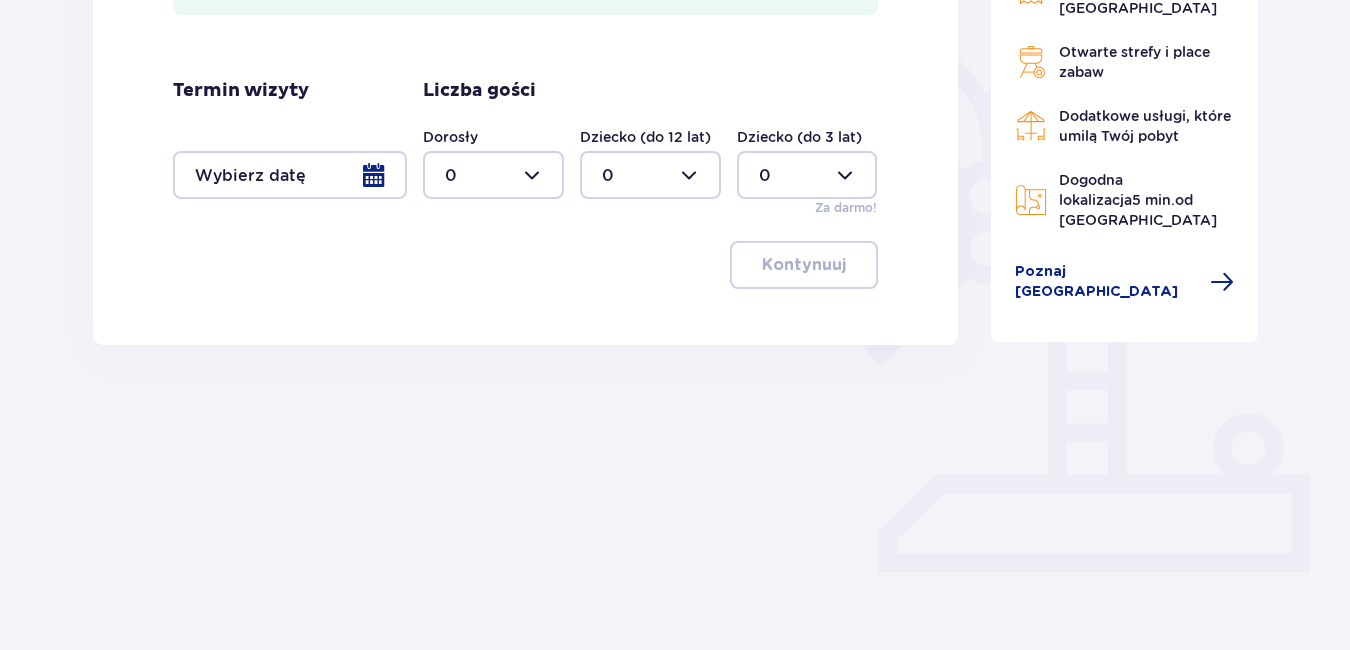 click at bounding box center (493, 175) 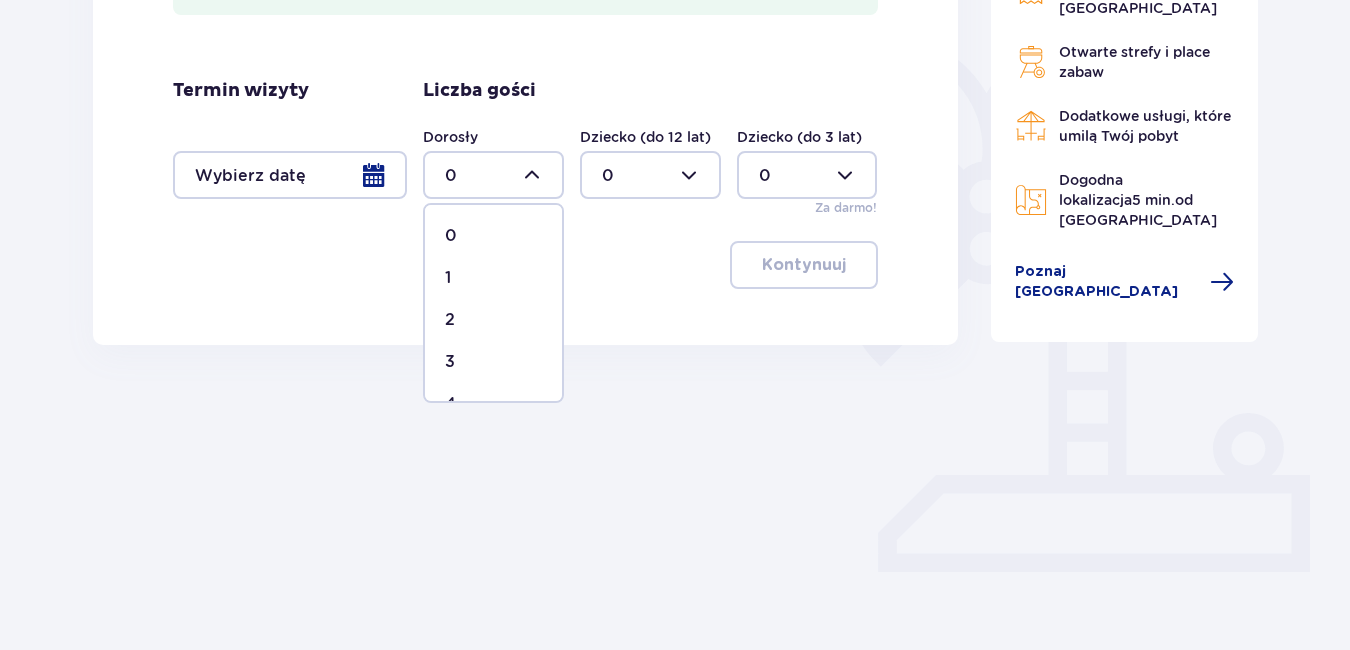 click at bounding box center [290, 175] 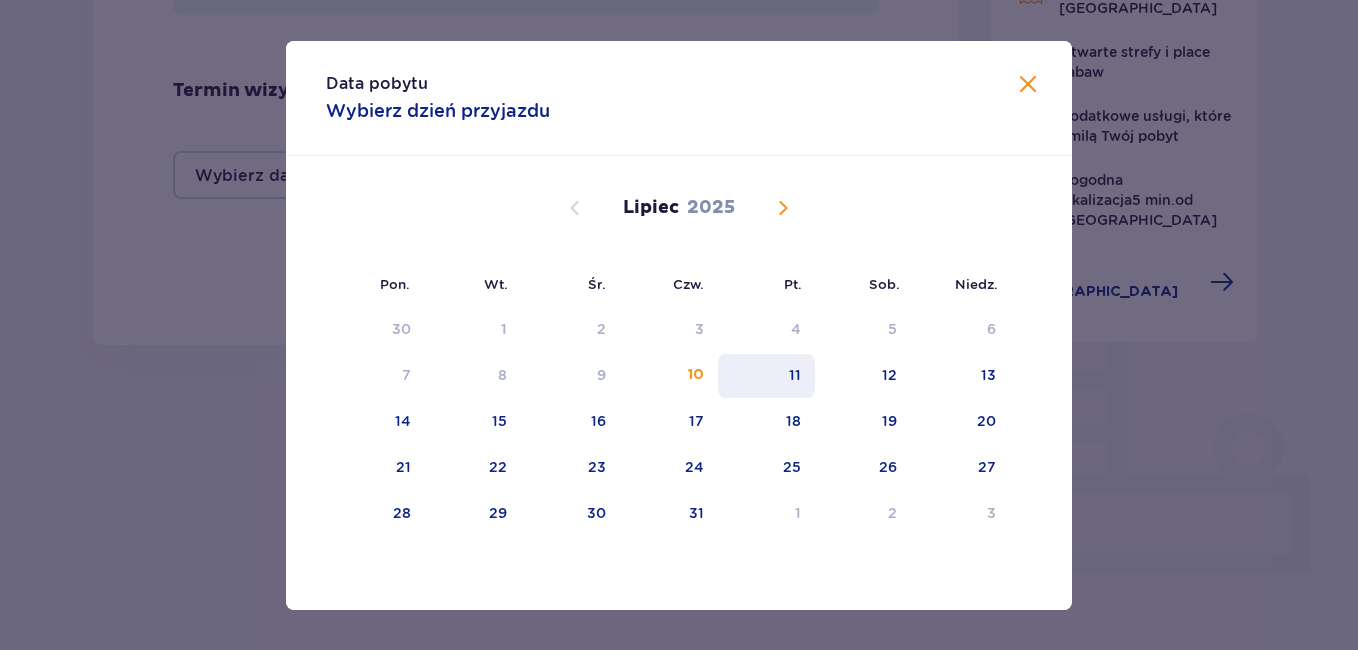 click on "11" at bounding box center (795, 375) 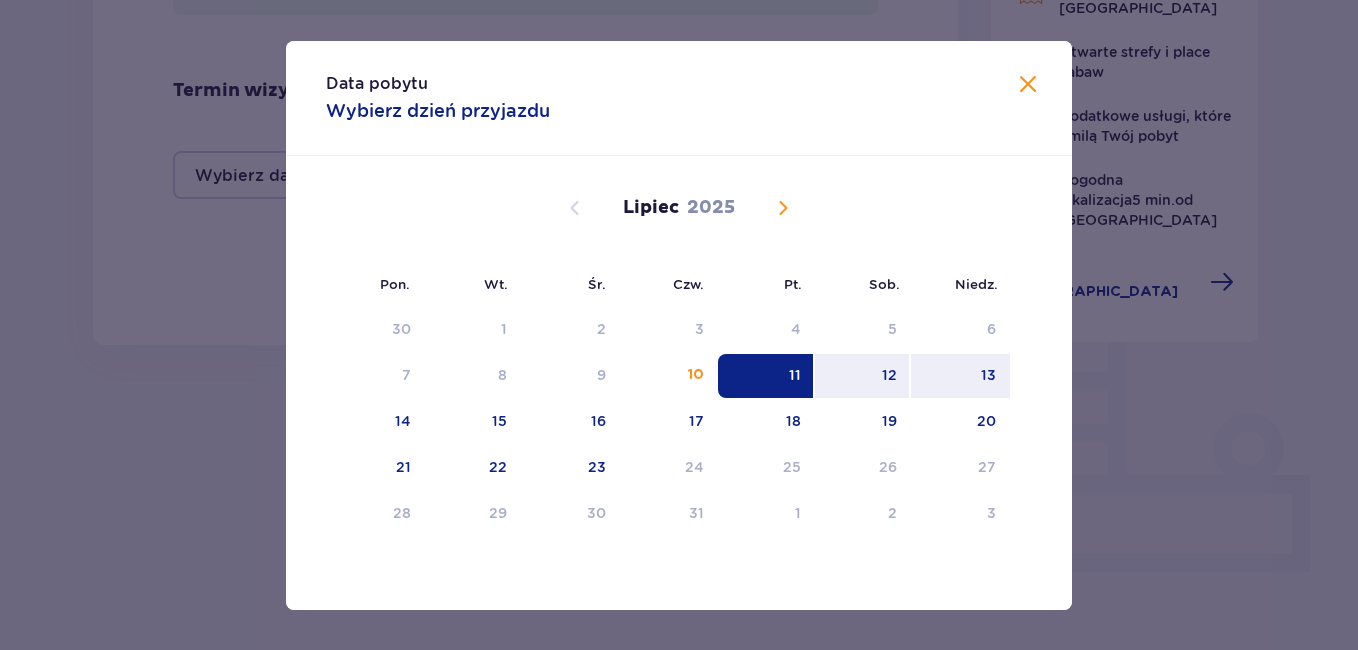 click on "[DATE] 26 27 28 29 30 31 1 2 3 4 5 6 7 8 9 10 11 12 13 14 15 16 17 18 19 20 21 22 23 24 25 26 27 28 29 30 1 2 3 4 5 [DATE] 30 1 2 3 4 5 6 7 8 9 10 11 12 13 14 15 16 17 18 19 20 21 22 23 24 25 26 27 28 29 30 31 1 2 [DATE] 28 29 30 31 1 2 3 4 5 6 7 8 9 10 11 12 13 14 15 16 17 18 19 20 21 22 23 24 25 26 27 28 29 30 31" at bounding box center [679, 538] 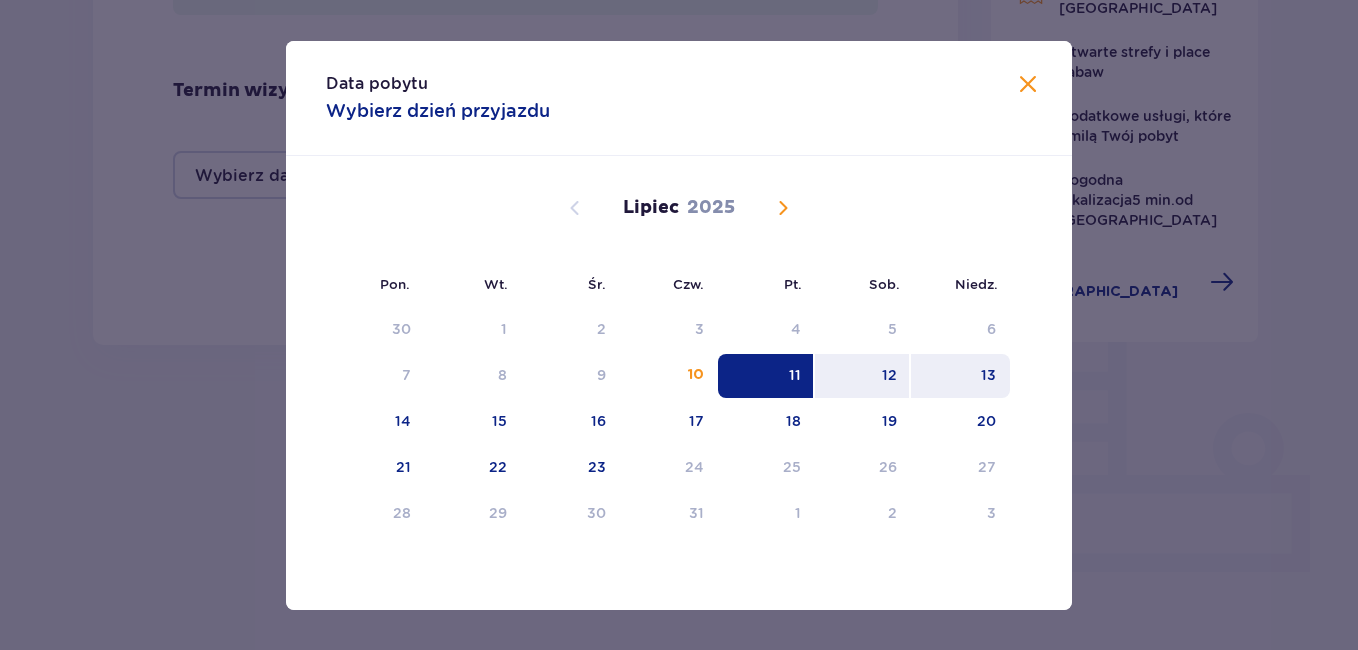 click on "13" at bounding box center (988, 375) 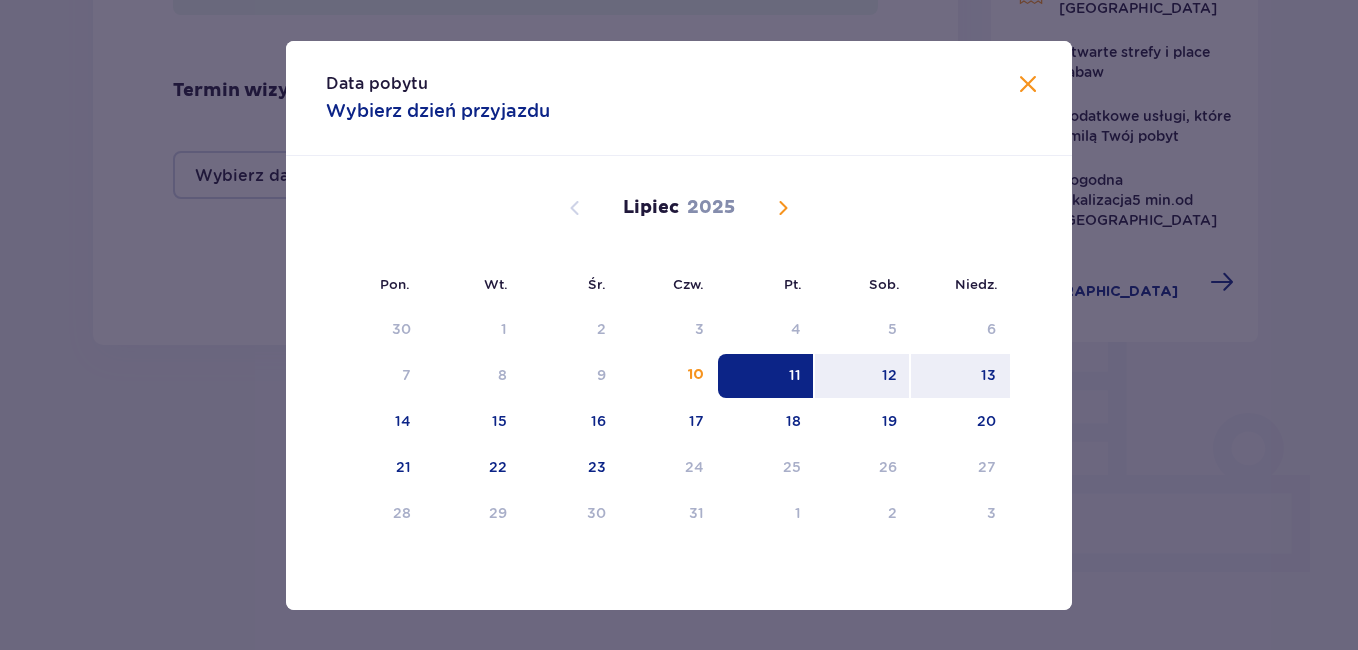type on "[DATE] - [DATE]" 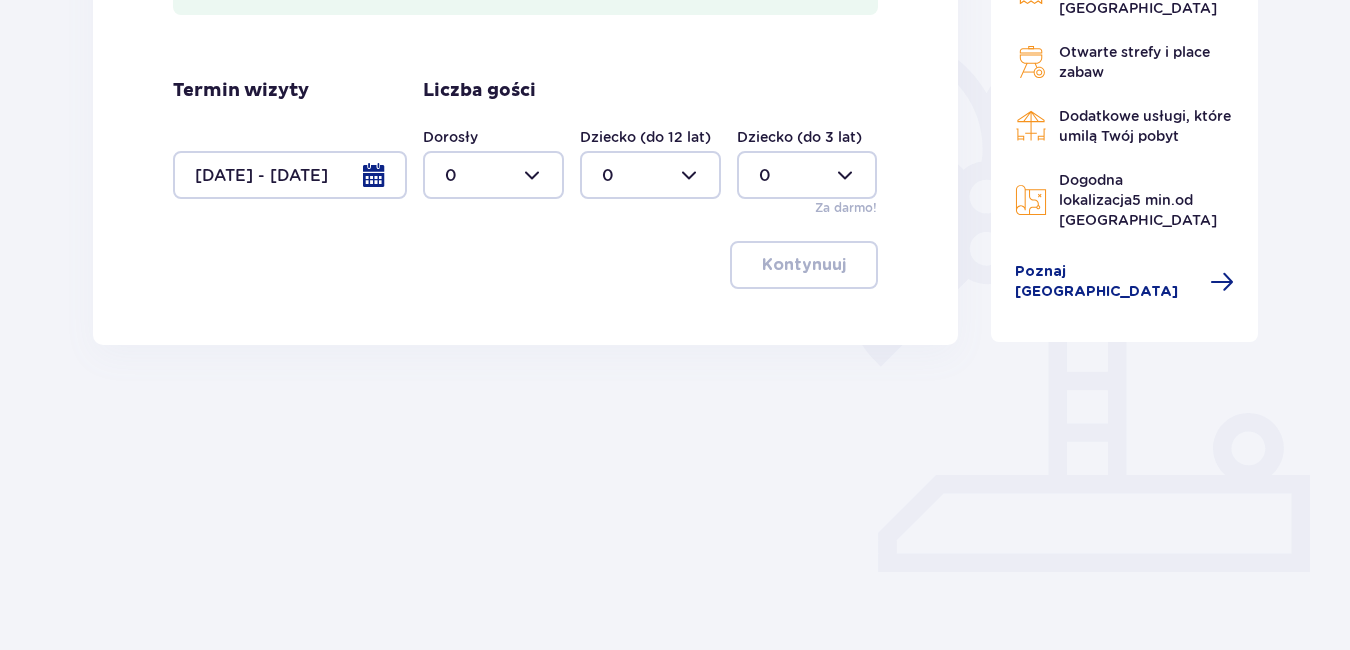 click at bounding box center [493, 175] 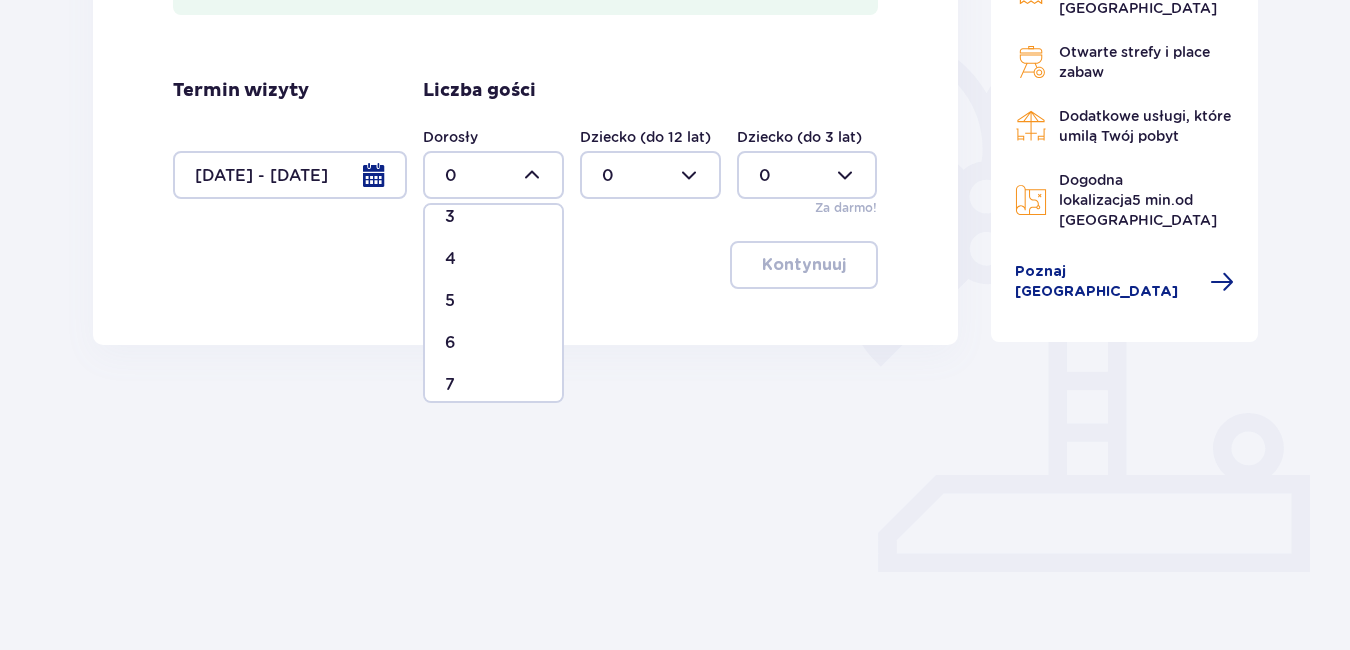 scroll, scrollTop: 100, scrollLeft: 0, axis: vertical 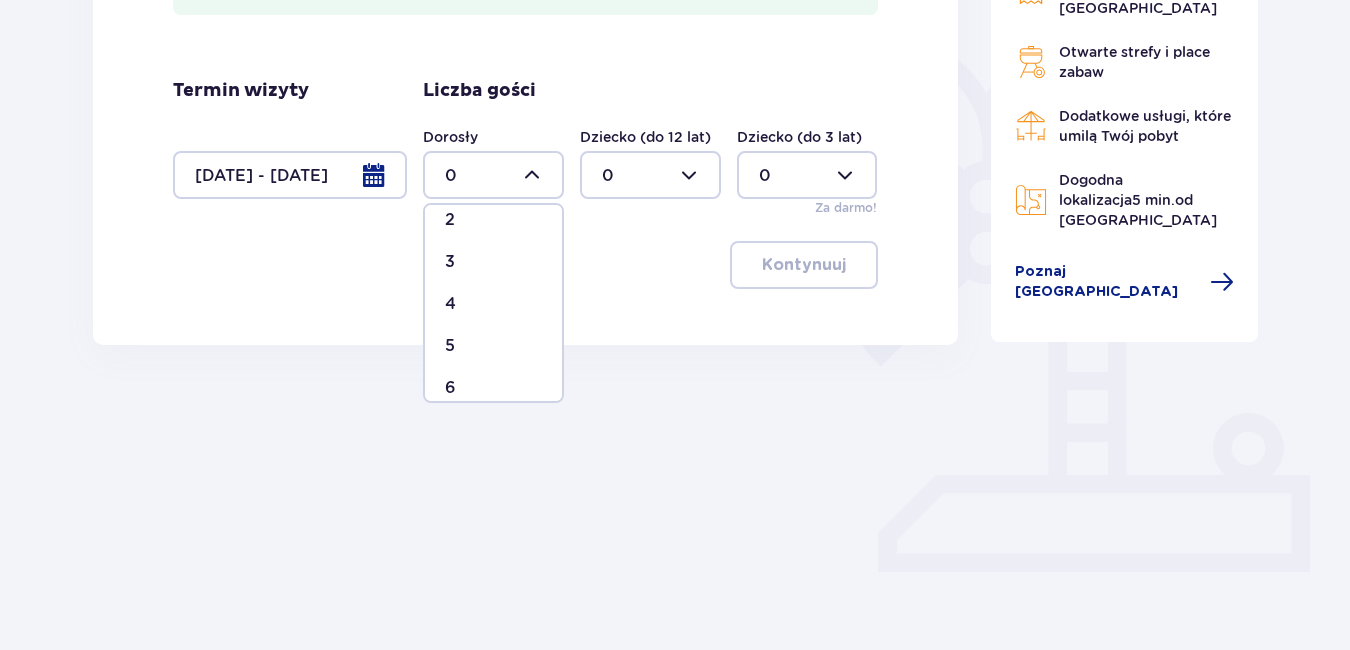 click on "4" at bounding box center (450, 304) 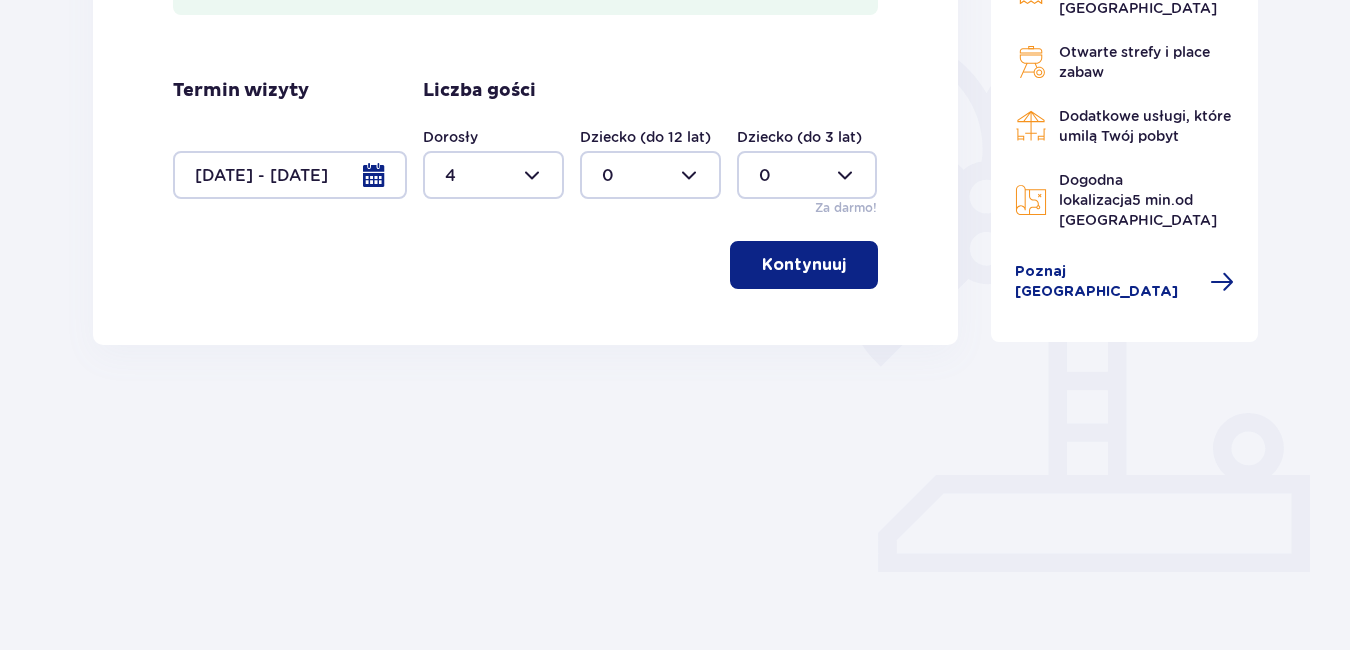 click at bounding box center (650, 175) 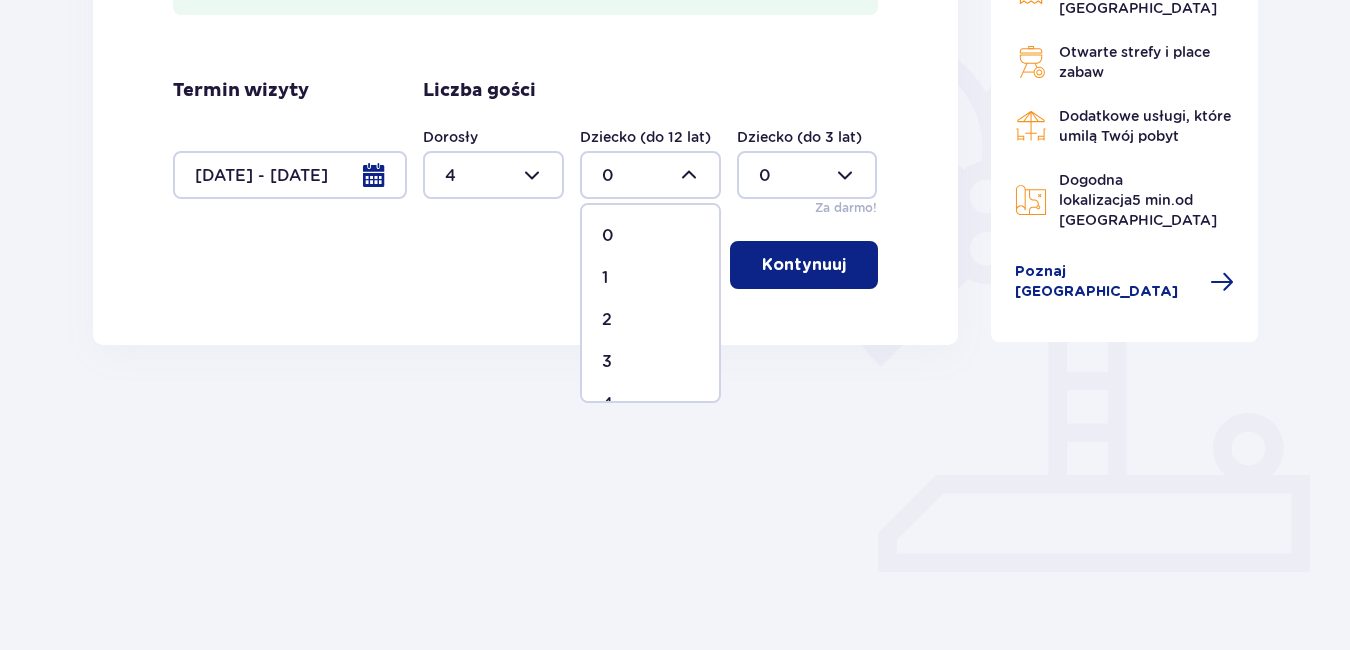click on "1" at bounding box center [605, 278] 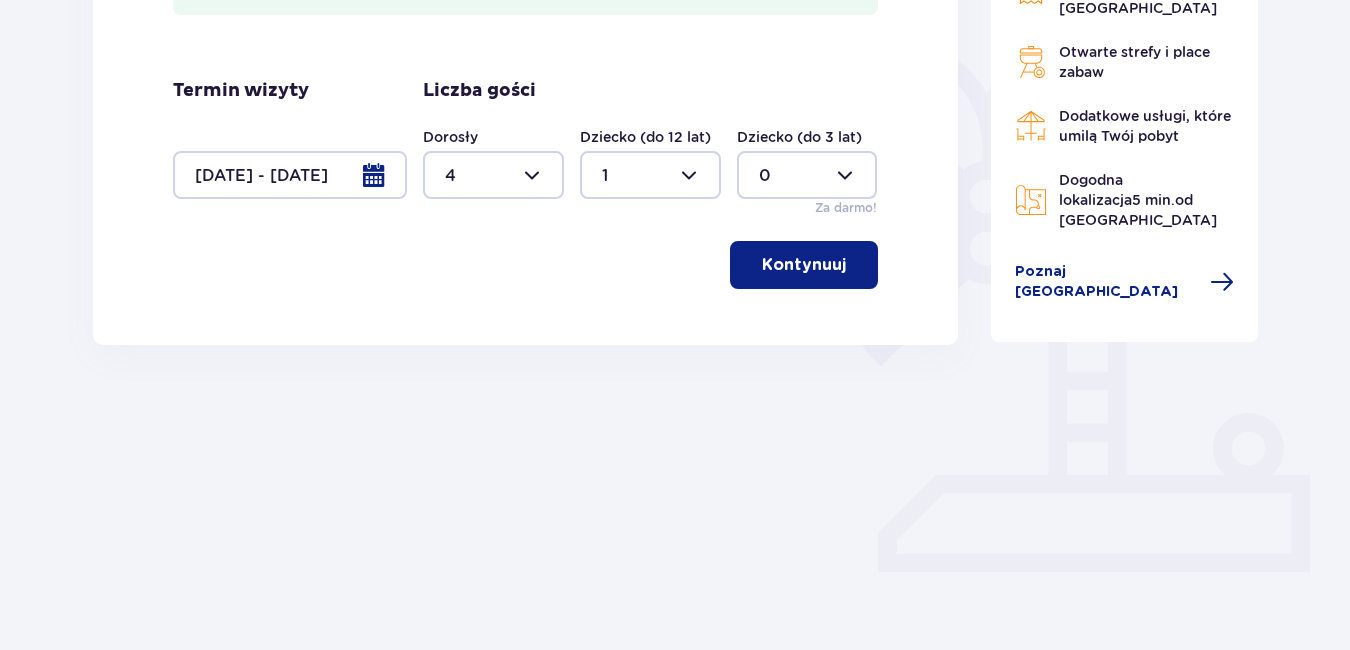 click on "Kontynuuj" at bounding box center [804, 265] 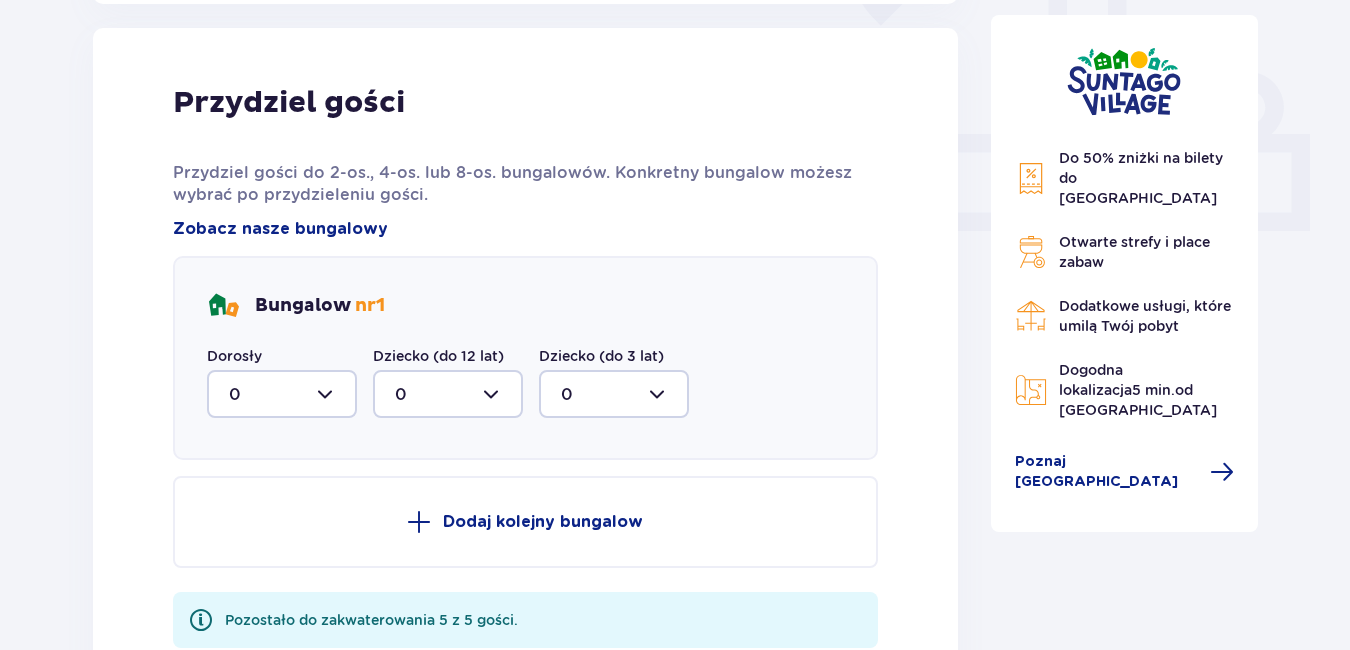 scroll, scrollTop: 806, scrollLeft: 0, axis: vertical 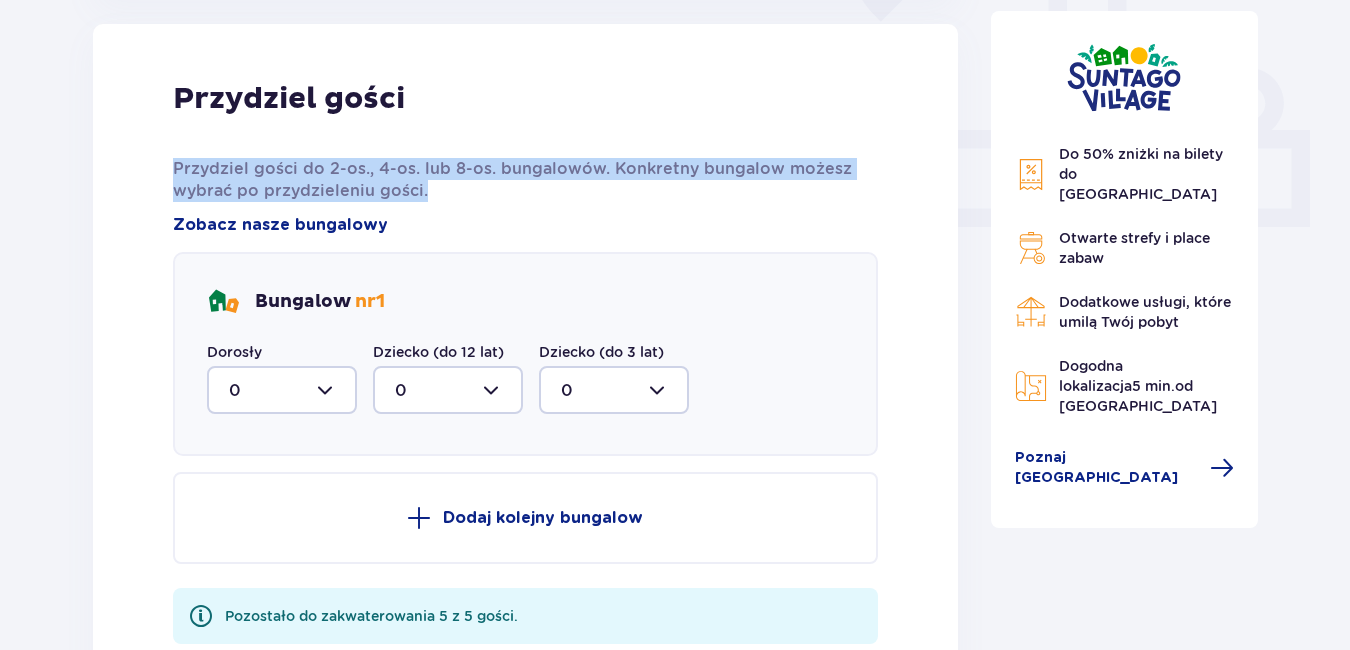 drag, startPoint x: 199, startPoint y: 172, endPoint x: 827, endPoint y: 207, distance: 628.97455 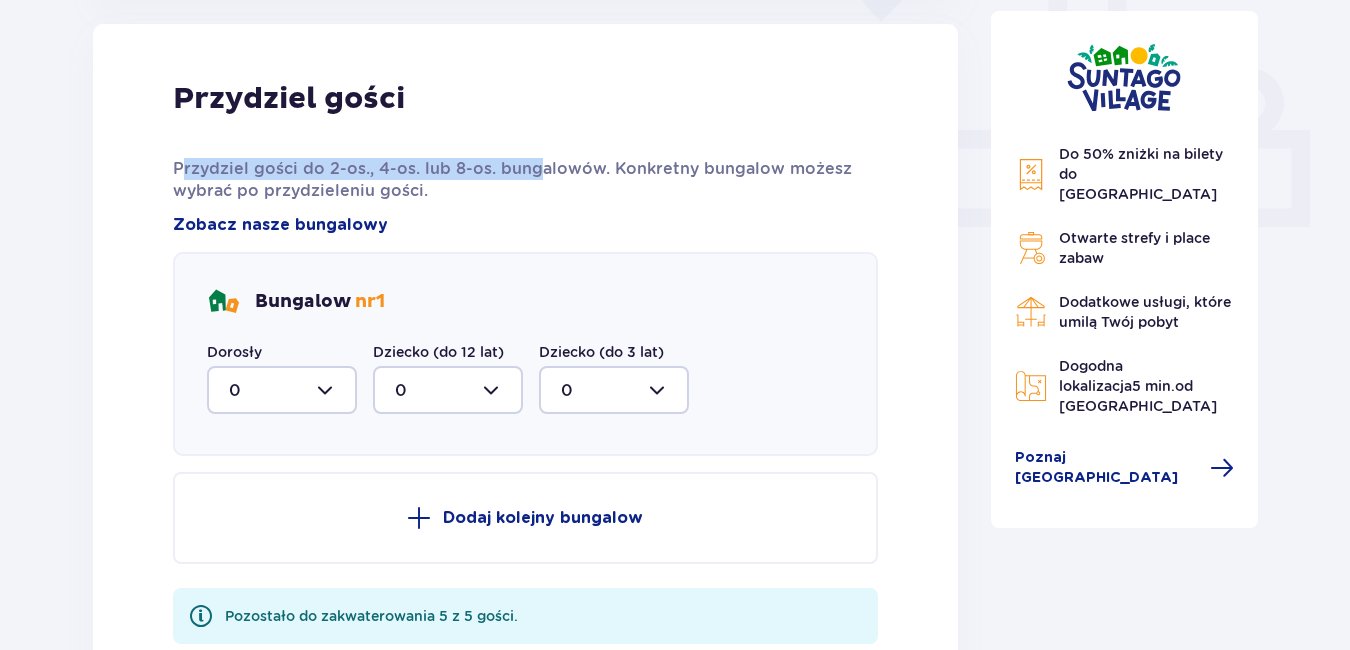 drag, startPoint x: 180, startPoint y: 171, endPoint x: 533, endPoint y: 163, distance: 353.09064 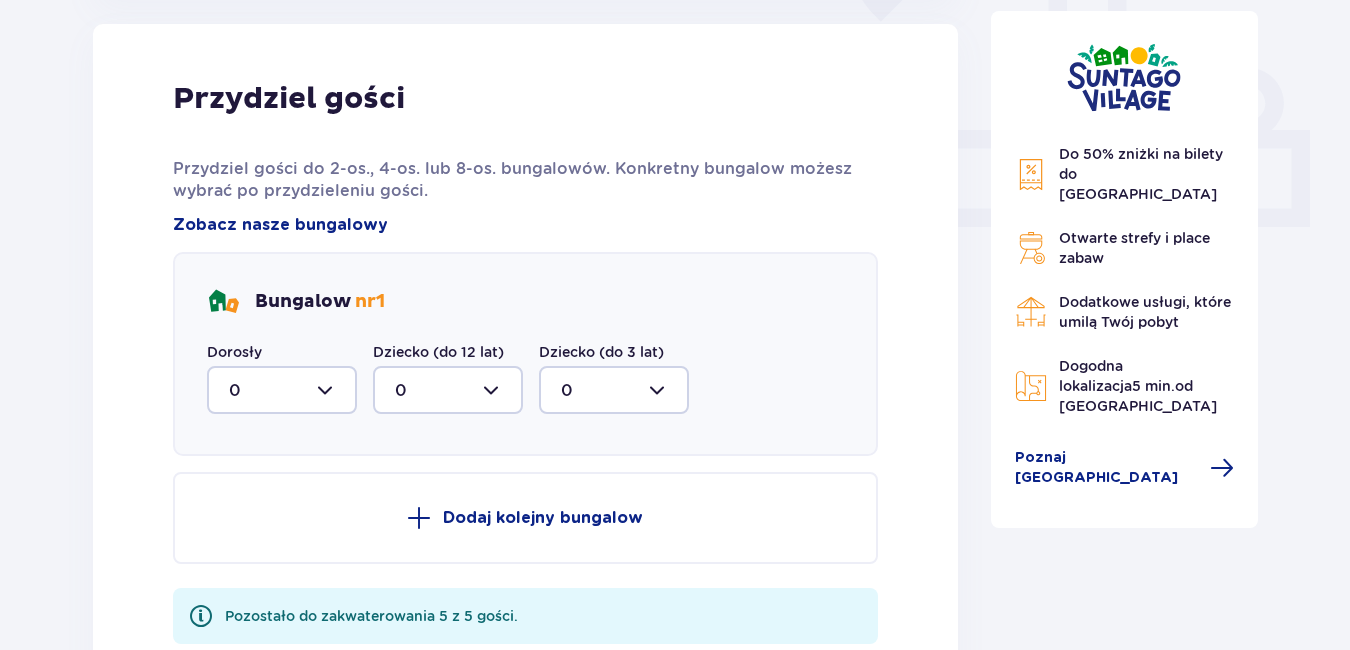 click at bounding box center (282, 390) 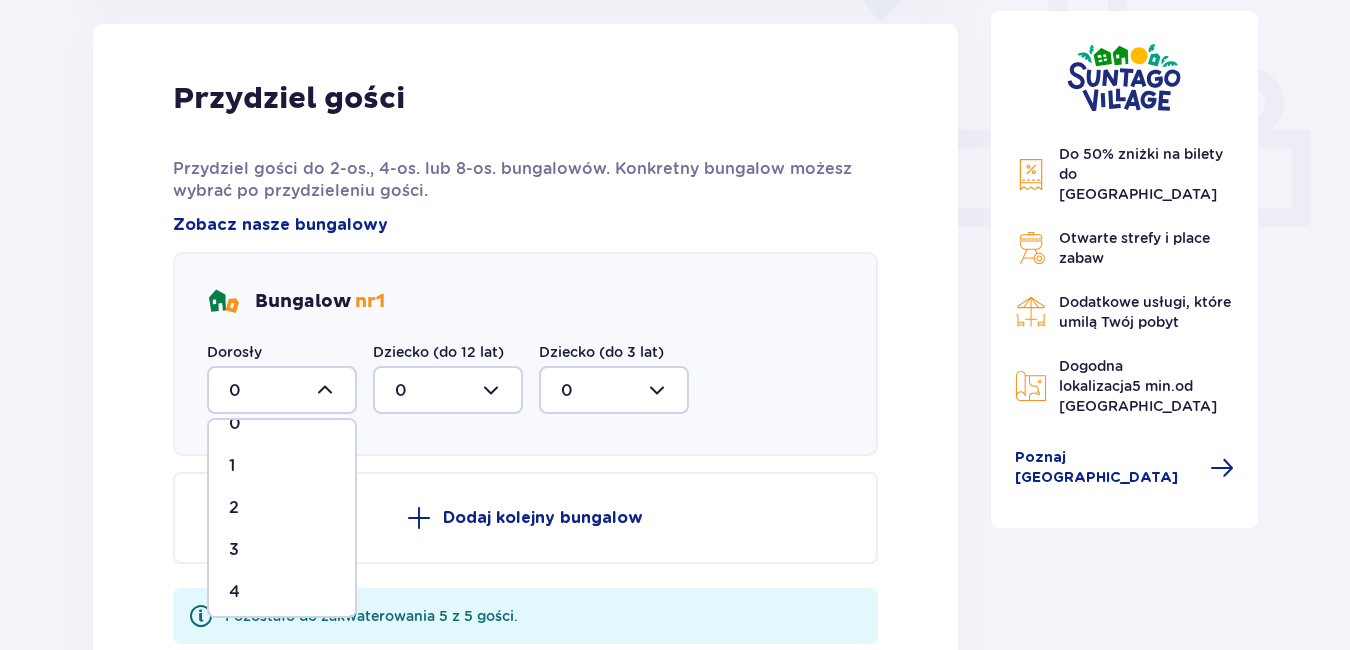 scroll, scrollTop: 34, scrollLeft: 0, axis: vertical 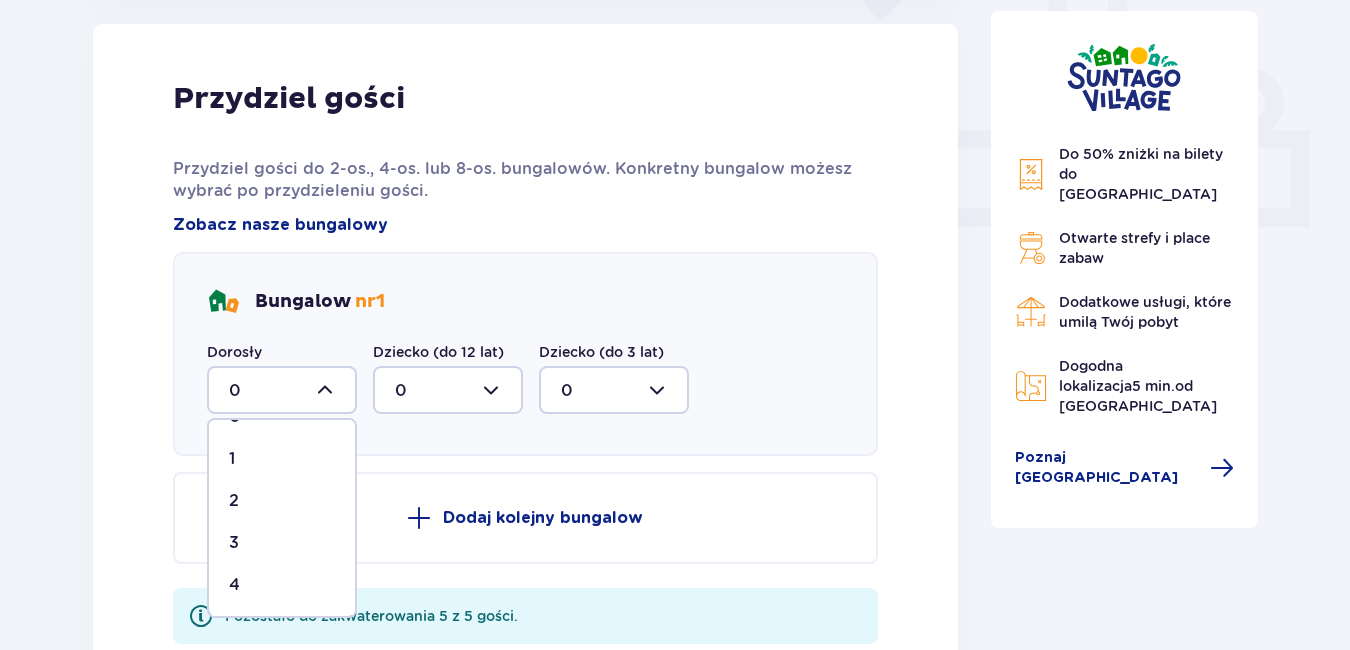 click on "4" at bounding box center (282, 585) 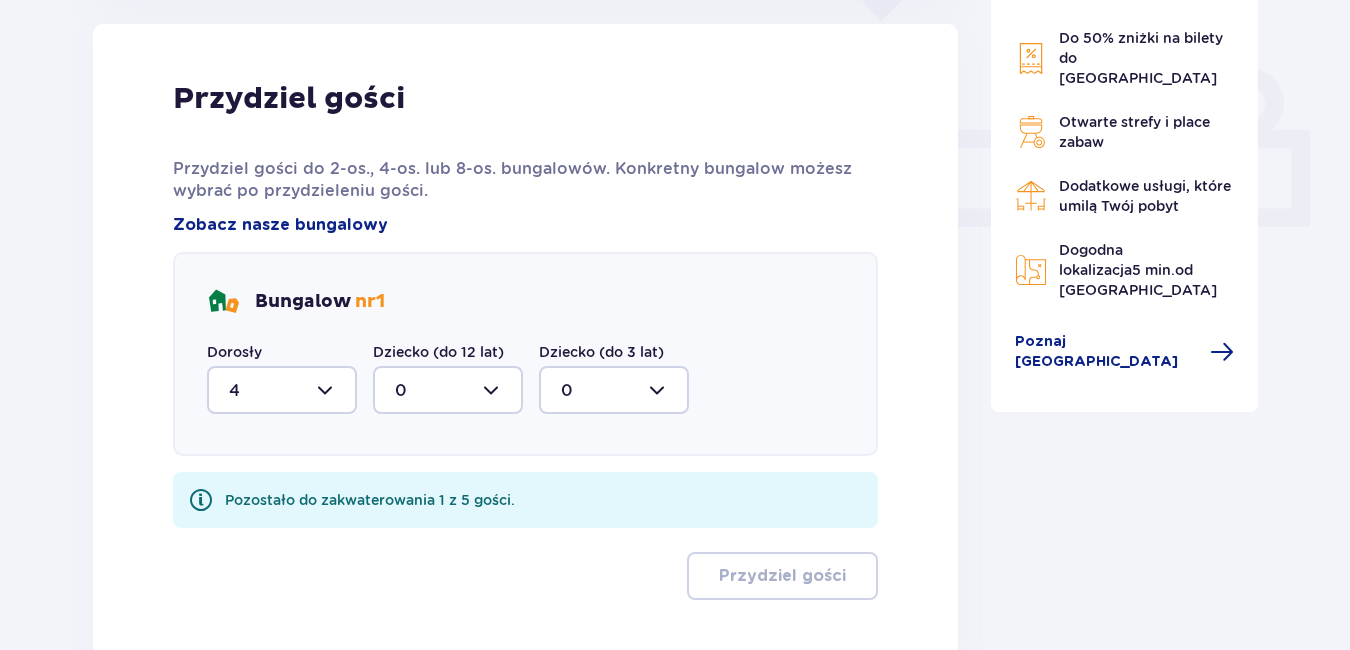 click at bounding box center (448, 390) 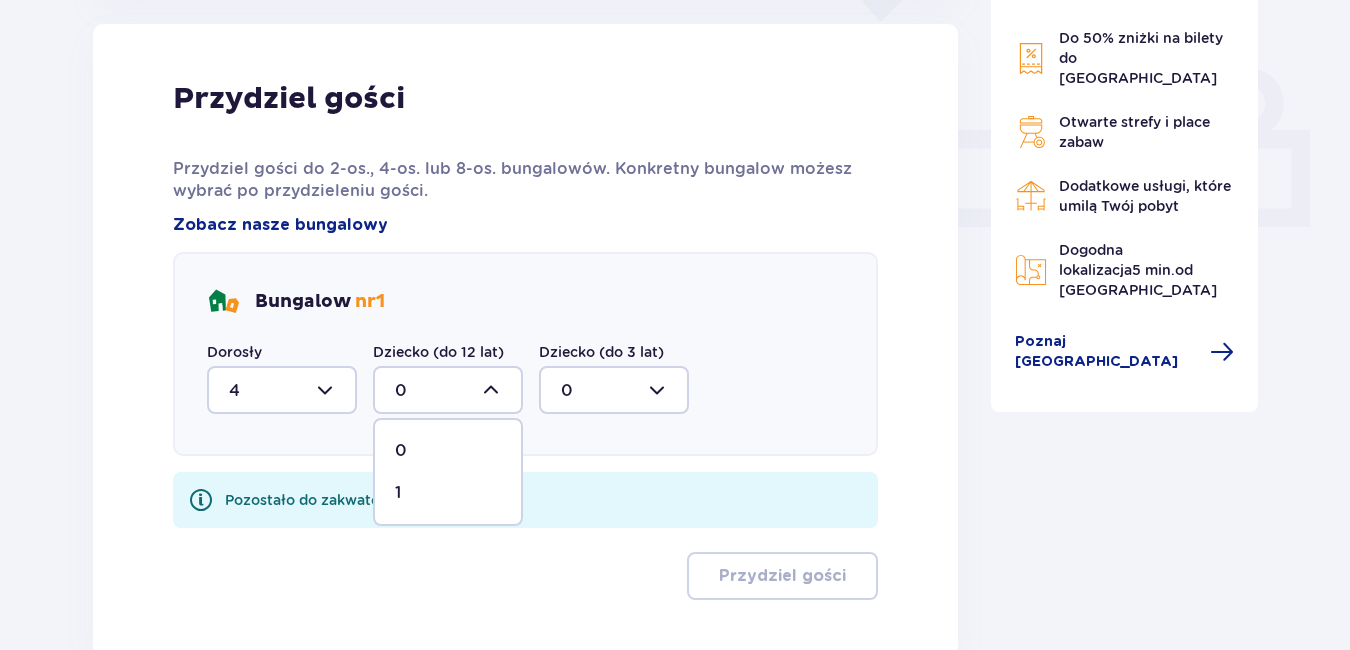 click on "1" at bounding box center [448, 493] 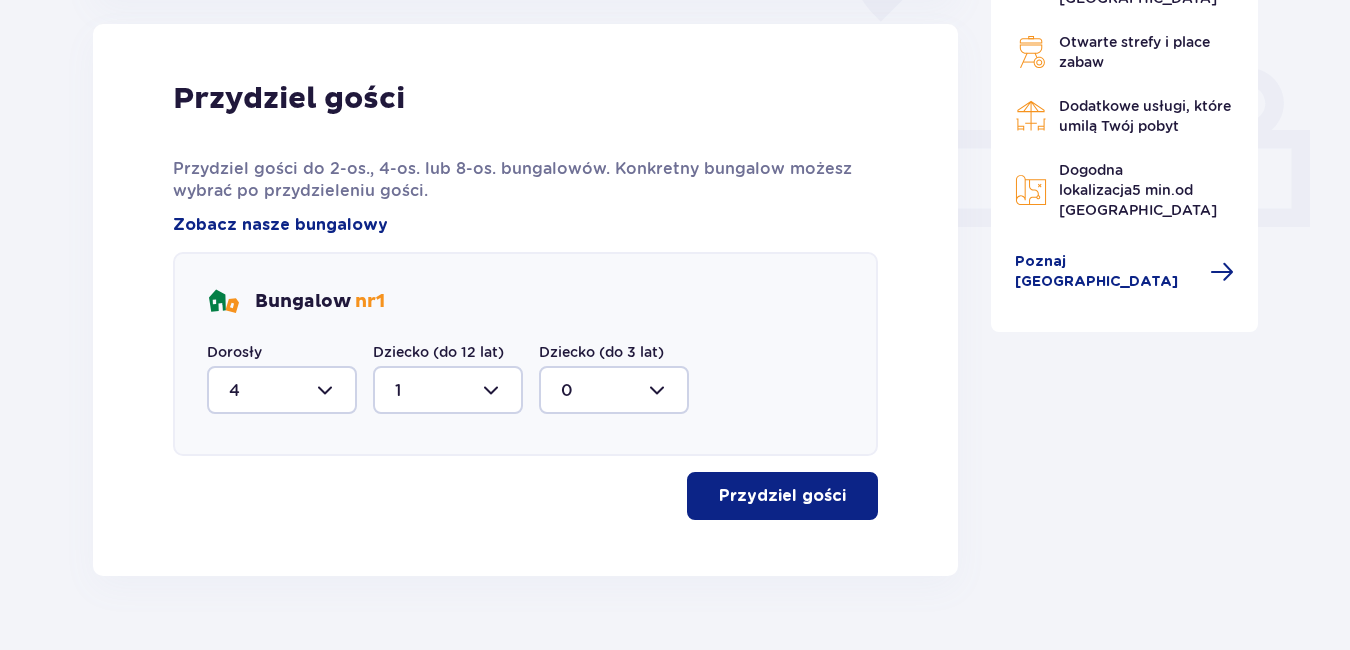 click on "Przydziel gości" at bounding box center (782, 496) 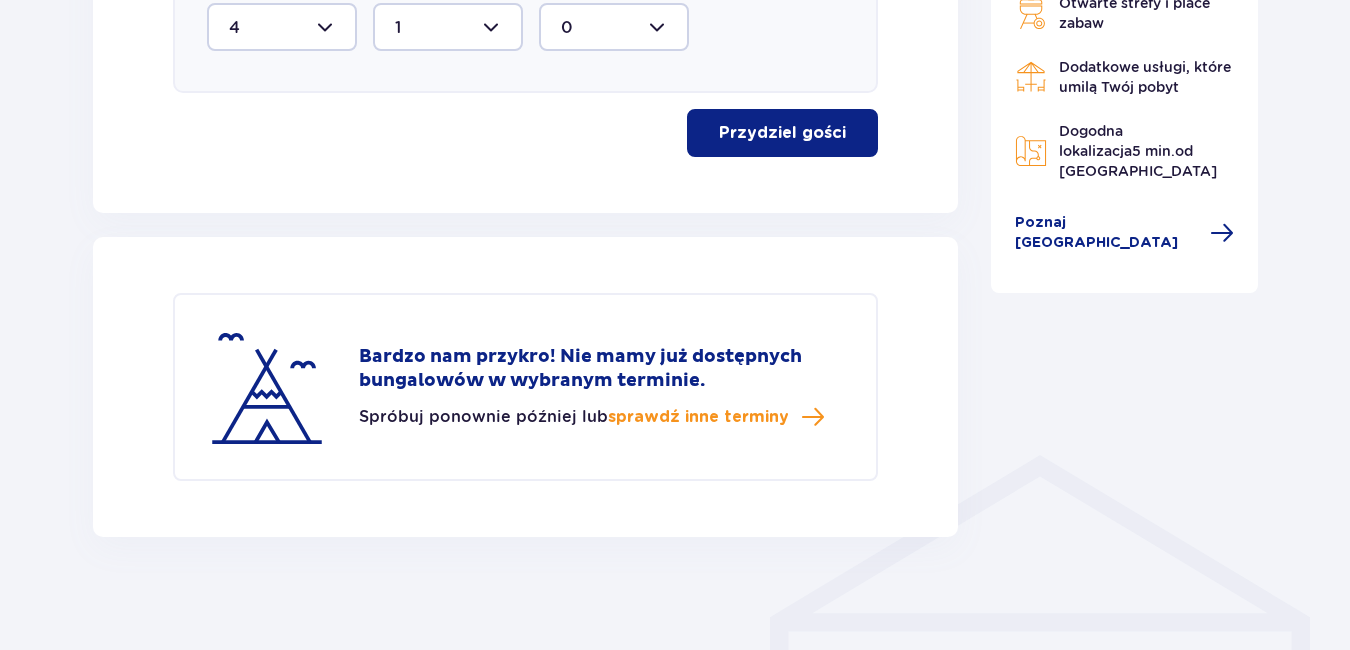 scroll, scrollTop: 1176, scrollLeft: 0, axis: vertical 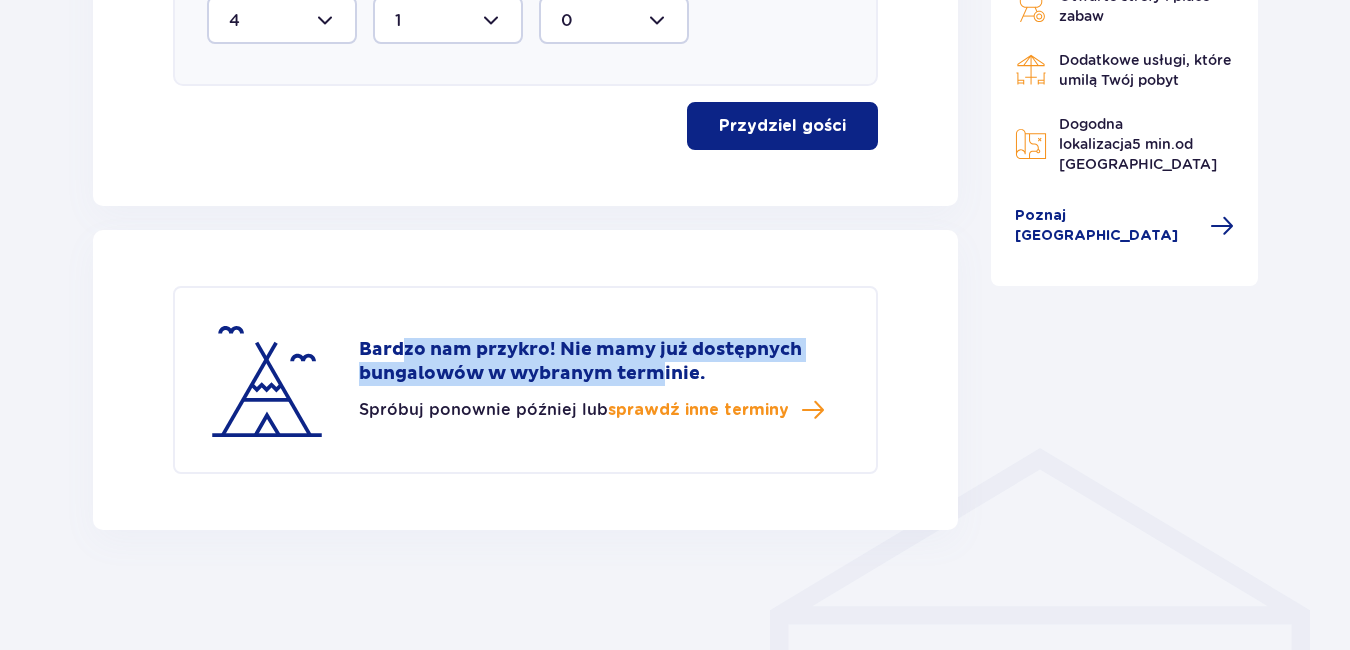 drag, startPoint x: 417, startPoint y: 343, endPoint x: 662, endPoint y: 372, distance: 246.71036 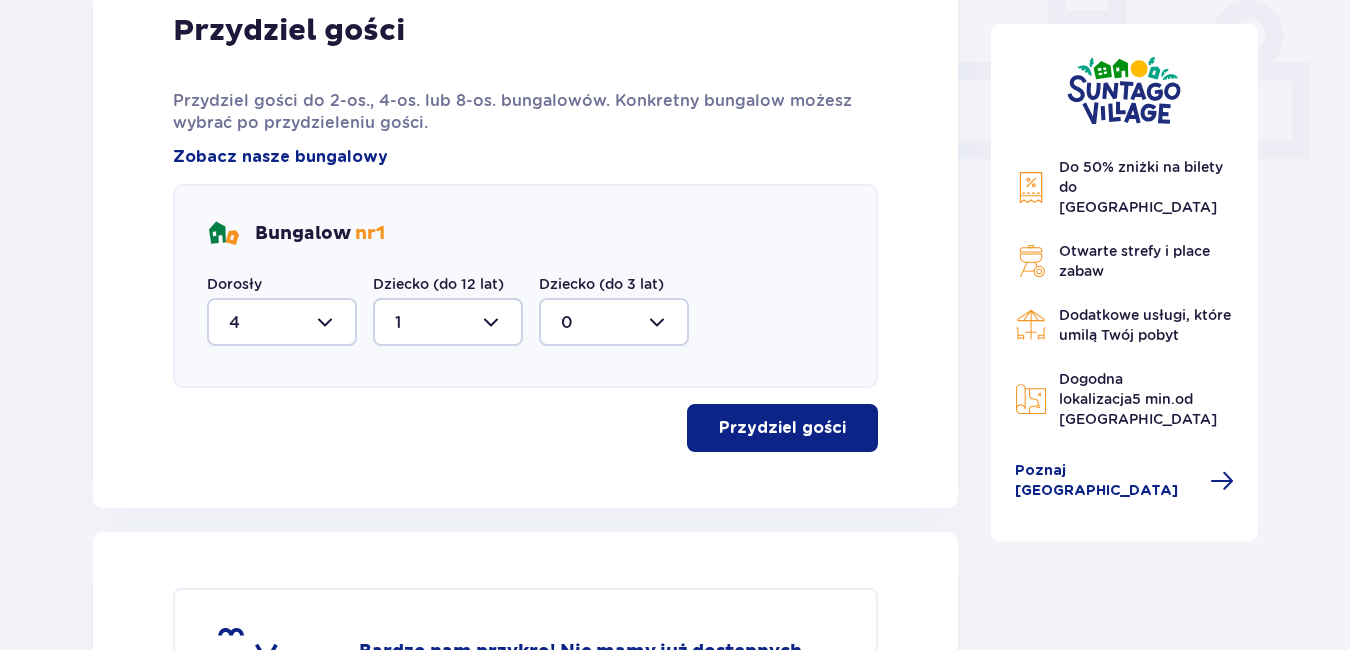 scroll, scrollTop: 876, scrollLeft: 0, axis: vertical 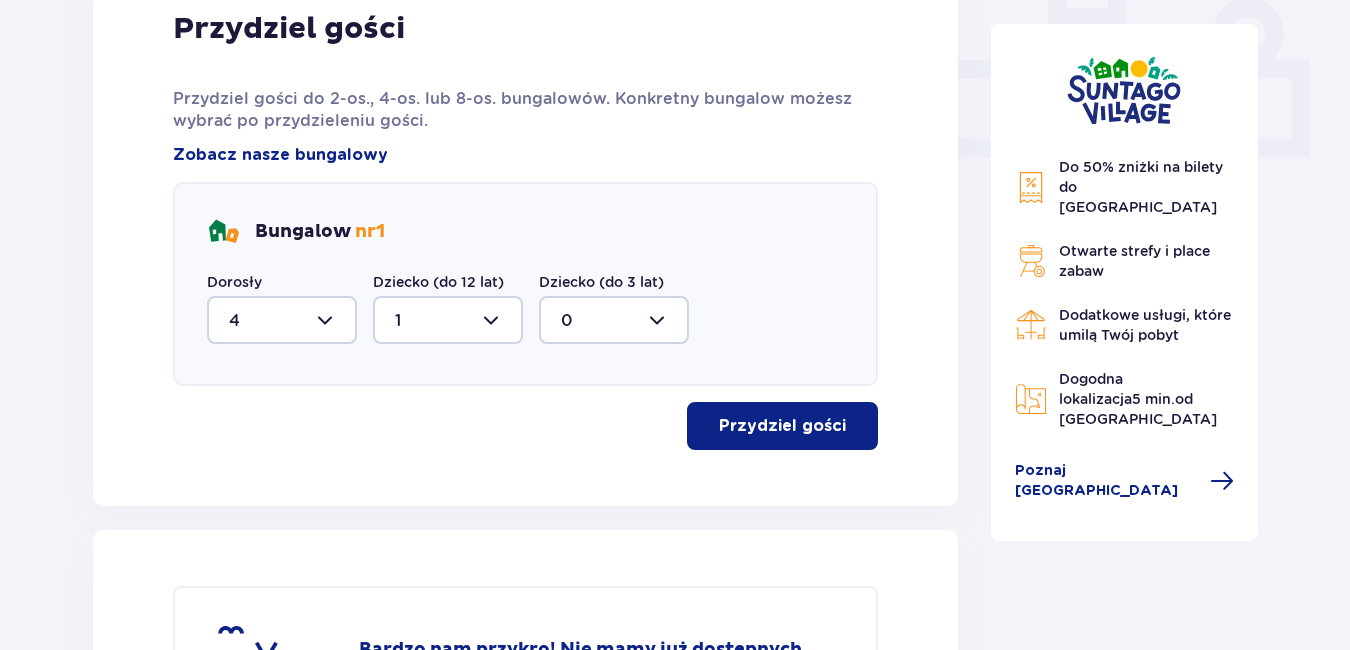 drag, startPoint x: 336, startPoint y: 318, endPoint x: 331, endPoint y: 328, distance: 11.18034 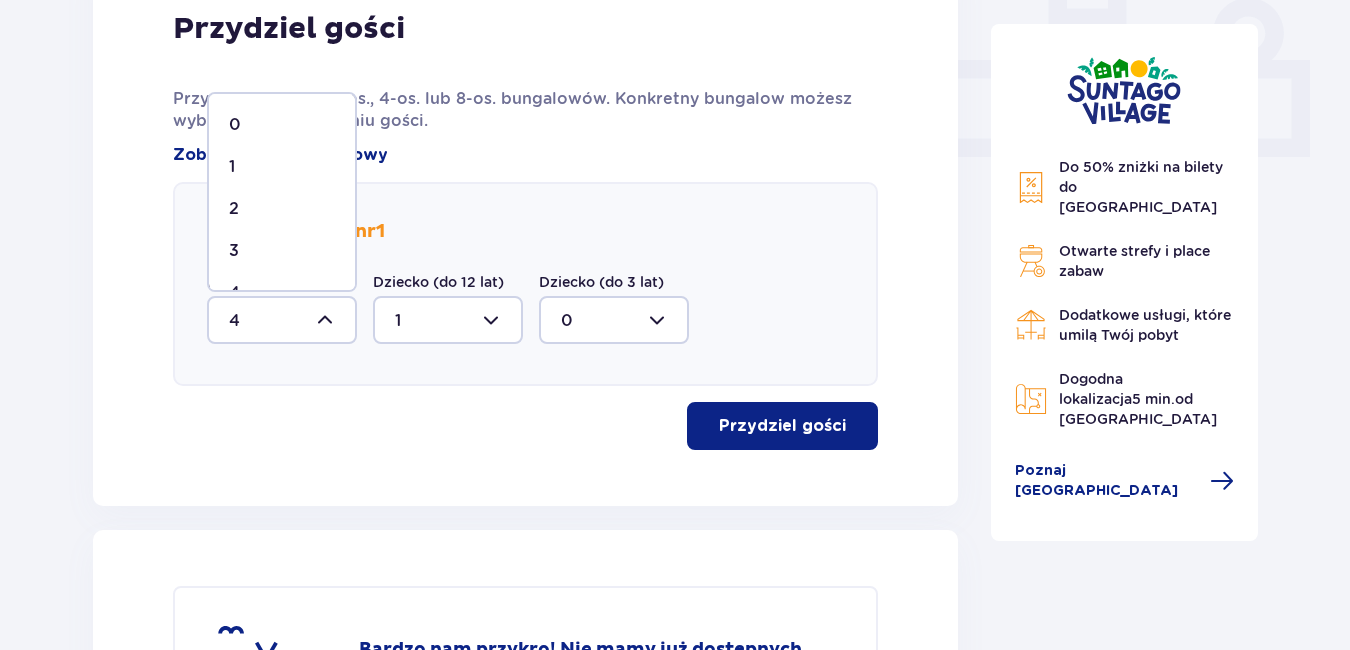 click on "2" at bounding box center [234, 209] 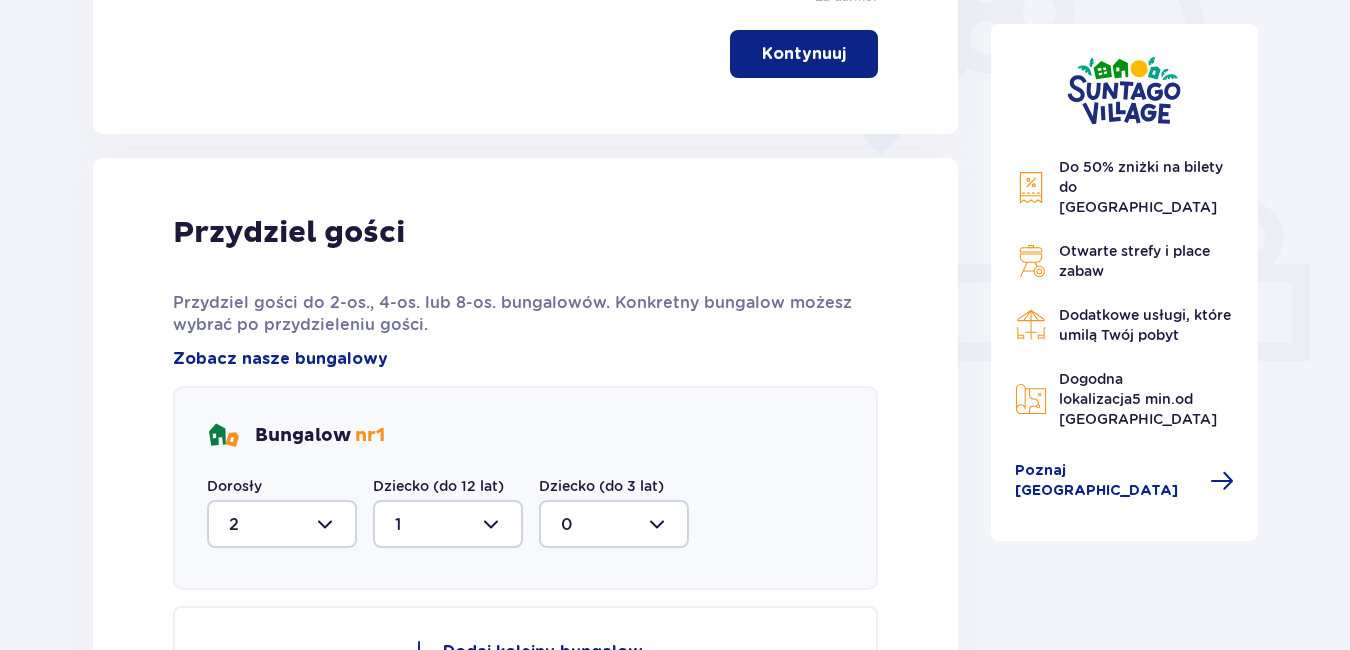scroll, scrollTop: 548, scrollLeft: 0, axis: vertical 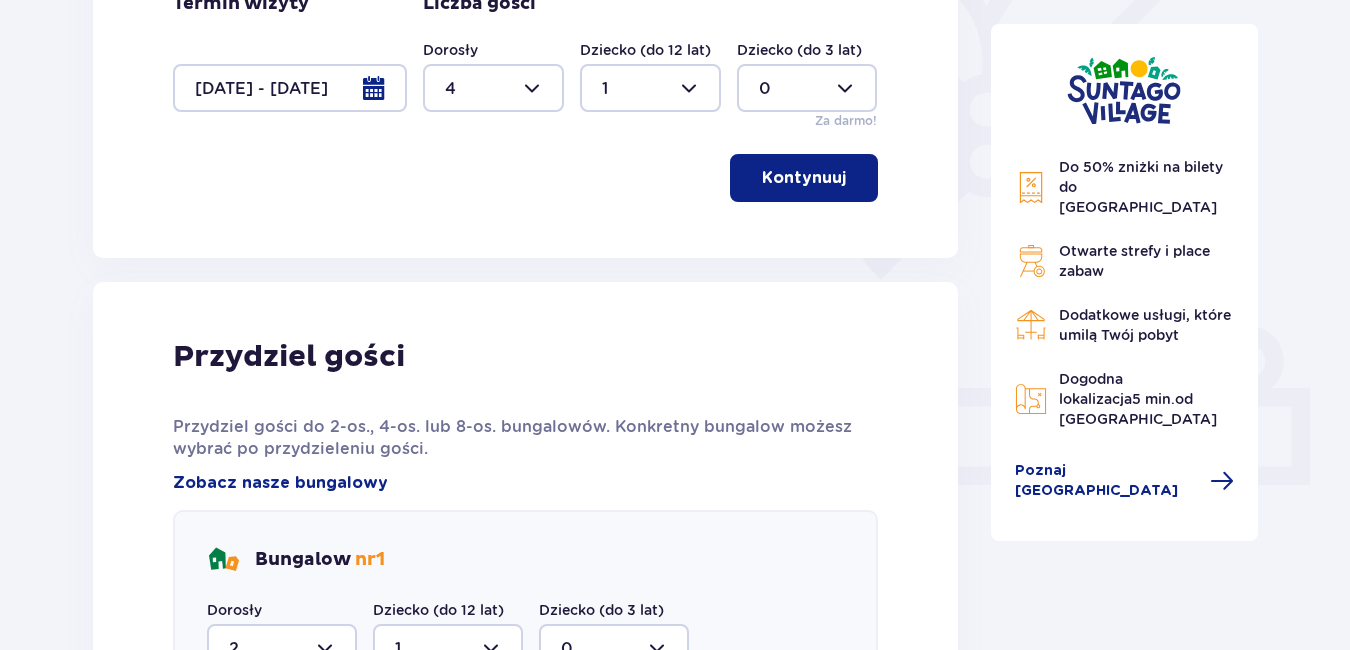 click at bounding box center (493, 88) 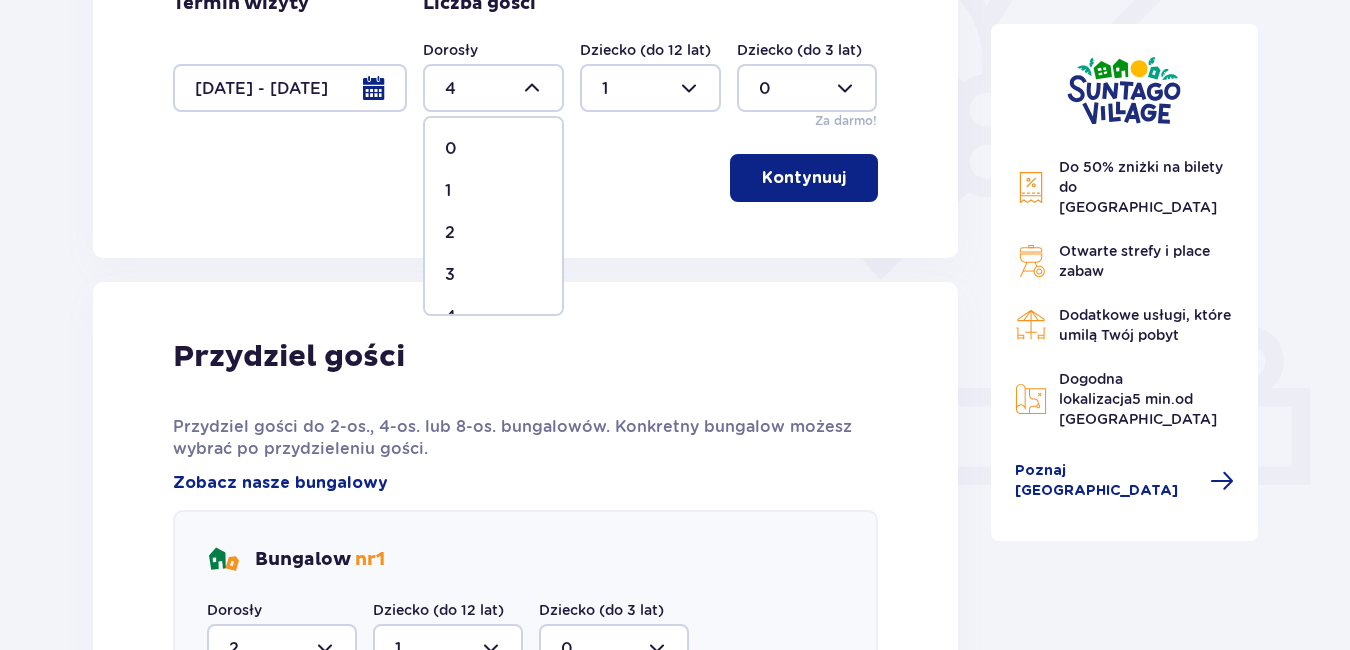click on "2" at bounding box center (450, 233) 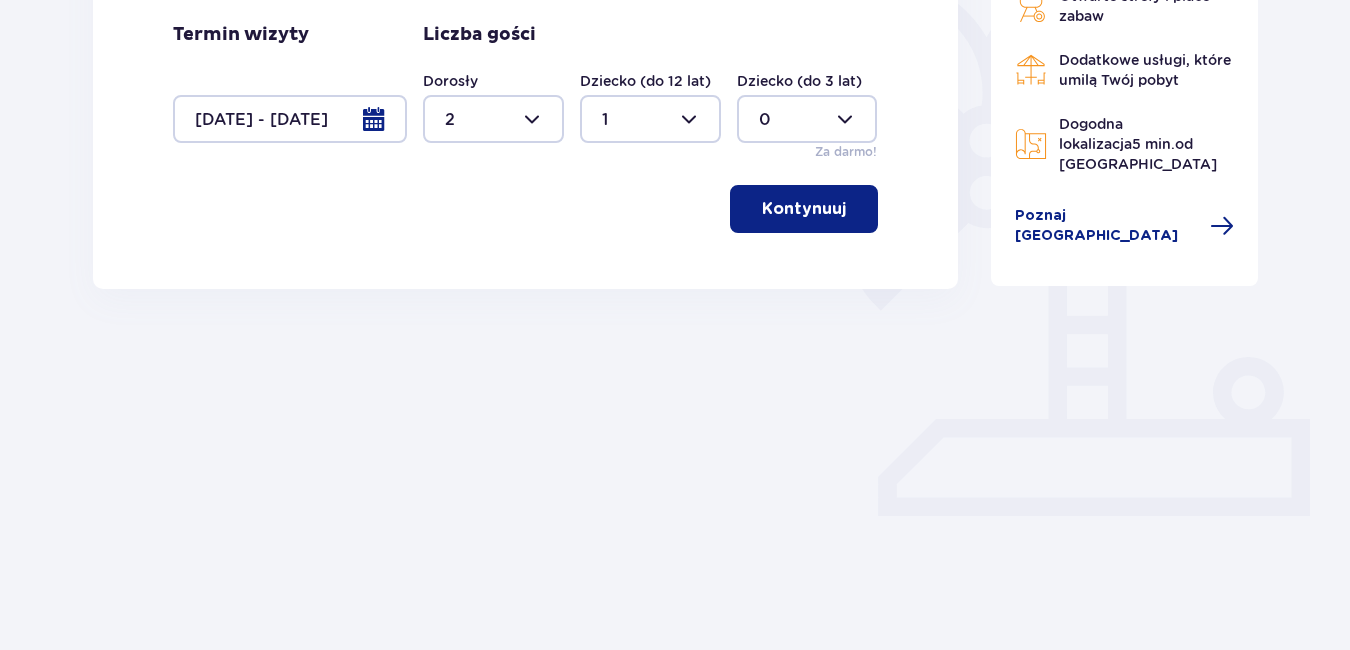 scroll, scrollTop: 461, scrollLeft: 0, axis: vertical 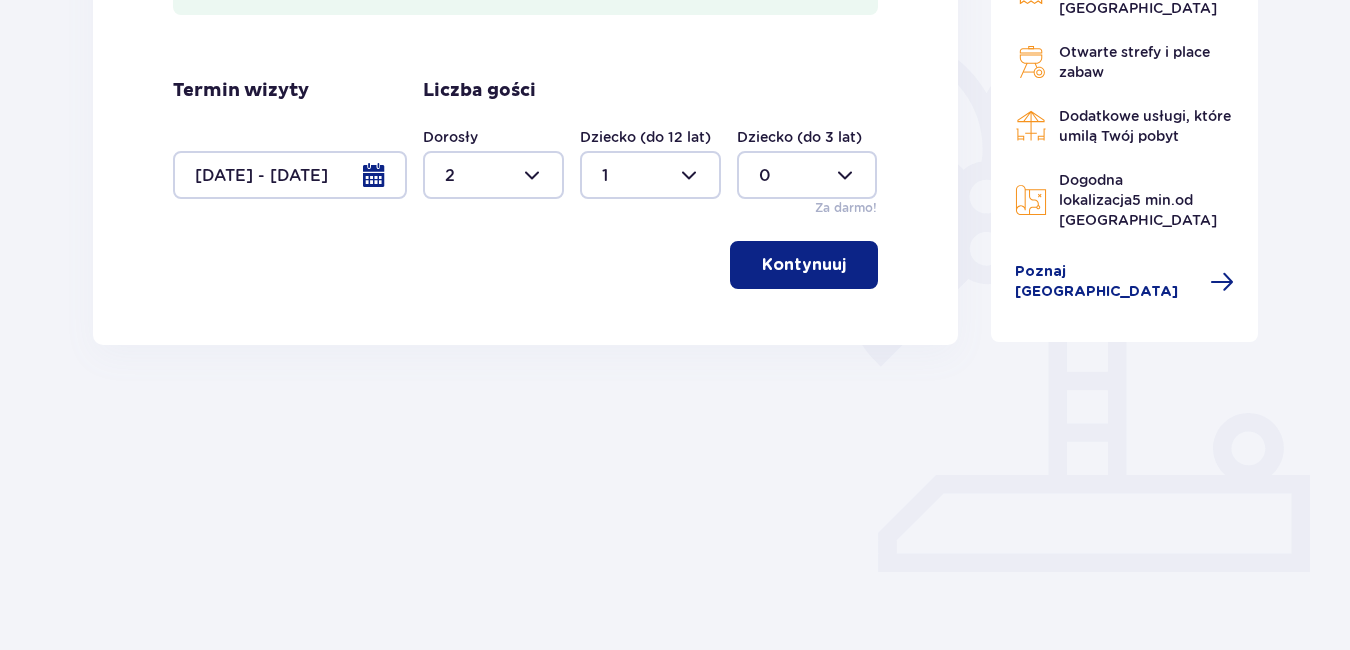click on "Kontynuuj" at bounding box center [804, 265] 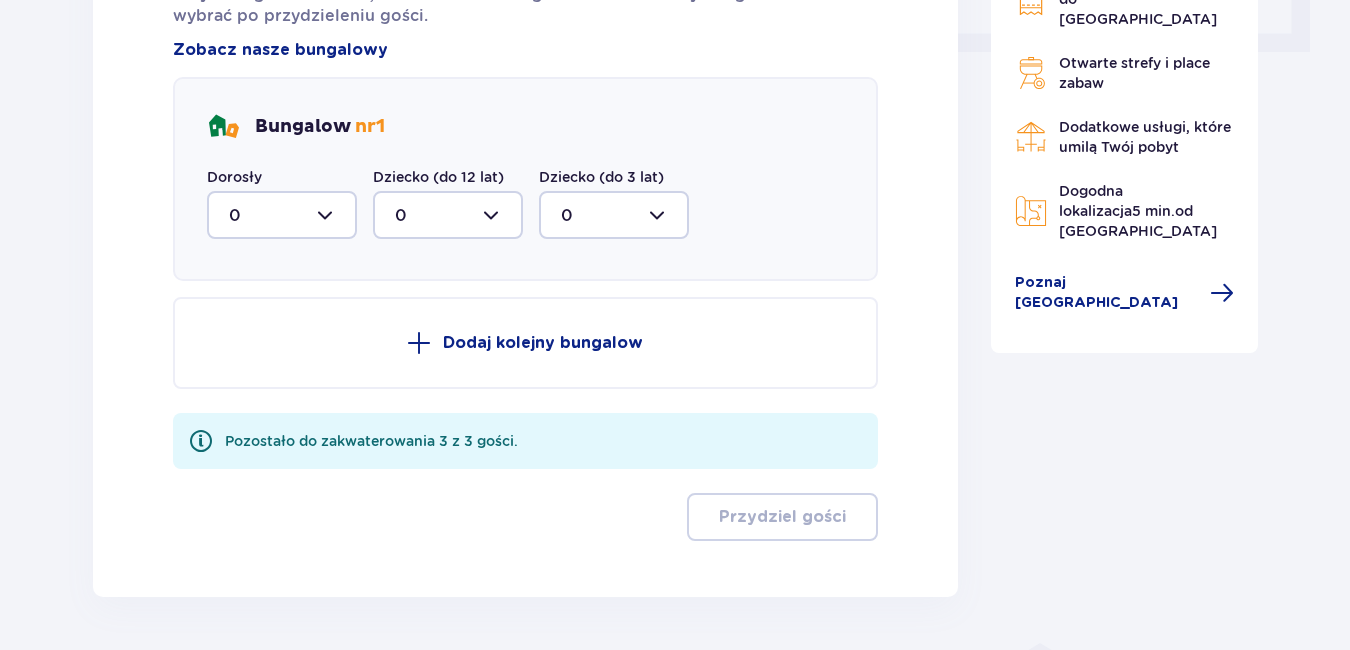 scroll, scrollTop: 1006, scrollLeft: 0, axis: vertical 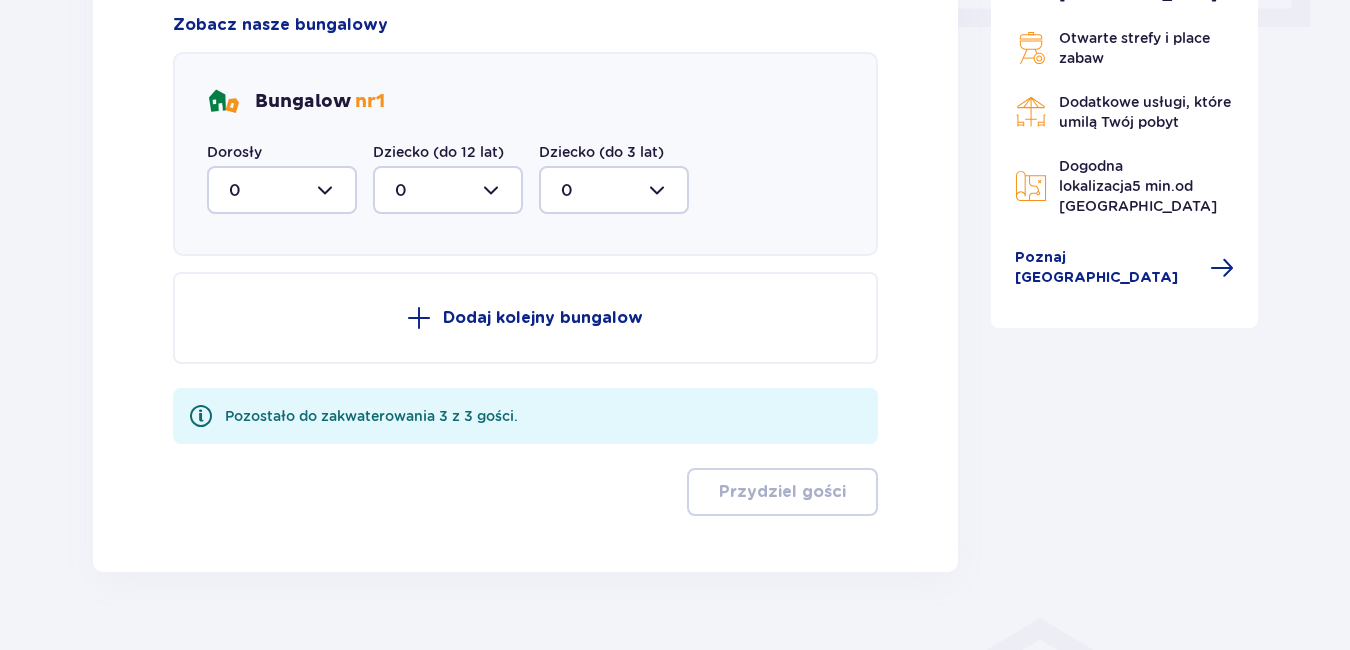 click at bounding box center [282, 190] 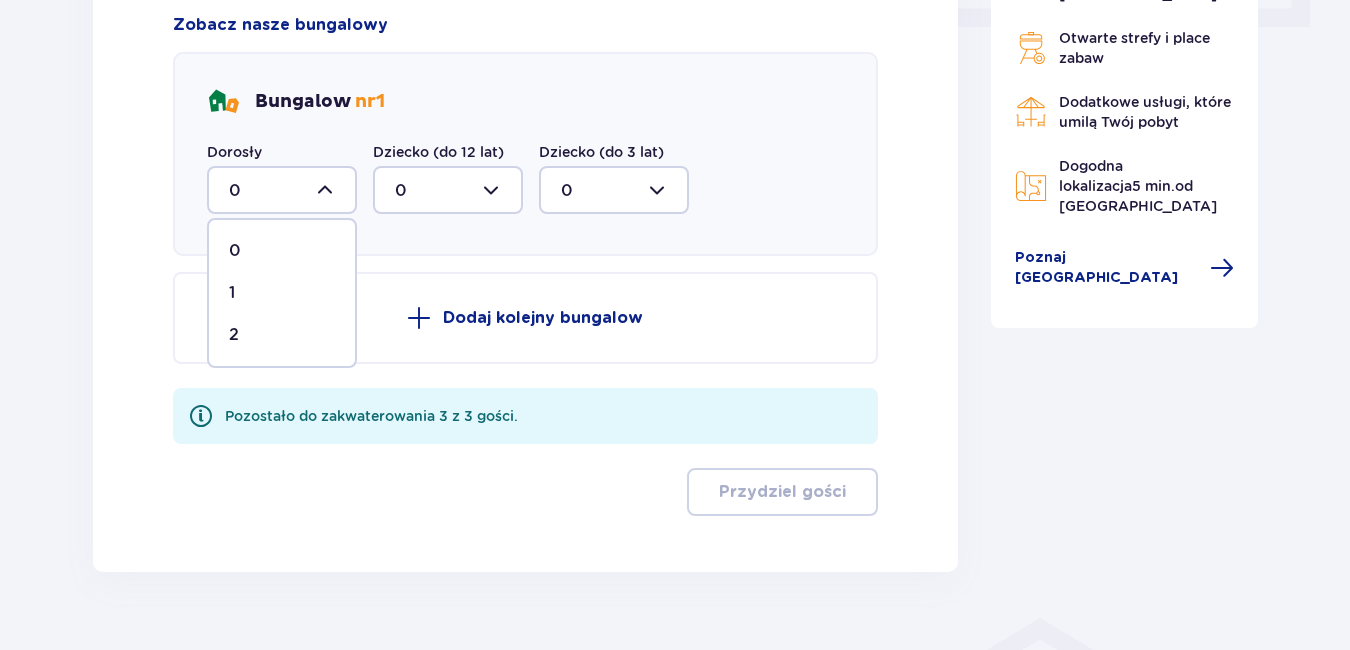 click on "2" at bounding box center [234, 335] 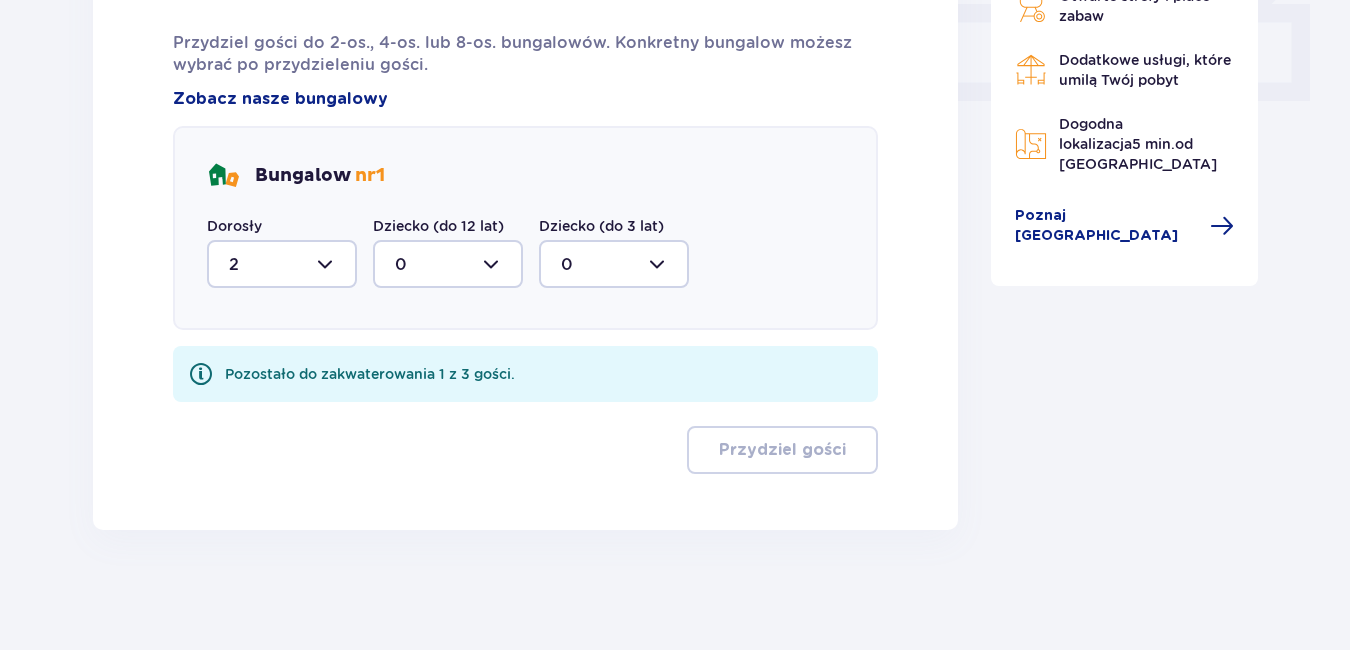 scroll, scrollTop: 932, scrollLeft: 0, axis: vertical 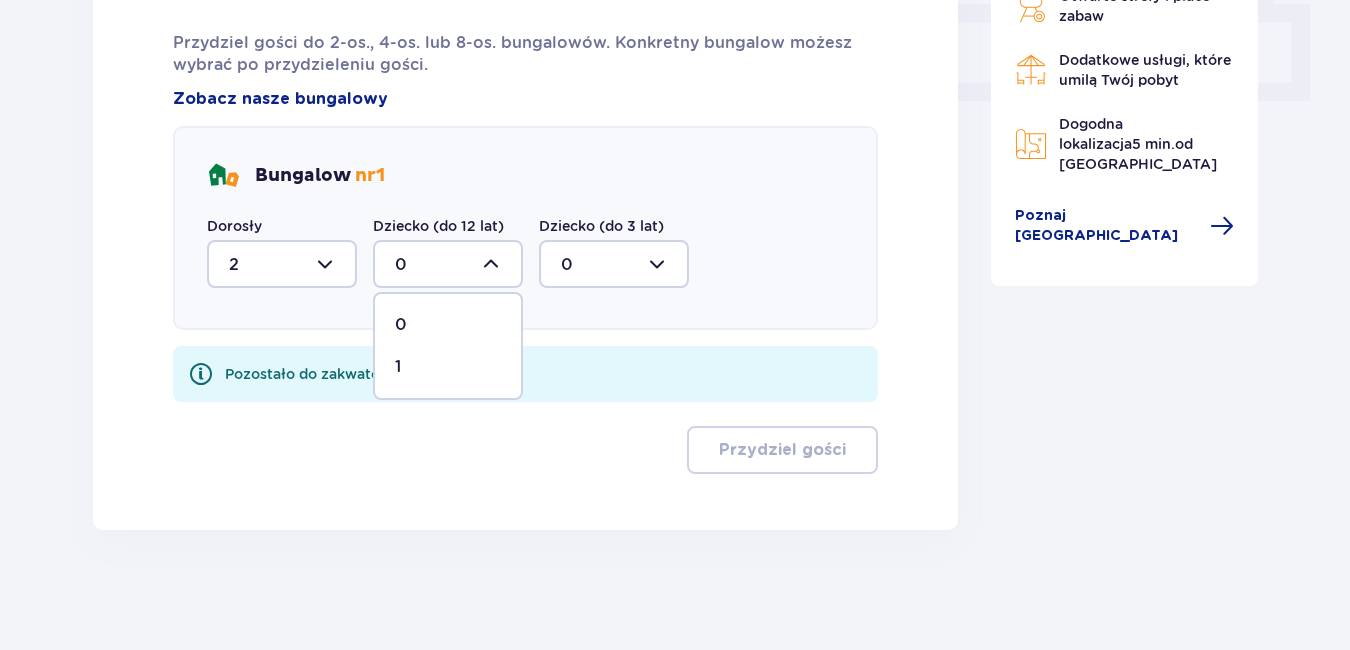 click on "1" at bounding box center [448, 367] 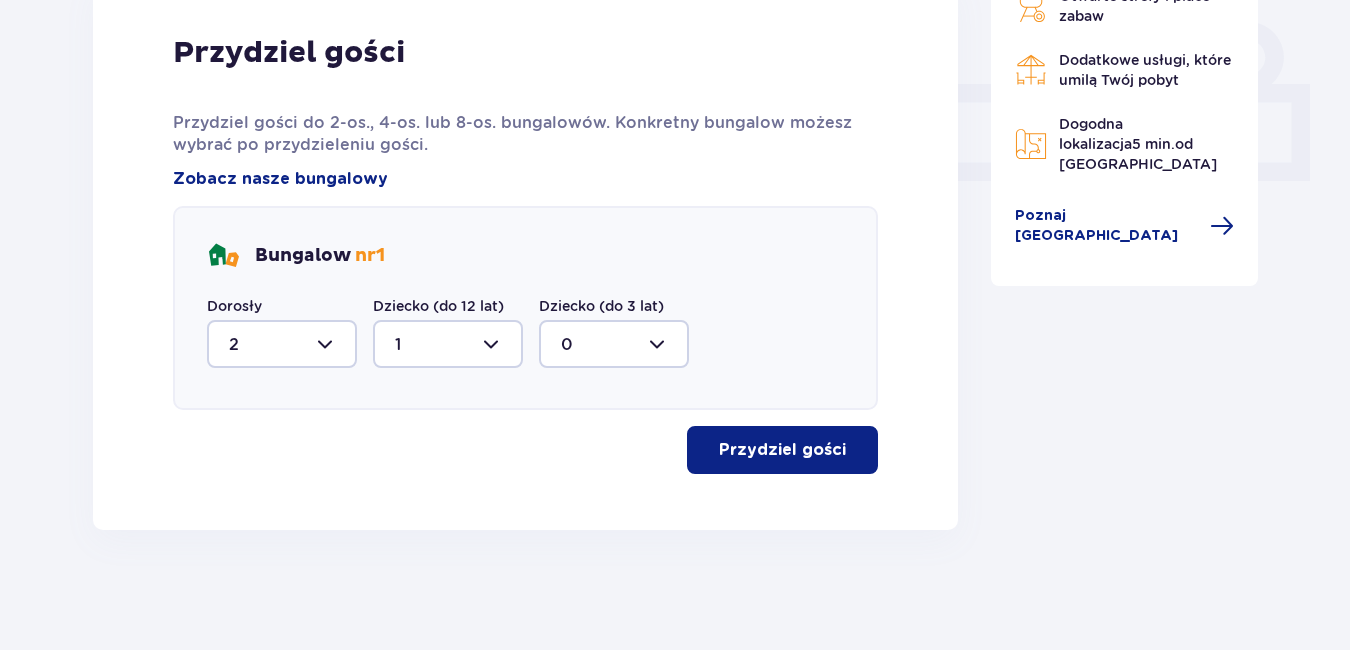 scroll, scrollTop: 852, scrollLeft: 0, axis: vertical 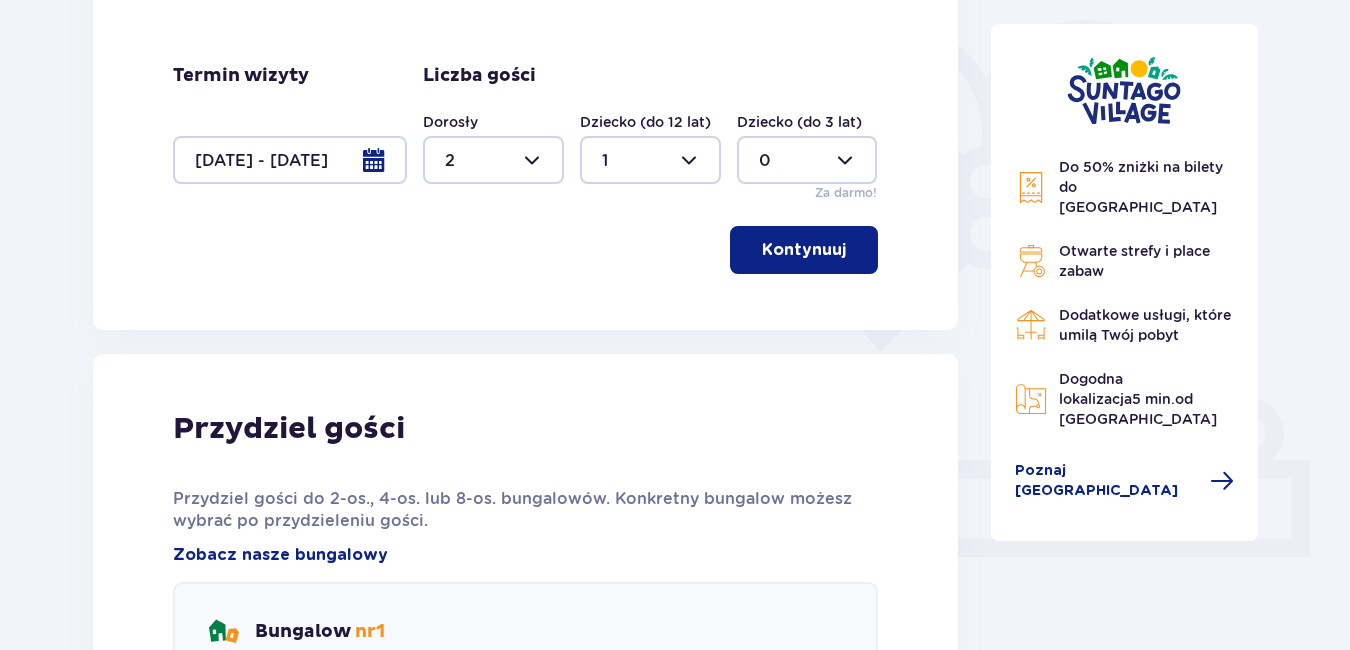 click at bounding box center [290, 160] 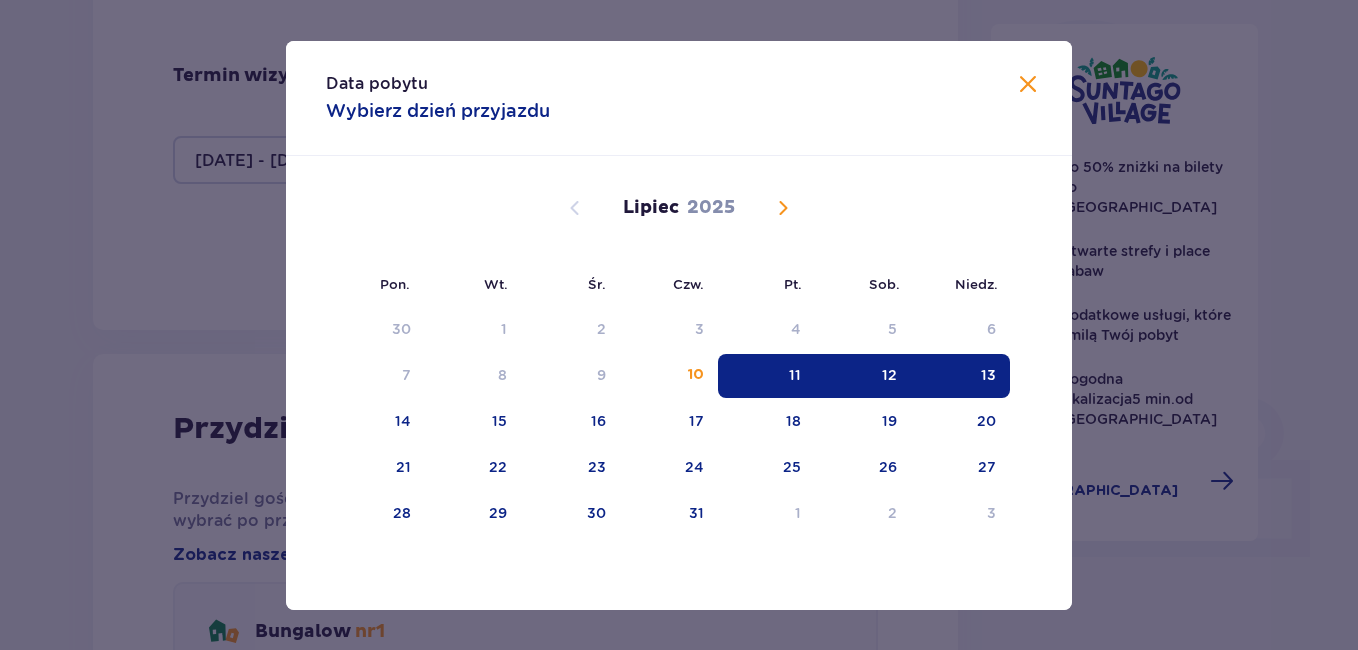 click on "12" at bounding box center (889, 375) 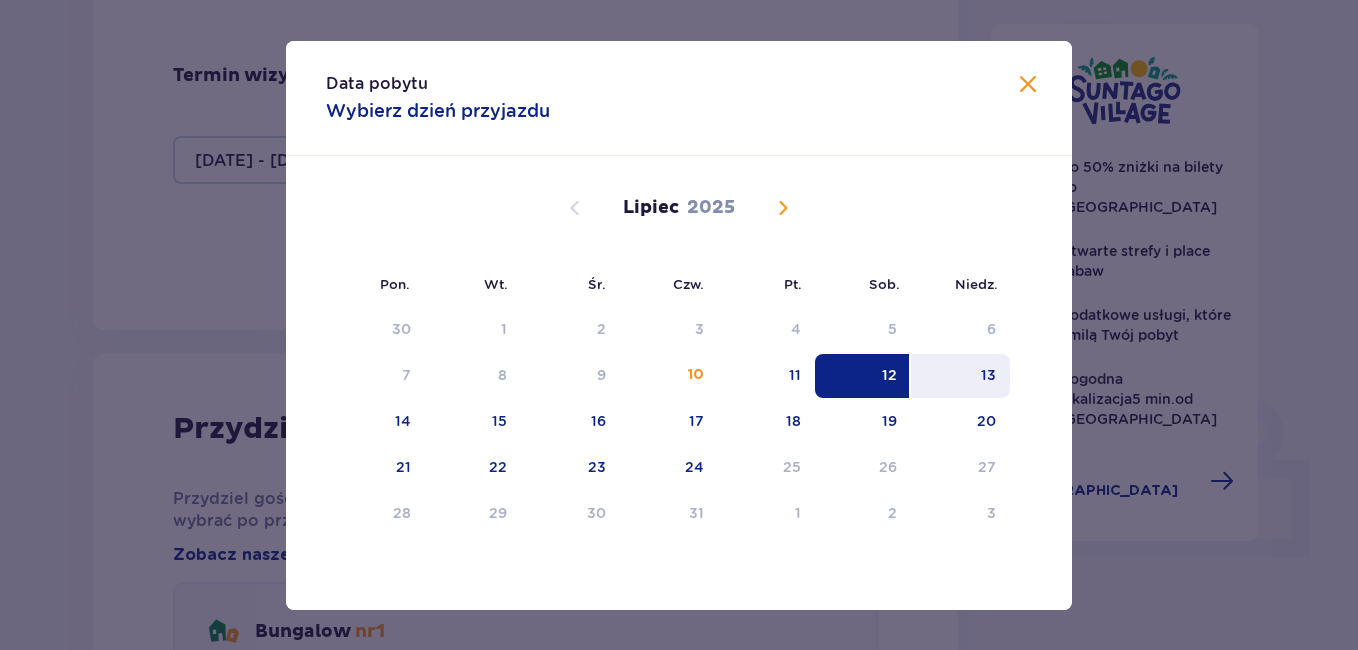 click on "13" at bounding box center [960, 376] 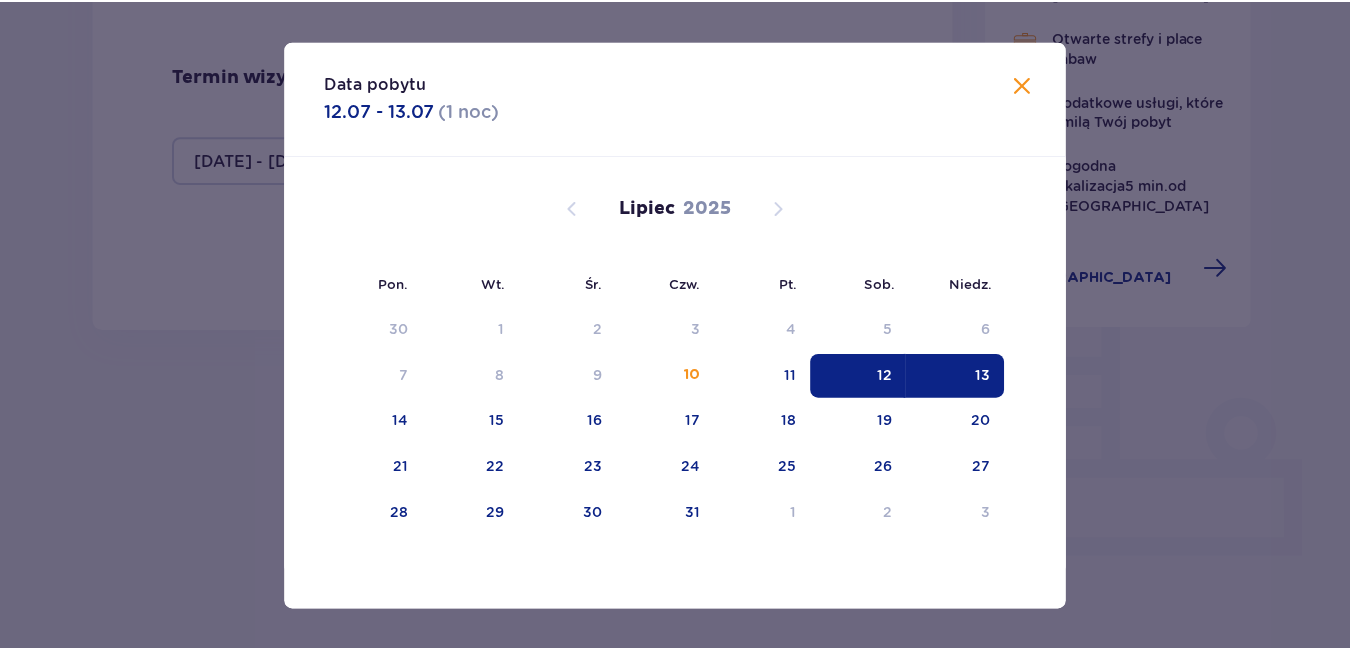 scroll, scrollTop: 461, scrollLeft: 0, axis: vertical 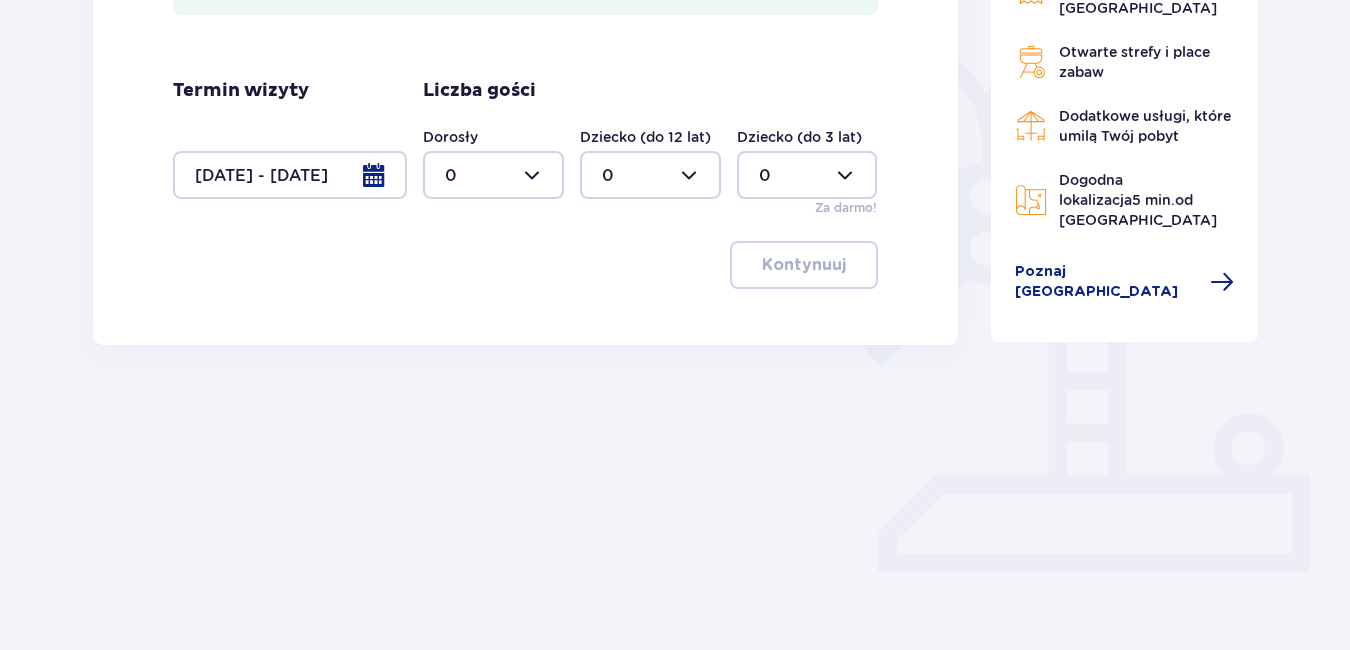 click at bounding box center [493, 175] 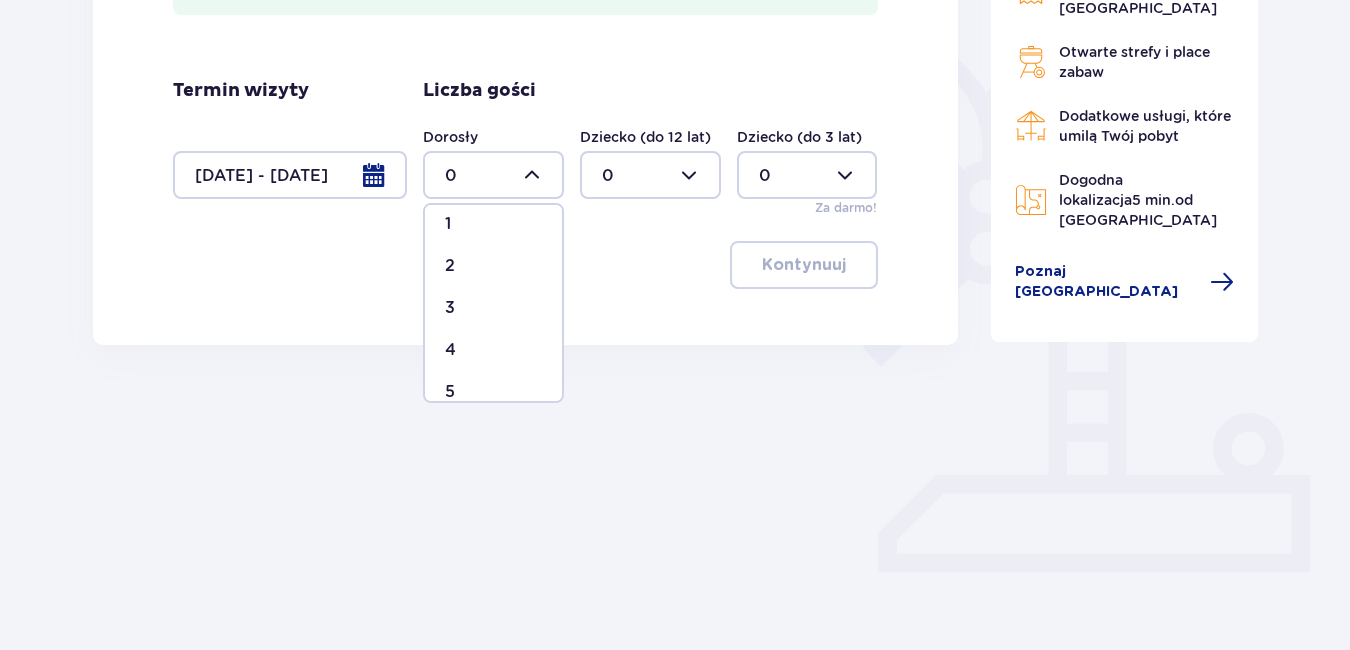 scroll, scrollTop: 100, scrollLeft: 0, axis: vertical 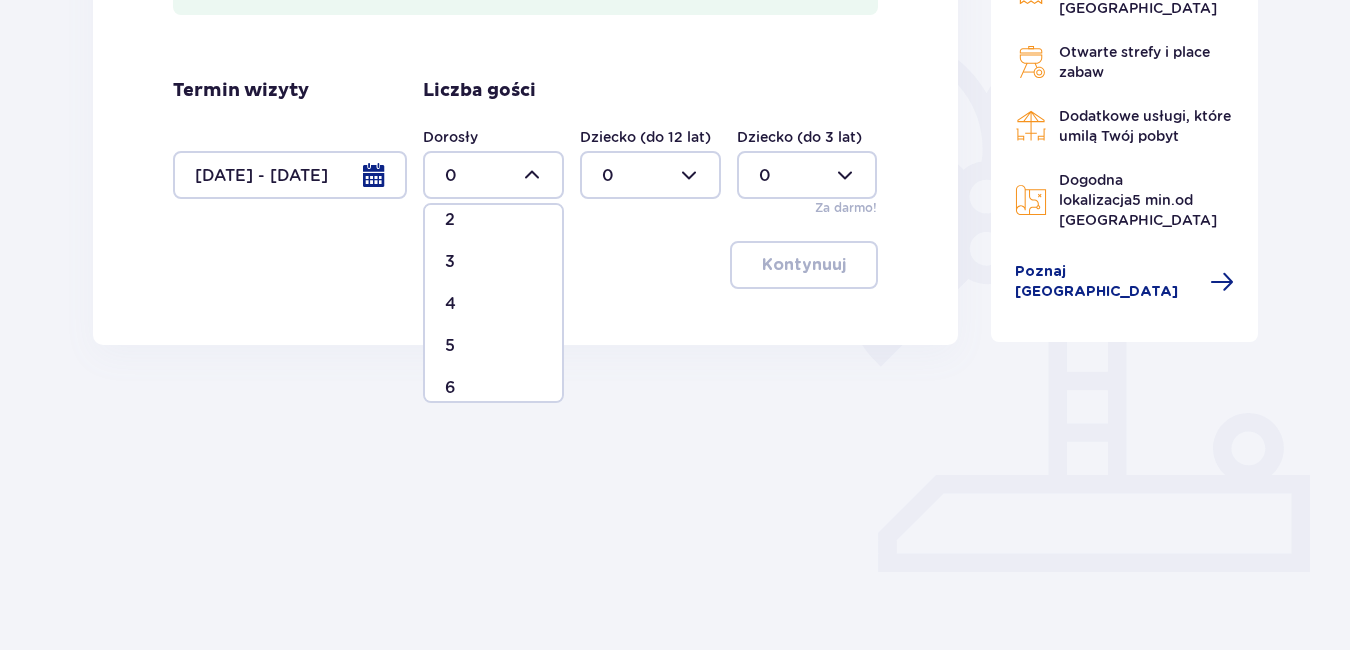 click on "4" at bounding box center [450, 304] 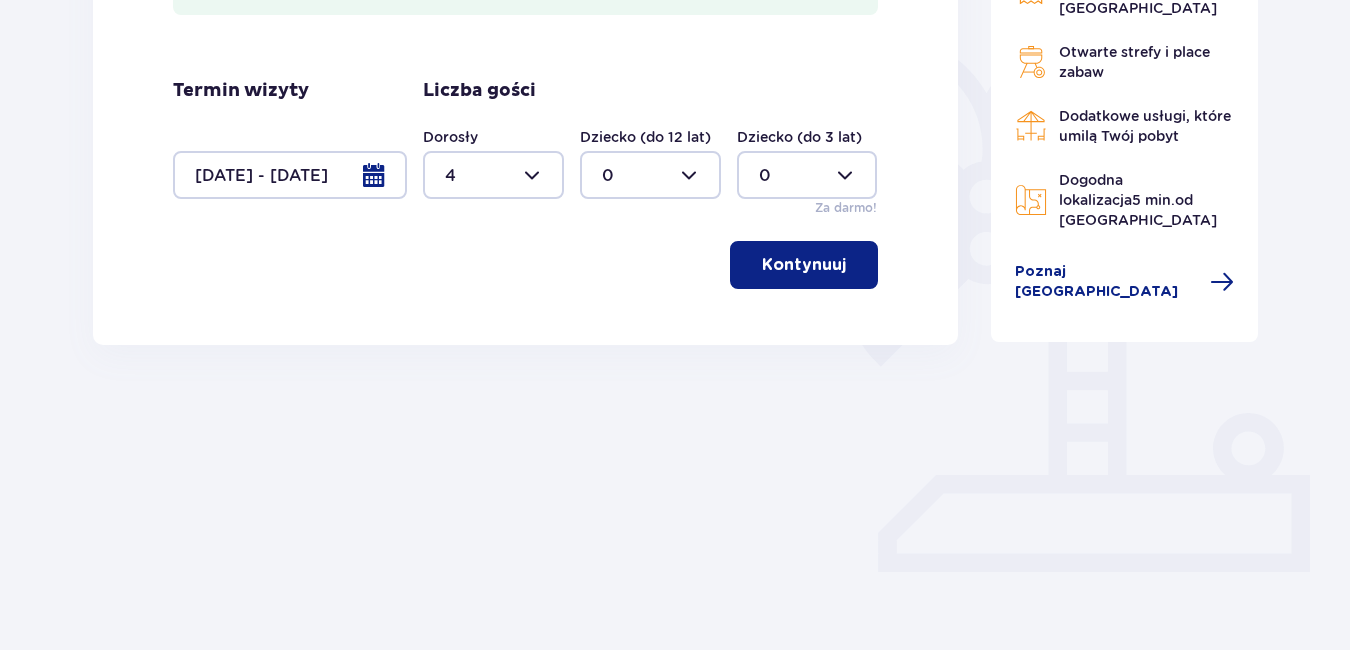 click at bounding box center [650, 175] 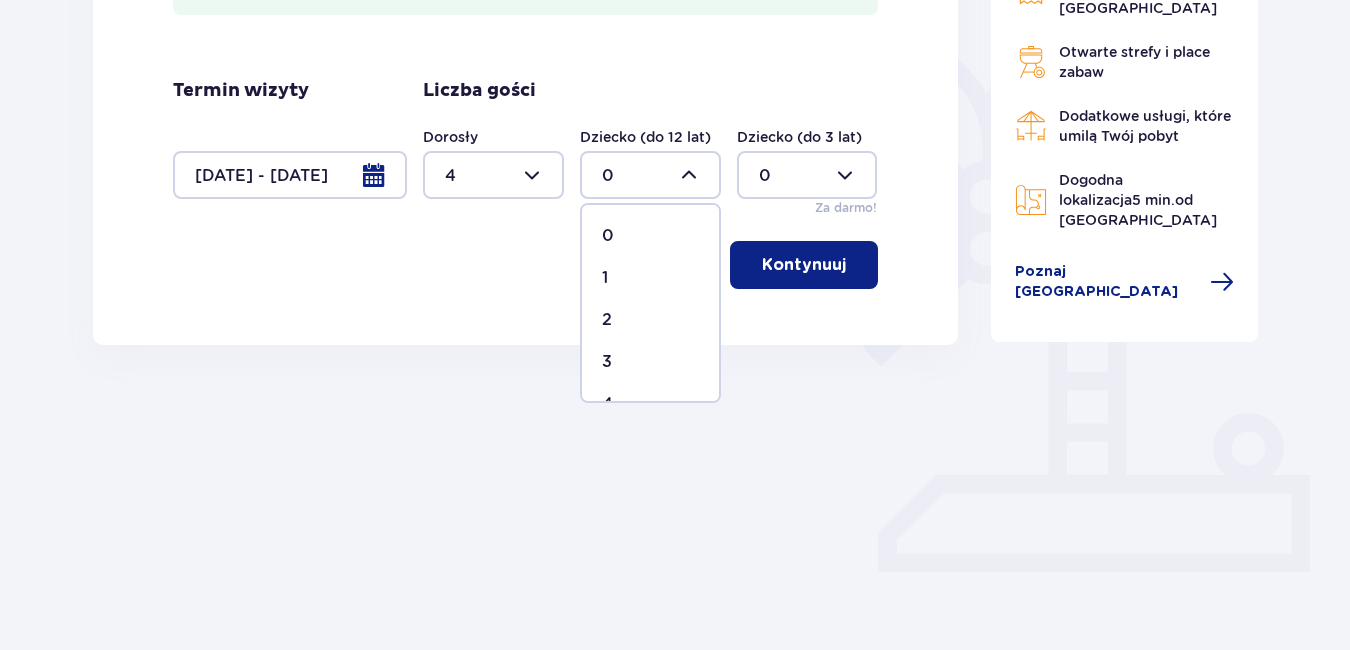 drag, startPoint x: 592, startPoint y: 280, endPoint x: 658, endPoint y: 281, distance: 66.007576 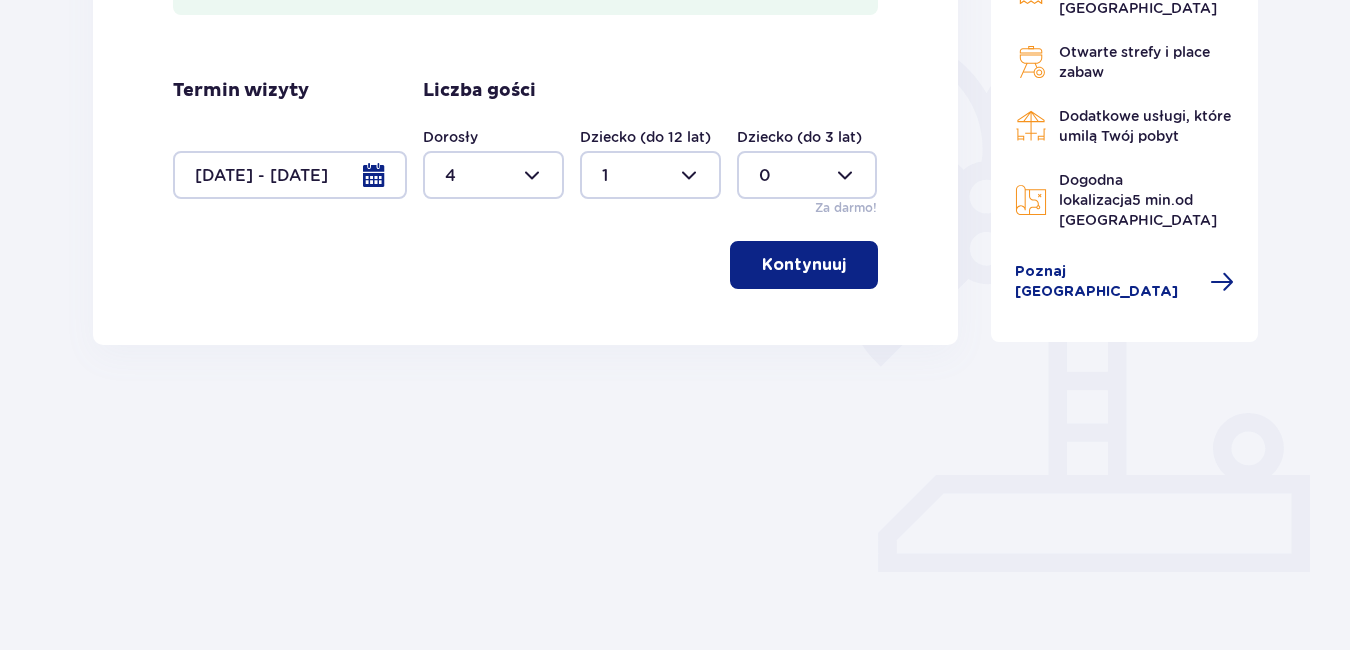 click on "Kontynuuj" at bounding box center (804, 265) 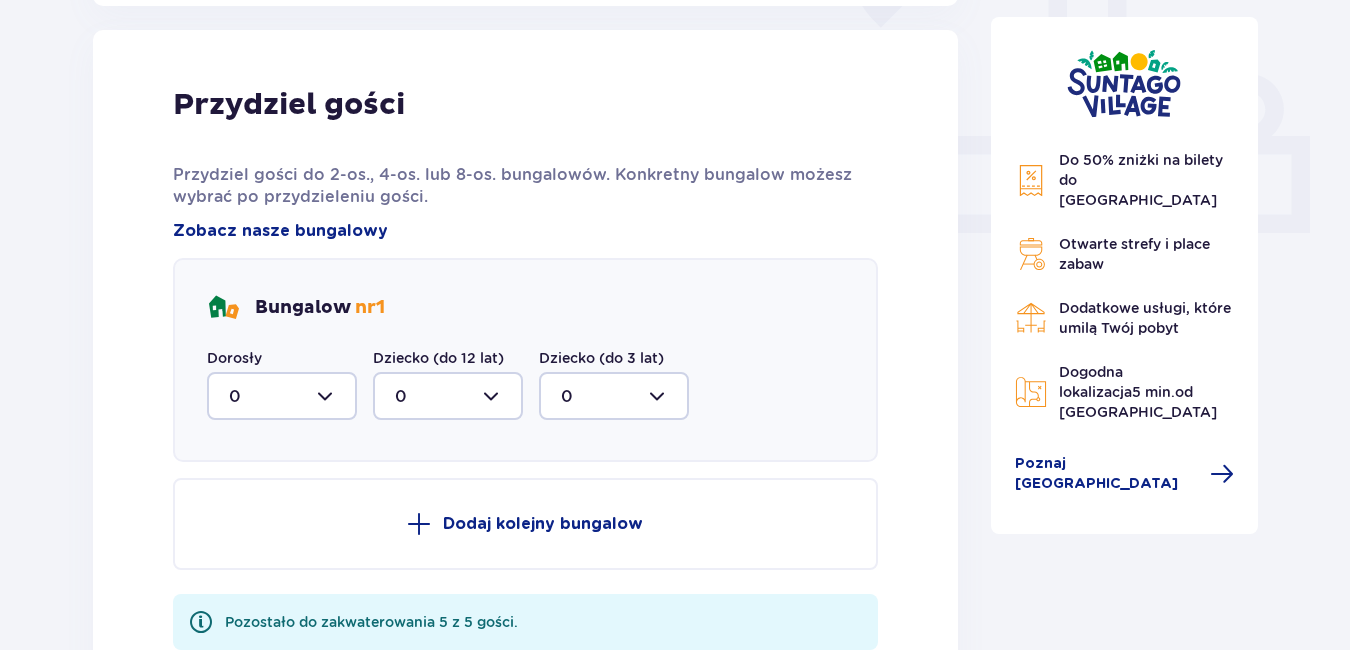 scroll, scrollTop: 806, scrollLeft: 0, axis: vertical 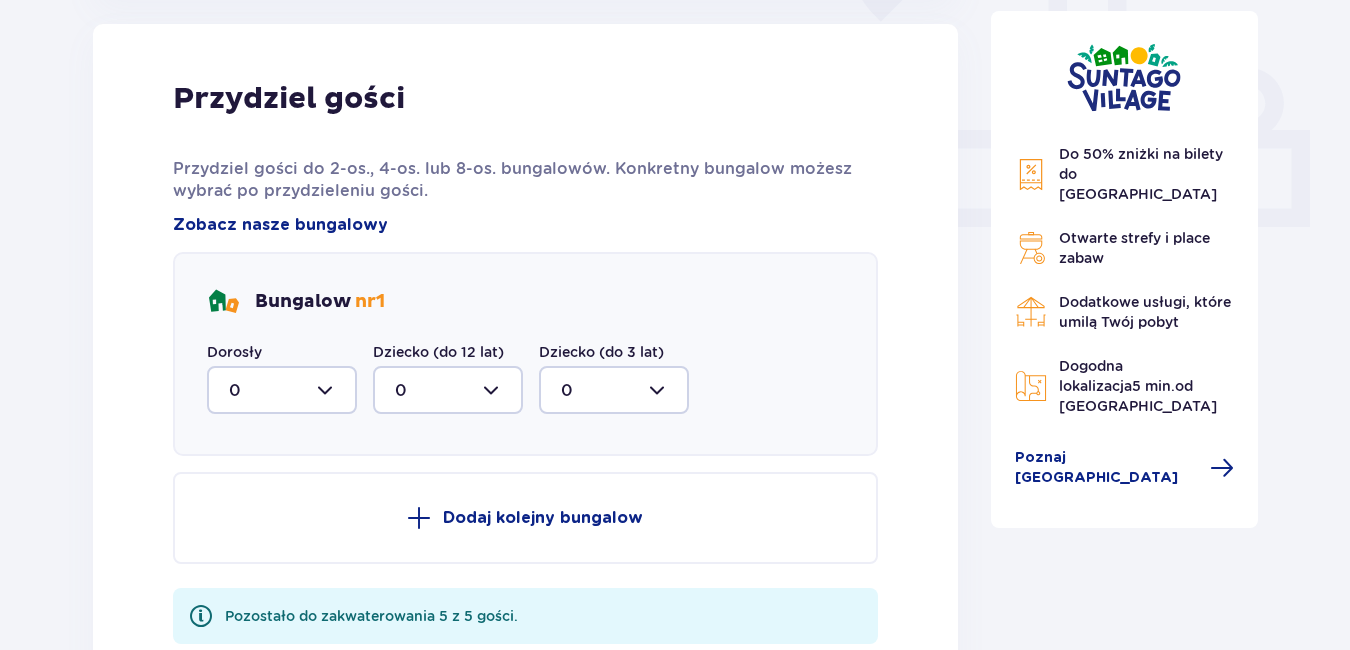 click at bounding box center [282, 390] 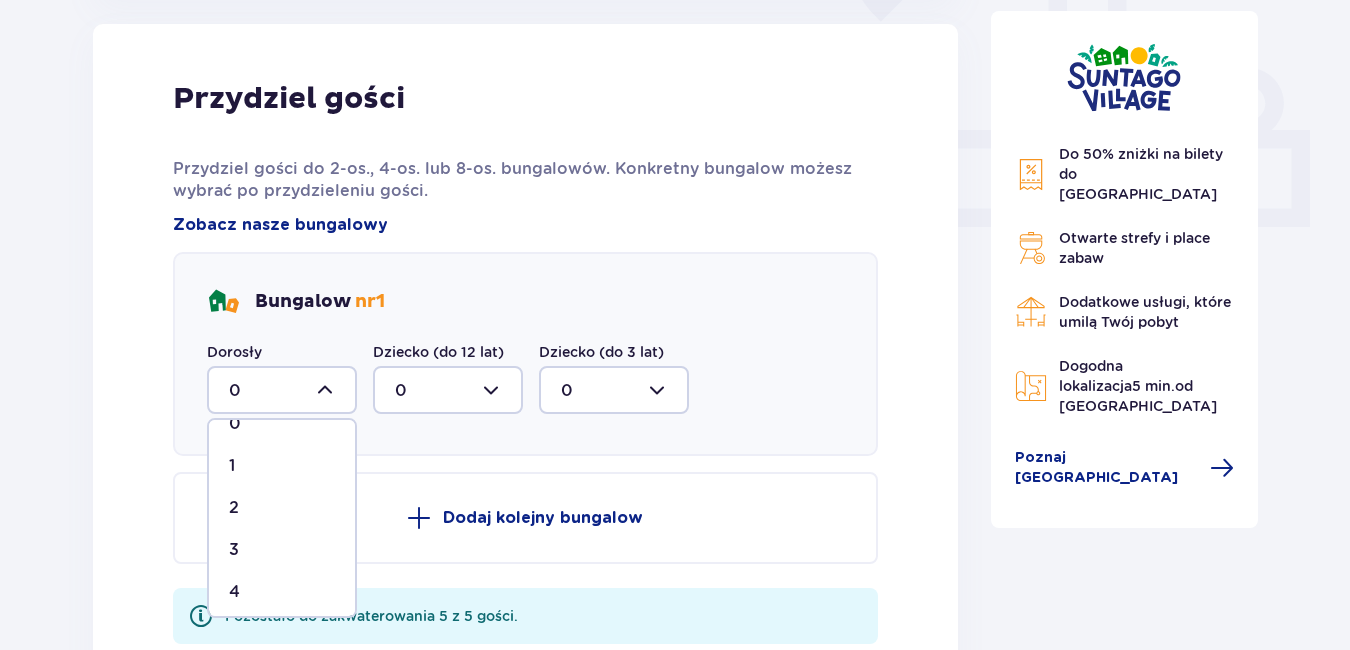 scroll, scrollTop: 34, scrollLeft: 0, axis: vertical 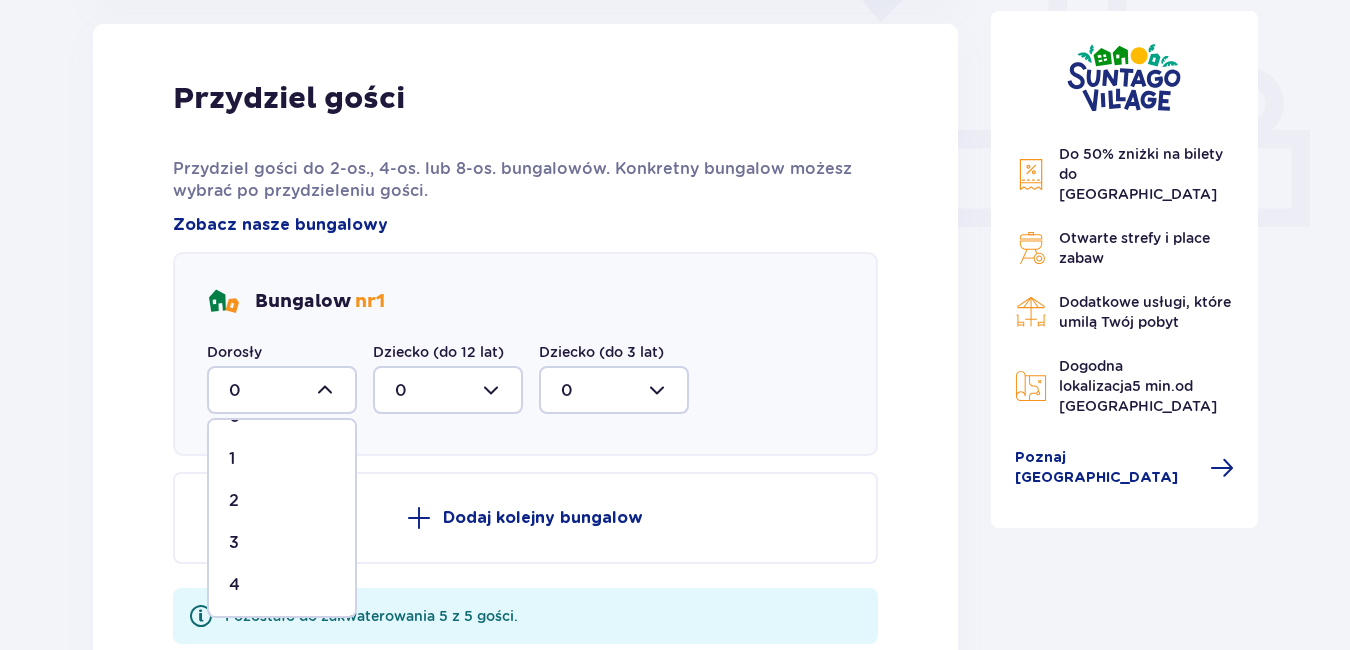 click on "4" at bounding box center (282, 585) 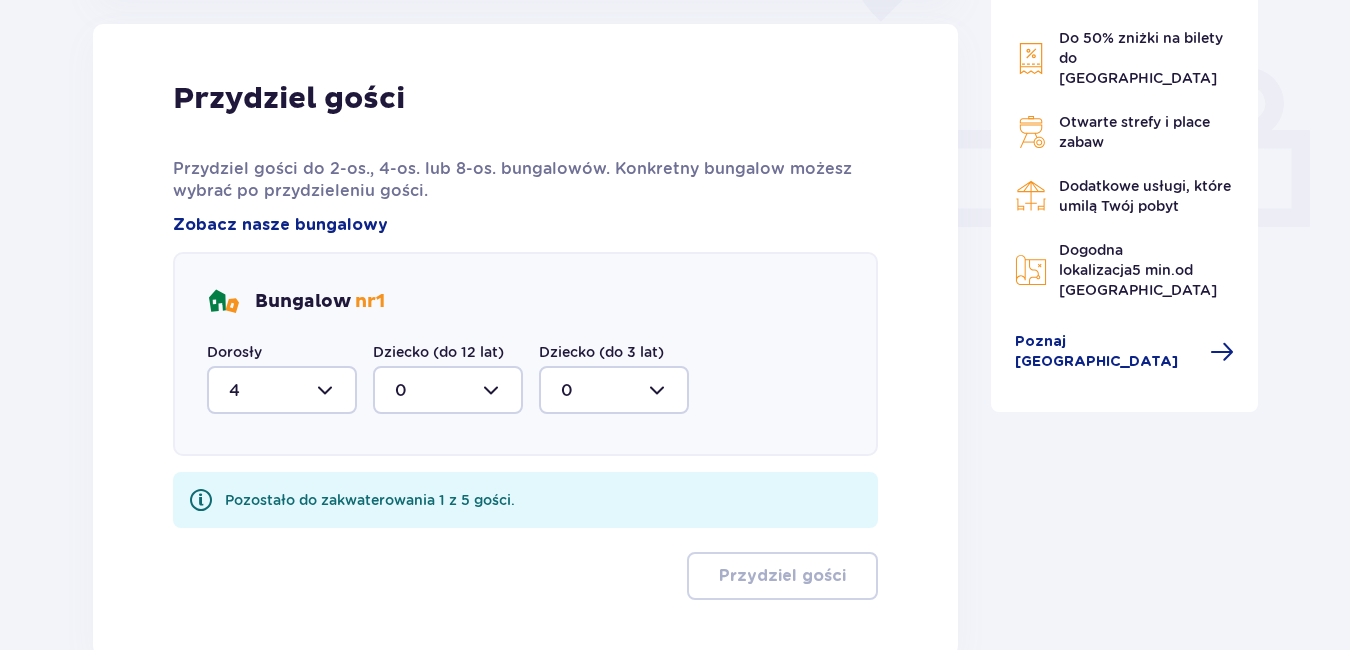 click at bounding box center (448, 390) 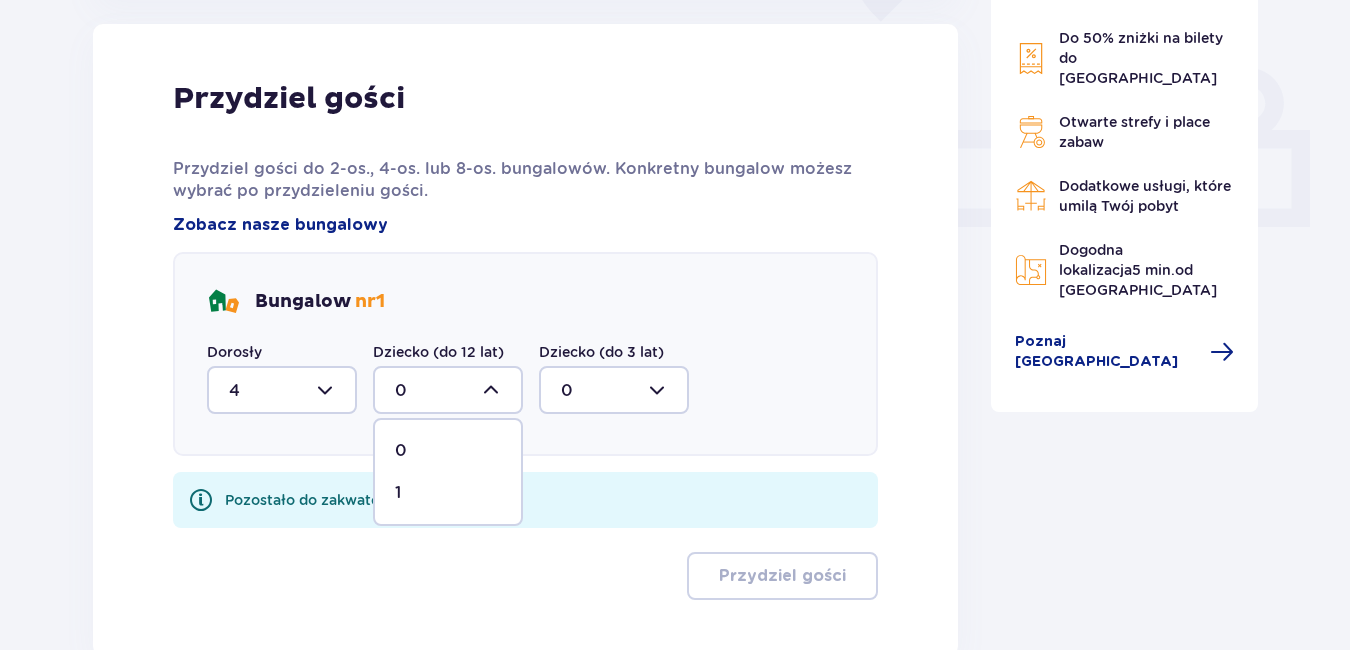 click on "1" at bounding box center (448, 493) 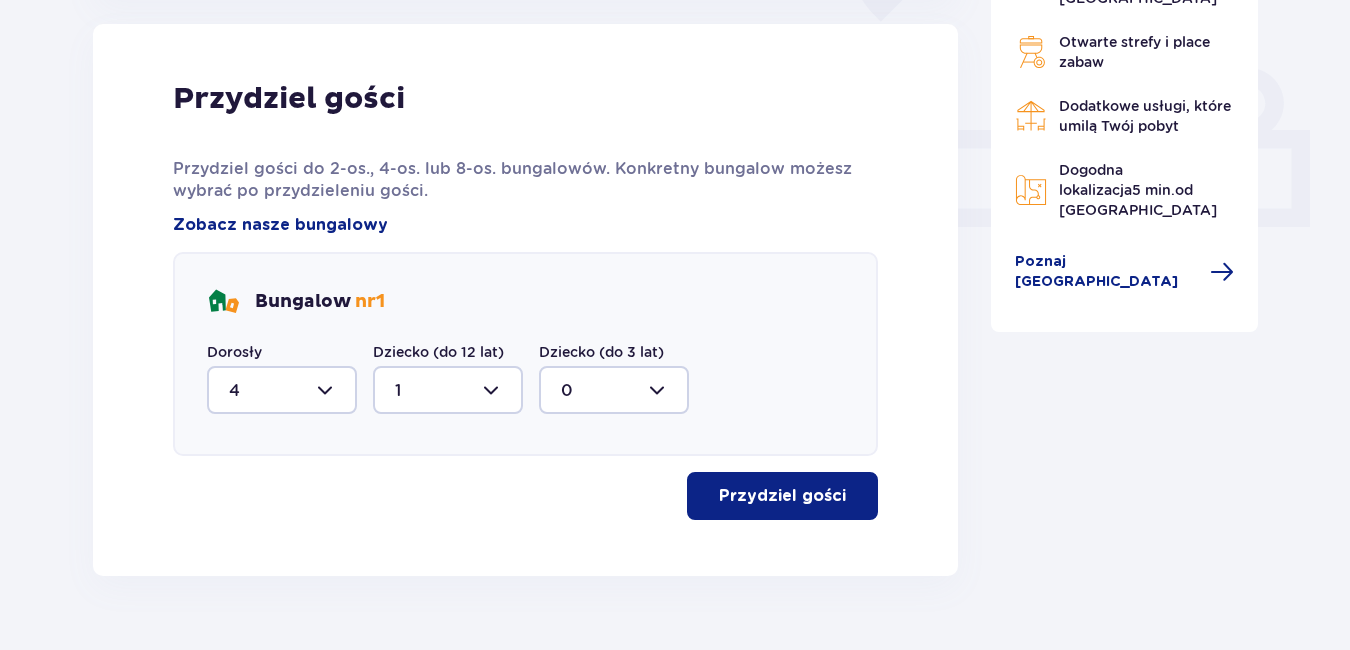 drag, startPoint x: 760, startPoint y: 510, endPoint x: 782, endPoint y: 507, distance: 22.203604 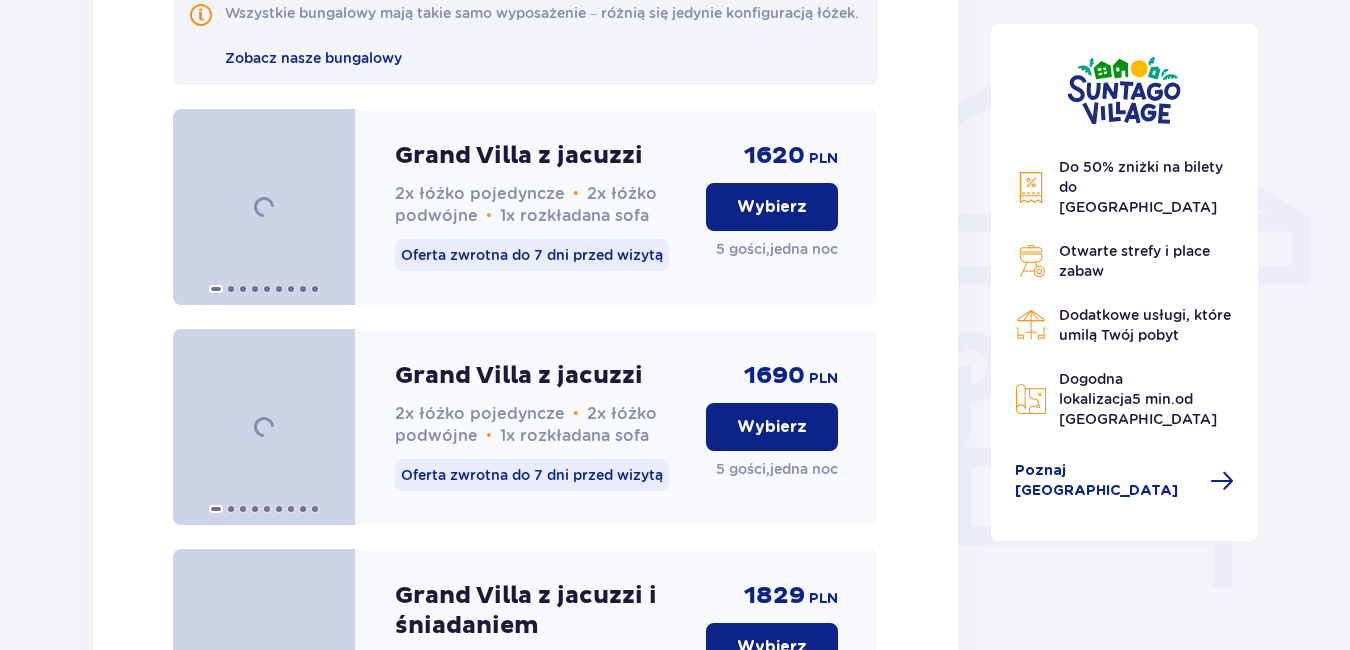 scroll, scrollTop: 1582, scrollLeft: 0, axis: vertical 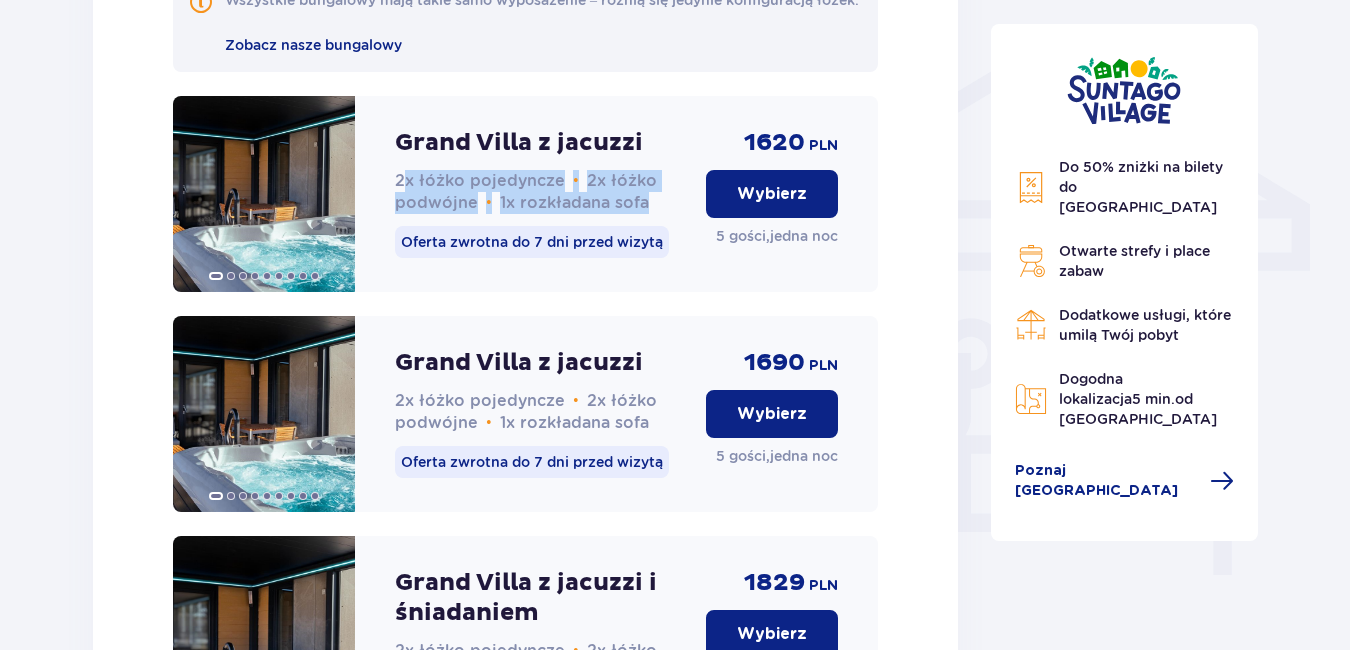 drag, startPoint x: 402, startPoint y: 203, endPoint x: 649, endPoint y: 229, distance: 248.36465 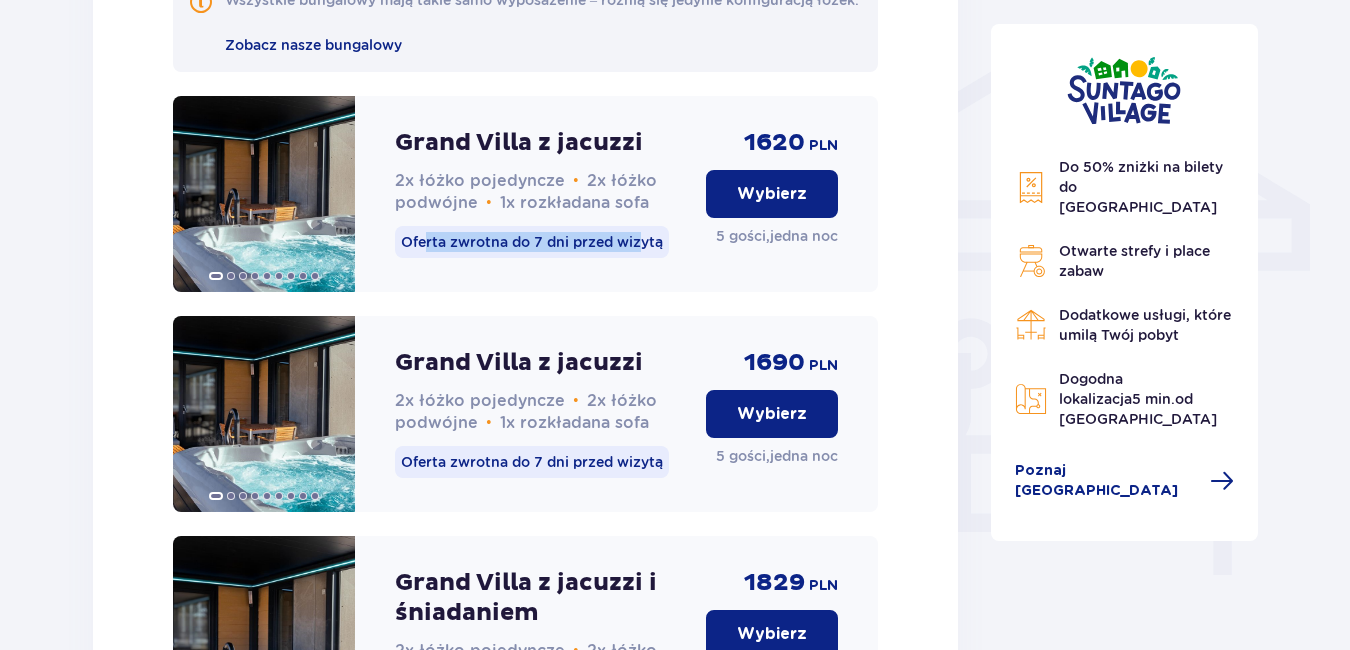 drag, startPoint x: 423, startPoint y: 266, endPoint x: 643, endPoint y: 250, distance: 220.58105 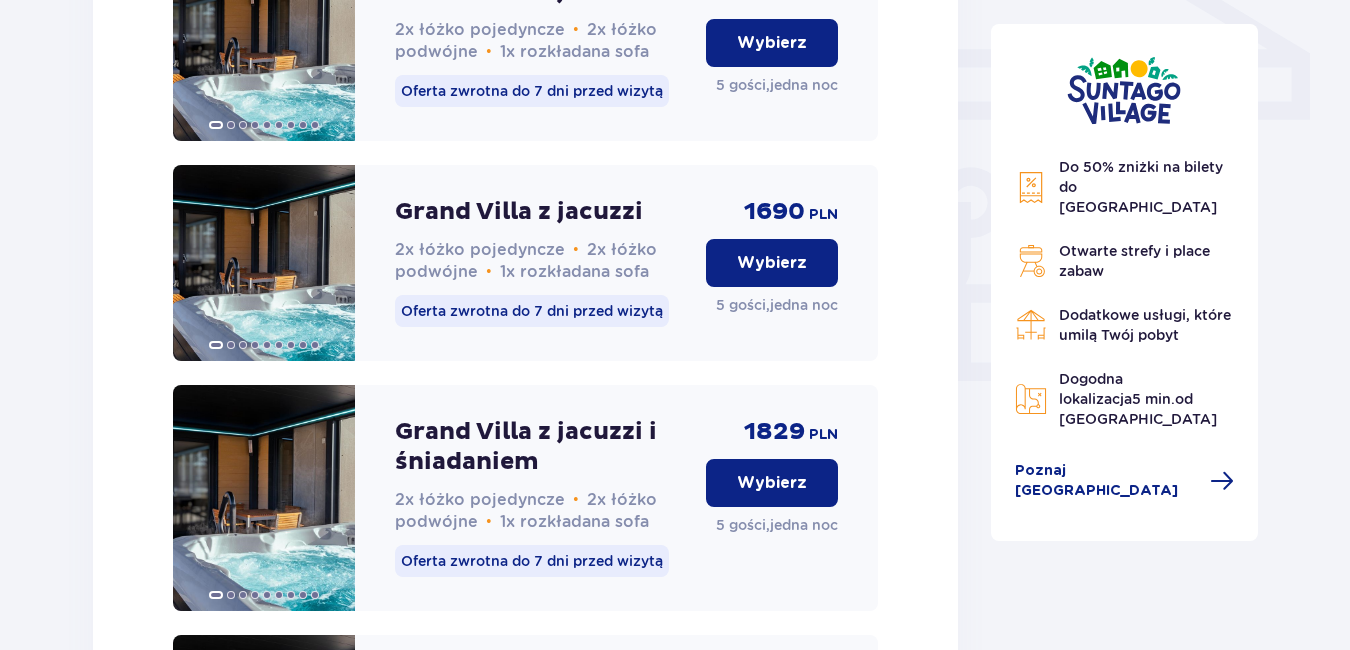 scroll, scrollTop: 1780, scrollLeft: 0, axis: vertical 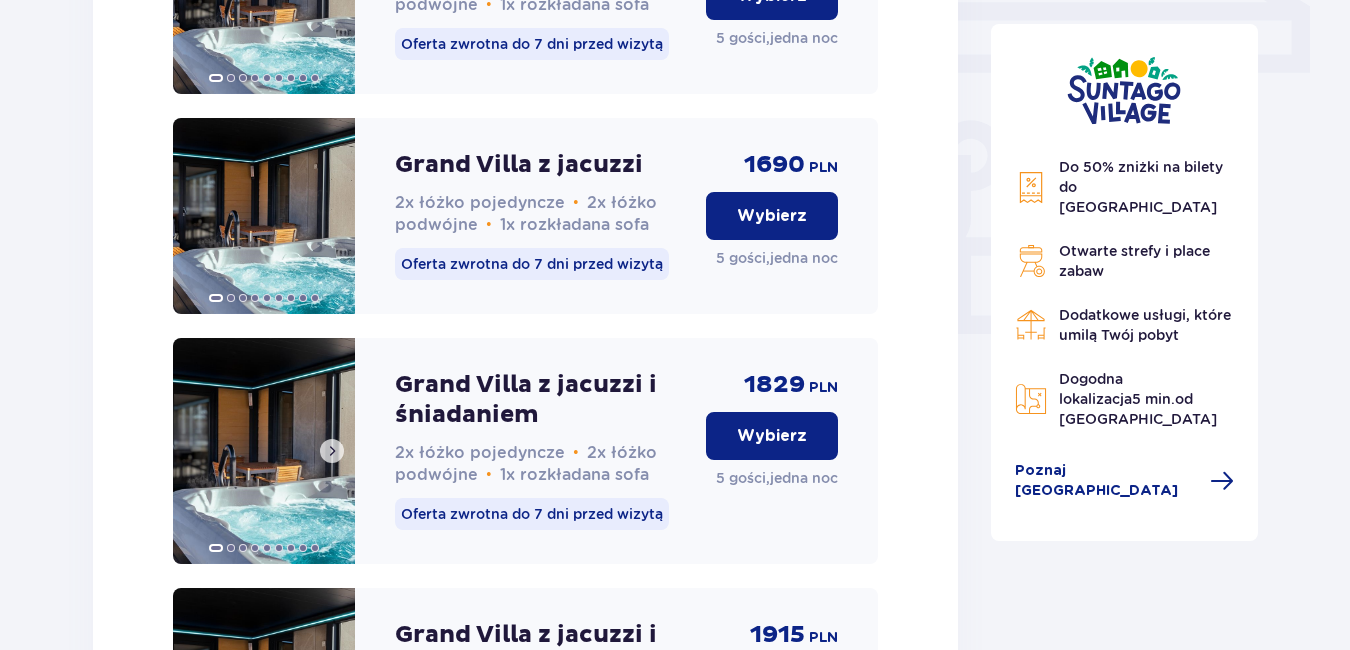 click at bounding box center (264, 451) 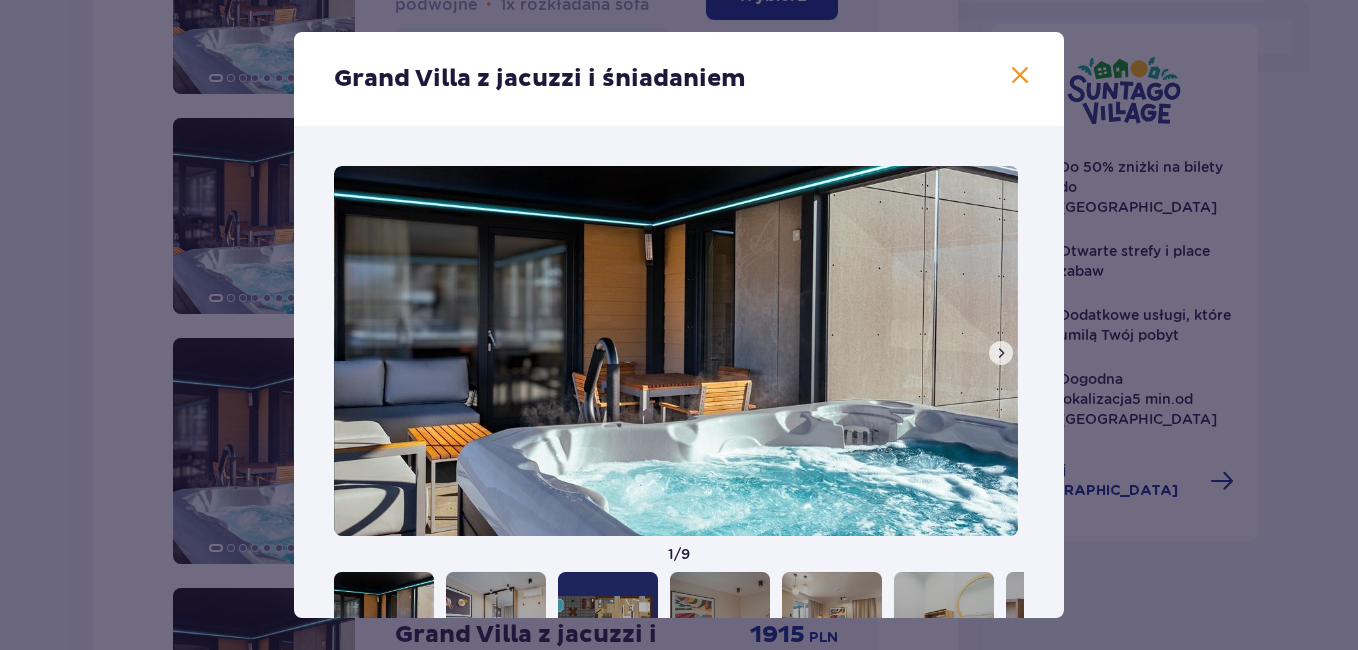 click at bounding box center [1001, 353] 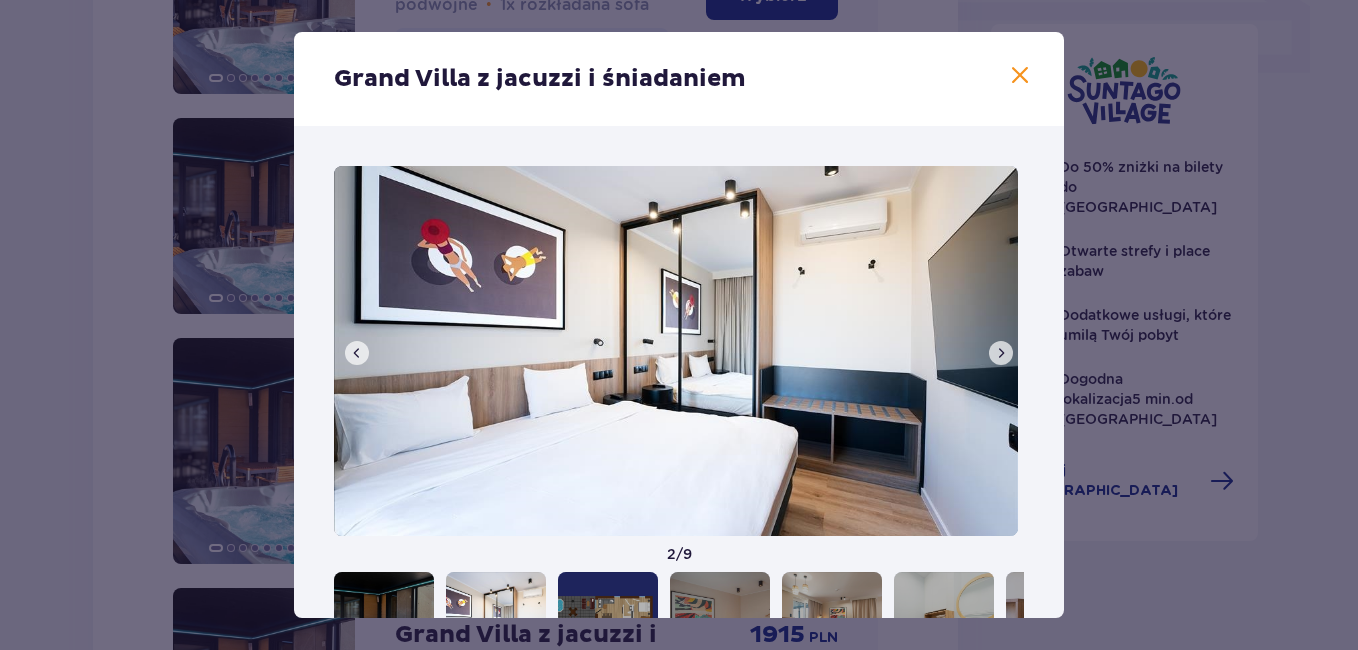 click at bounding box center [1001, 353] 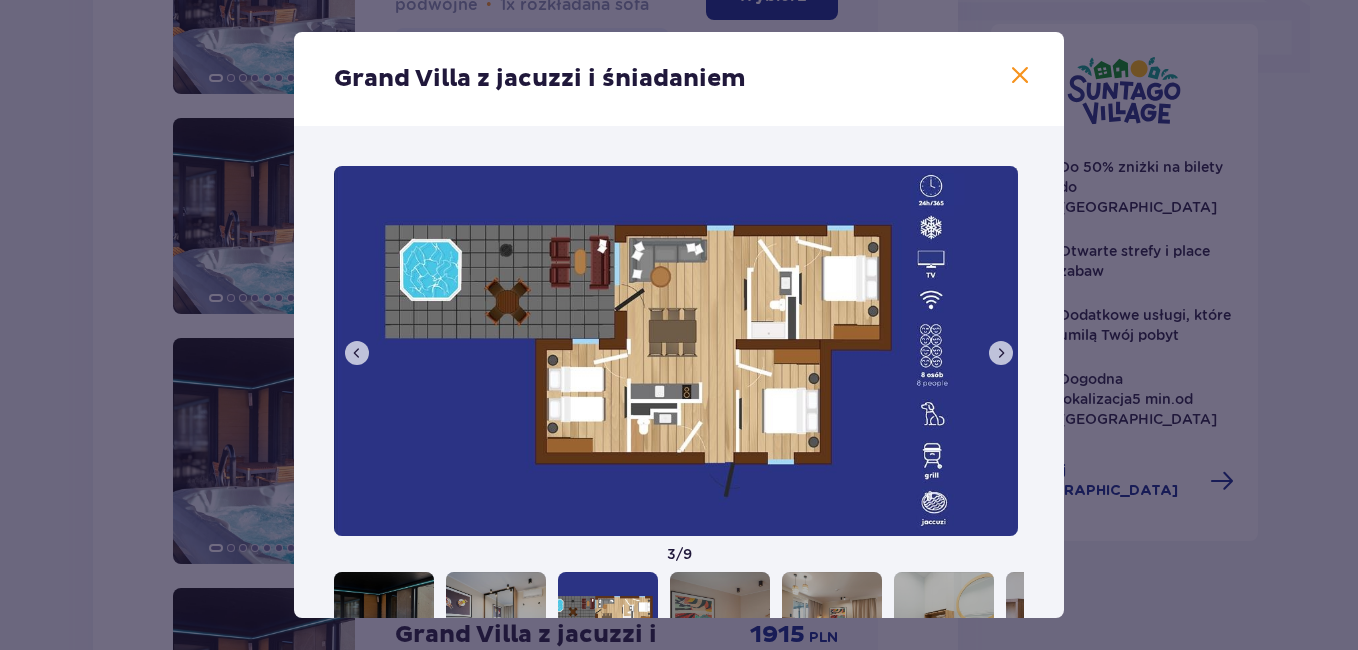click at bounding box center (1001, 353) 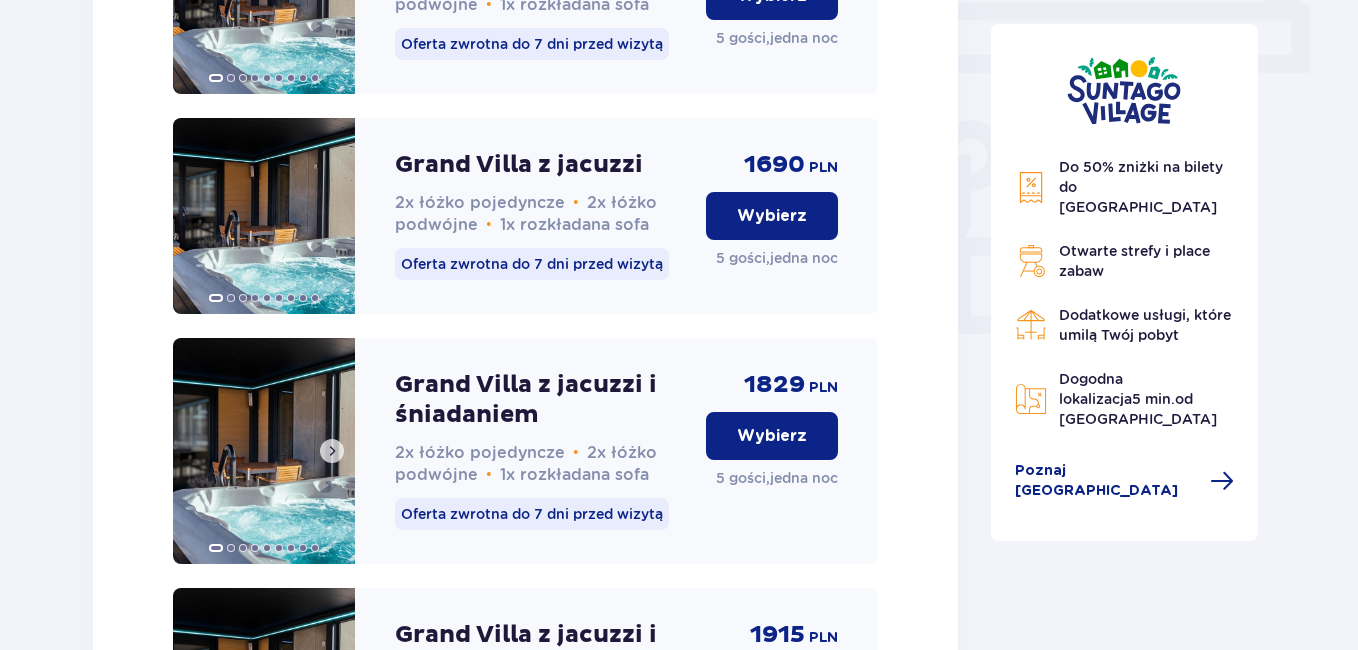 click at bounding box center (264, 451) 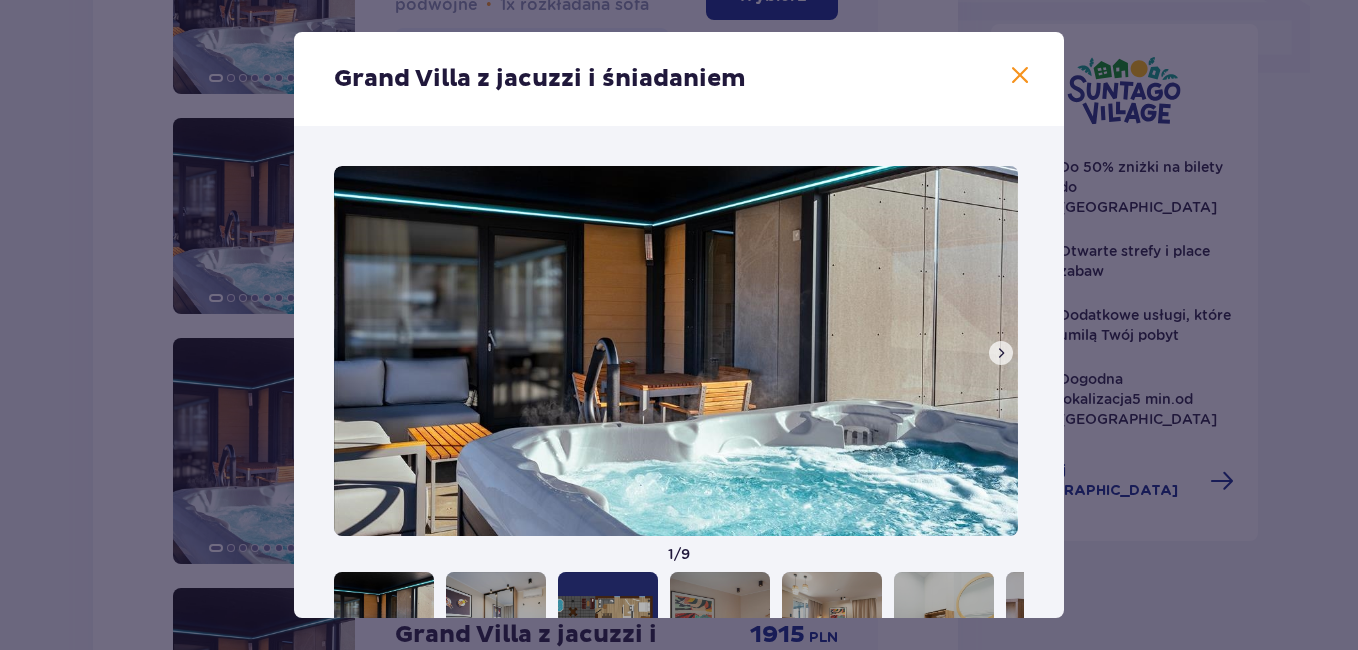 click at bounding box center (1001, 353) 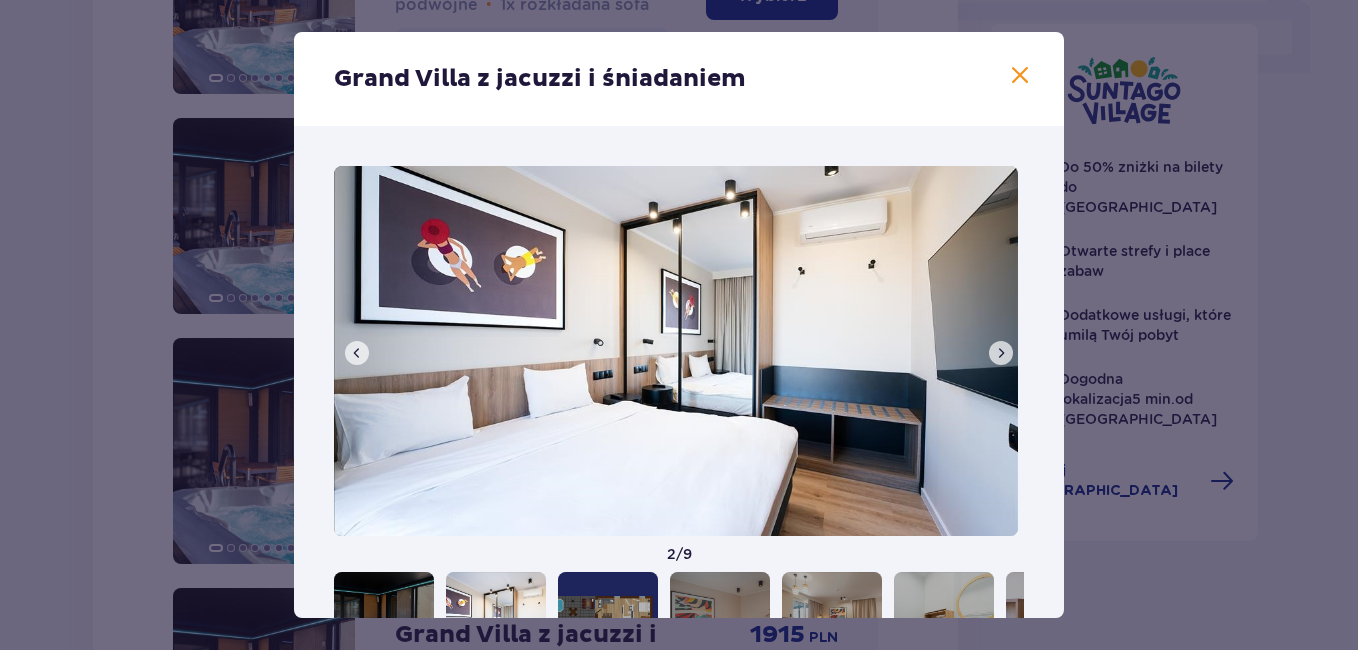 click at bounding box center (1001, 353) 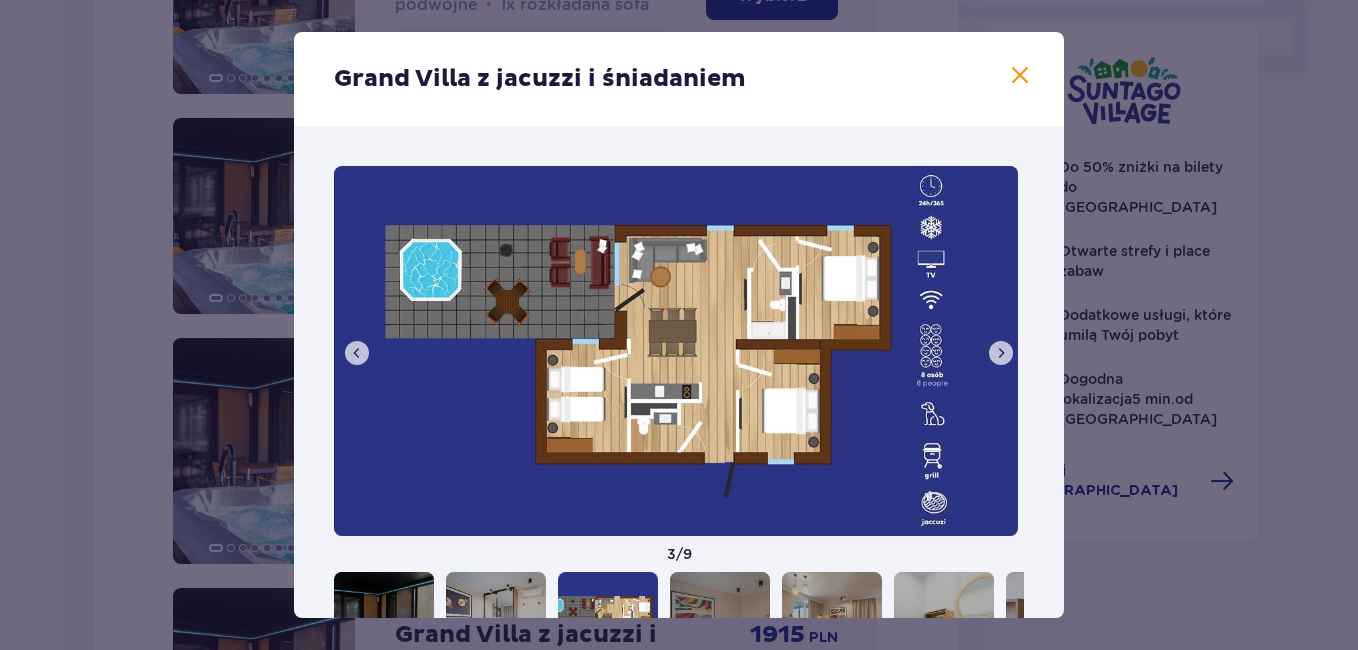 click at bounding box center [1001, 353] 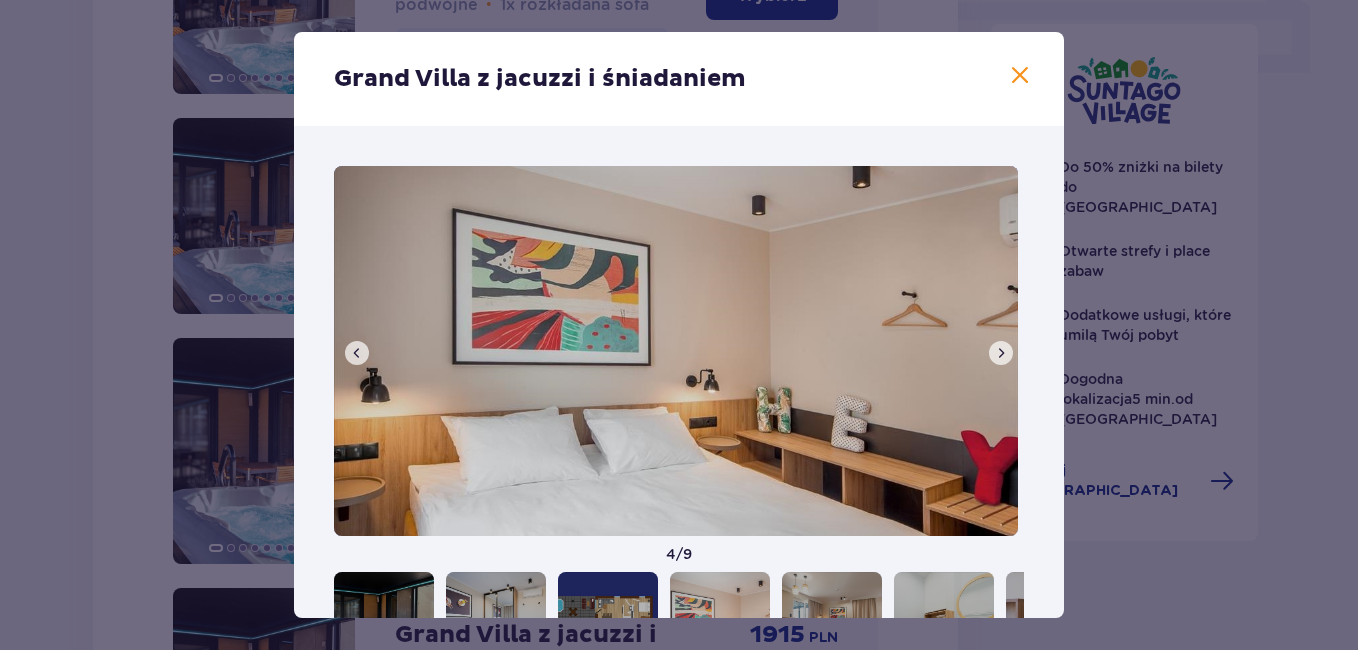 click at bounding box center (1001, 353) 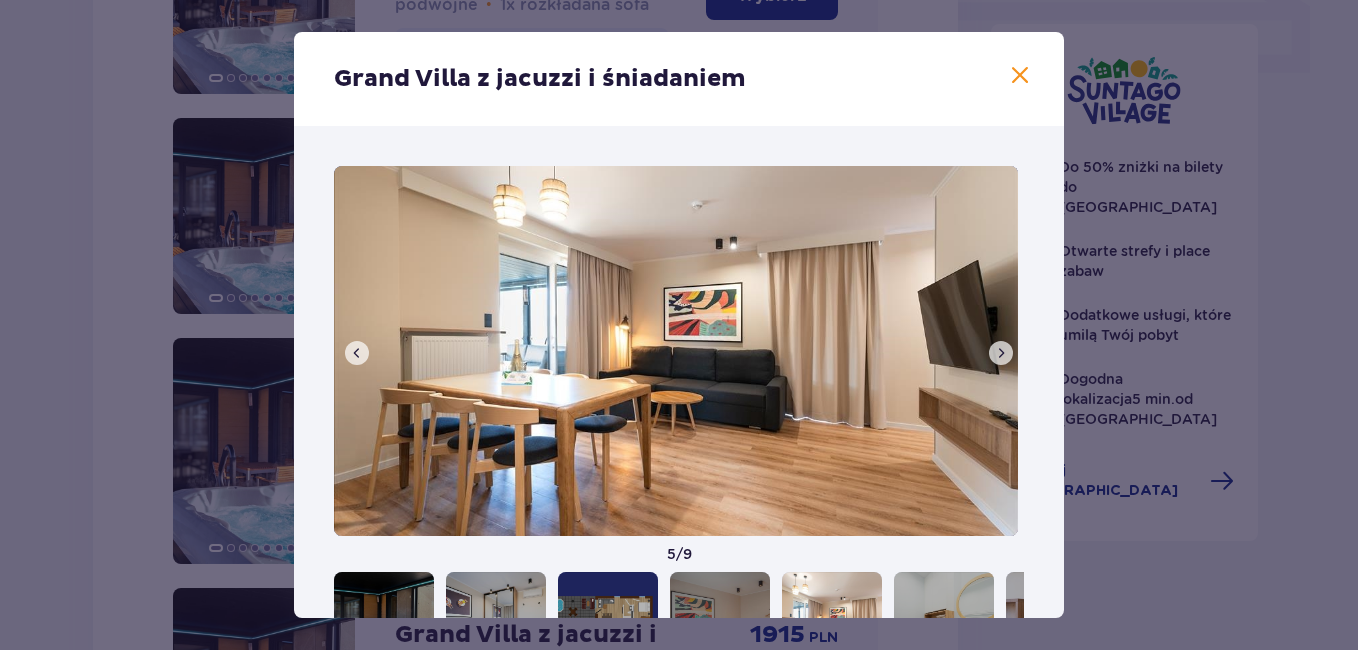 click at bounding box center [1001, 353] 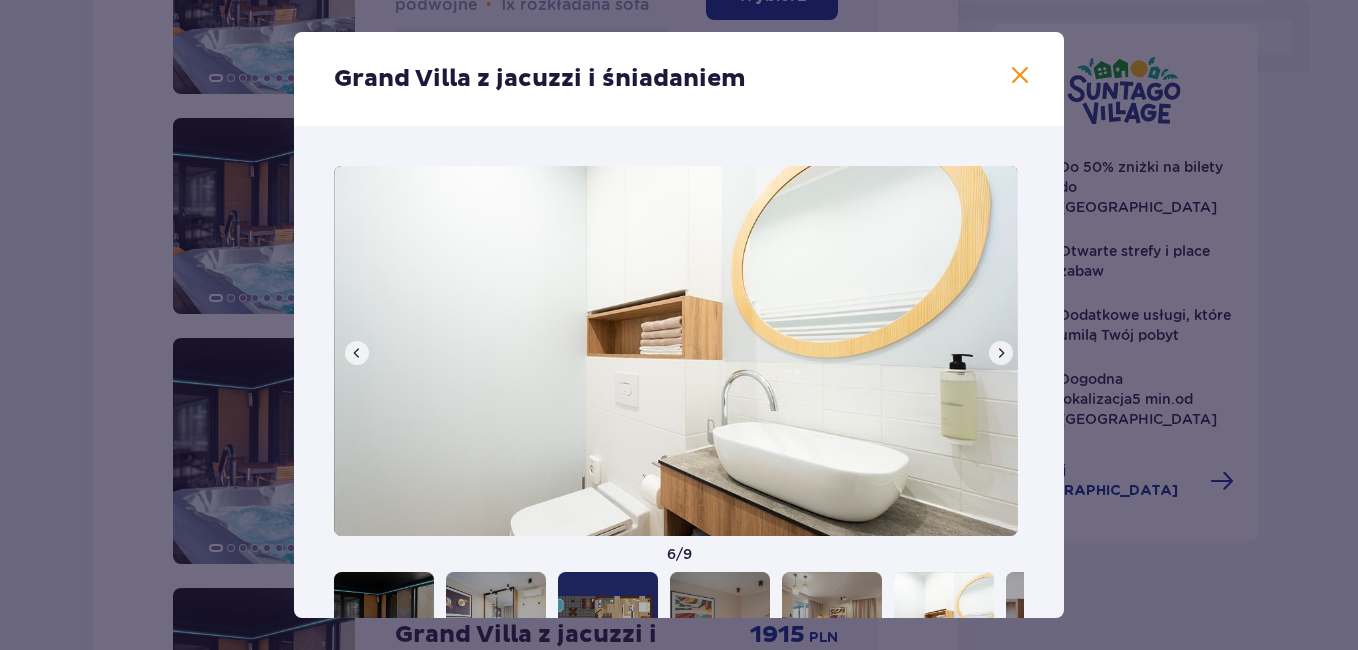 click at bounding box center [1001, 353] 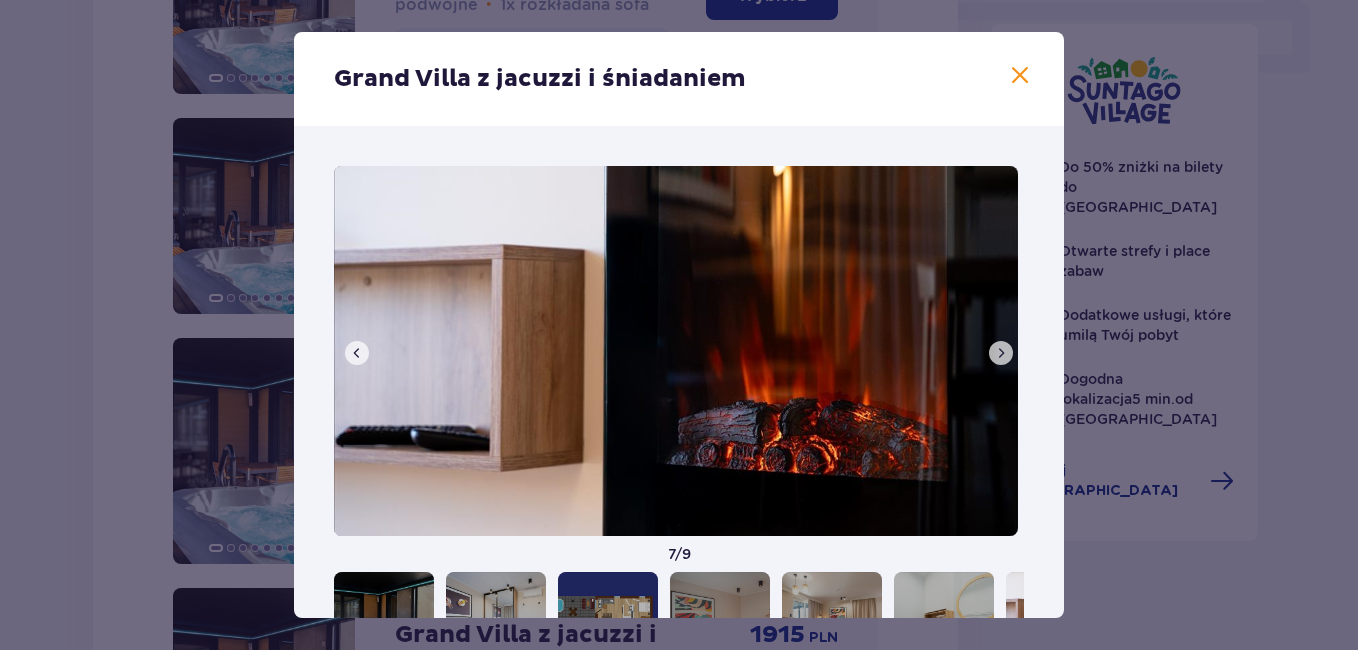 click at bounding box center (1001, 353) 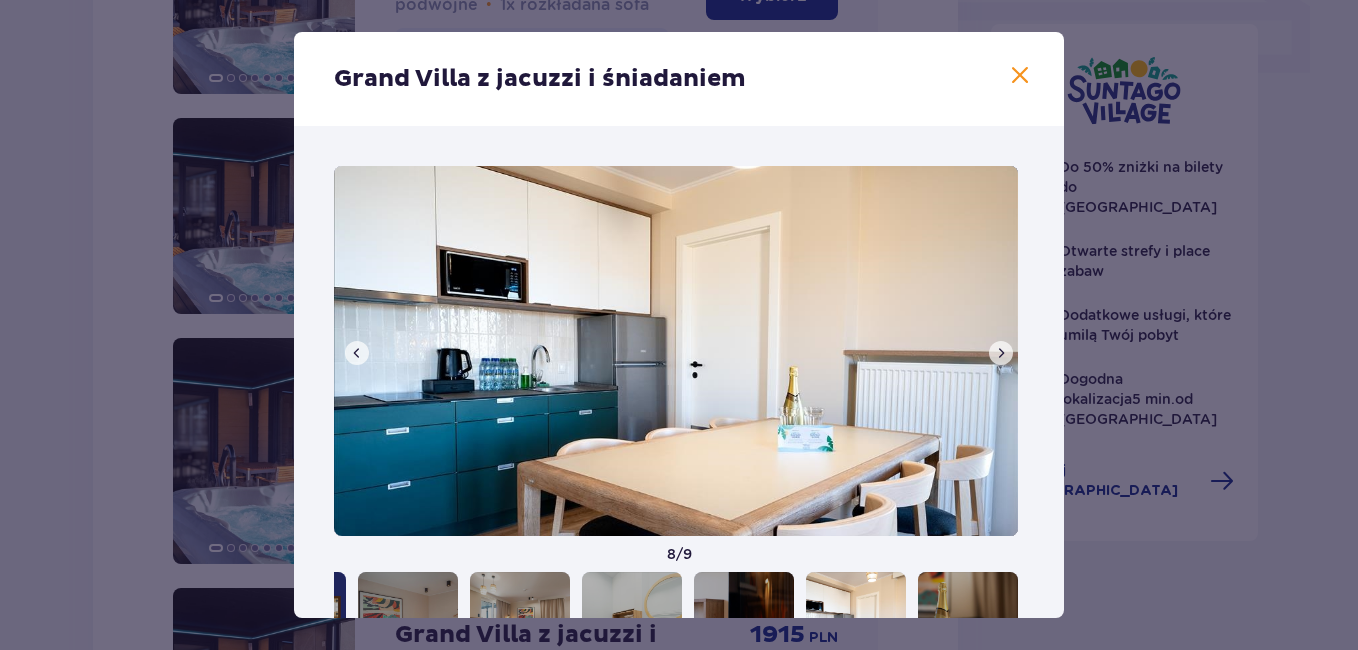 click at bounding box center (1001, 353) 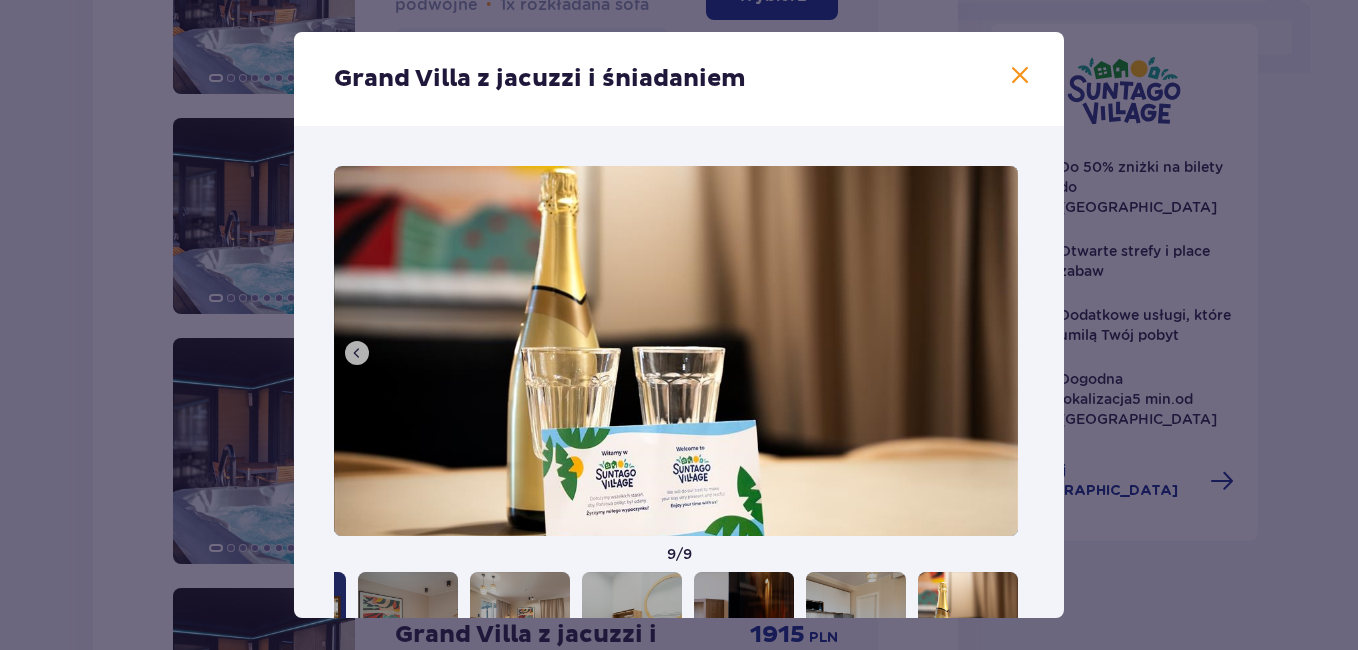 click at bounding box center (676, 351) 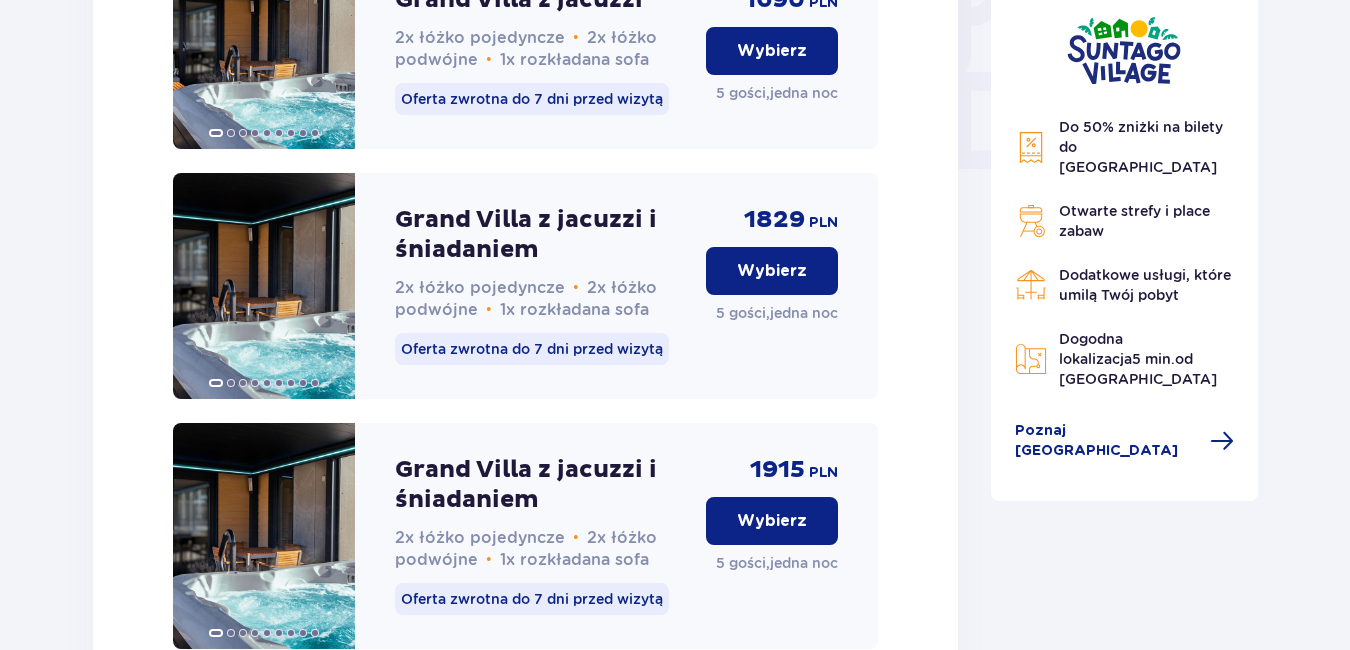 scroll, scrollTop: 1980, scrollLeft: 0, axis: vertical 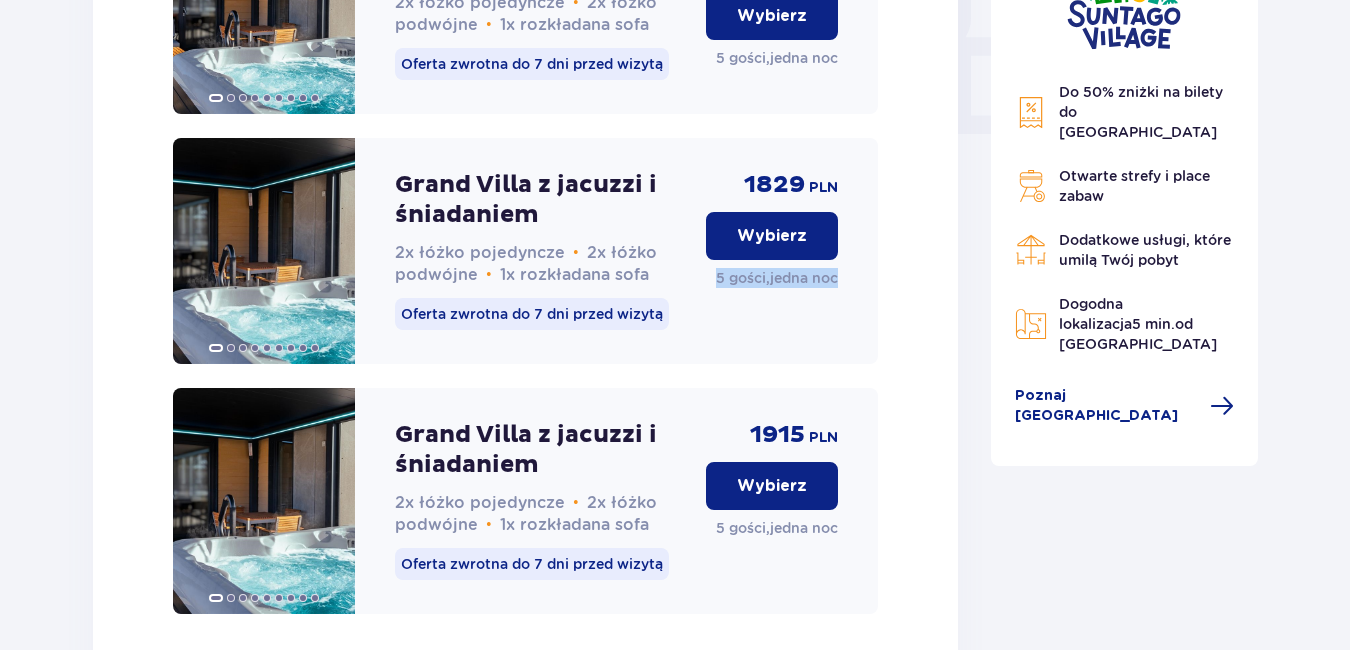 drag, startPoint x: 702, startPoint y: 306, endPoint x: 853, endPoint y: 307, distance: 151.00331 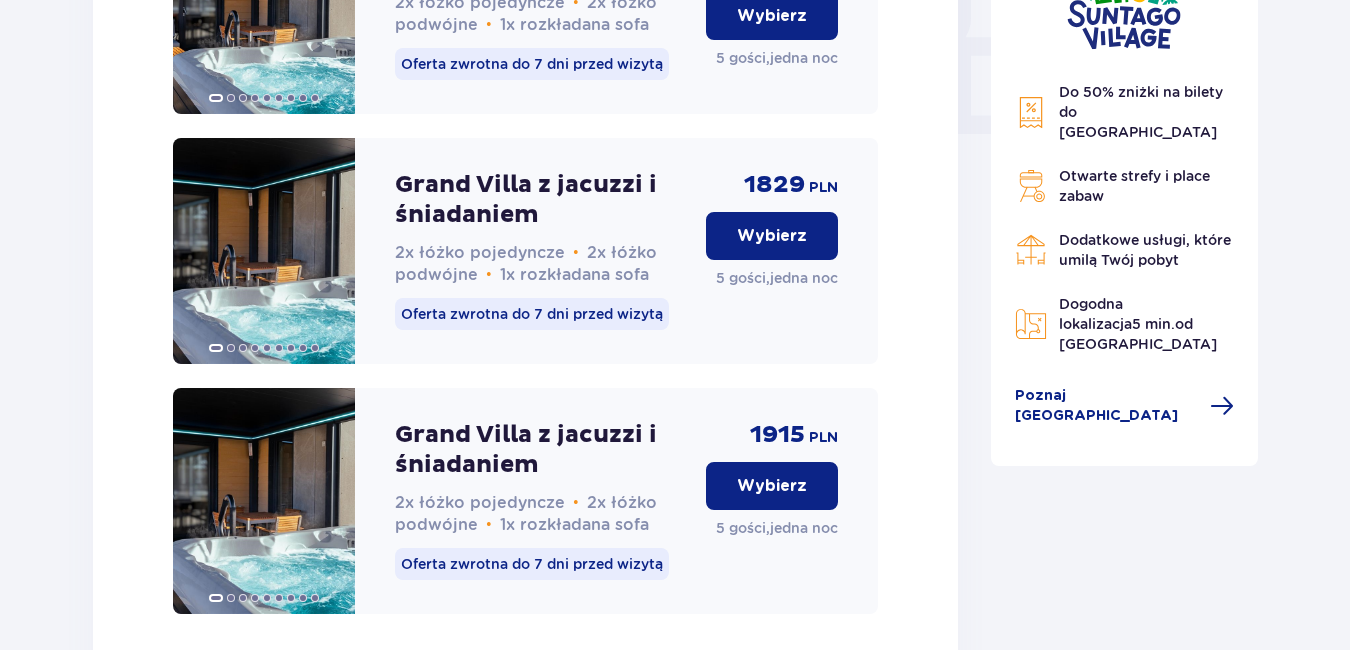 click on "Bungalow   nr  1   4 Dorosłych, 1 Dziecko (do 12 lat) Wszystkie bungalowy mają takie samo wyposażenie – różnią się jedynie konfiguracją łóżek. Zobacz nasze bungalowy [GEOGRAPHIC_DATA] z jacuzzi 2x łóżko pojedyncze • 2x łóżko podwójne • 1x rozkładana sofa Oferta zwrotna do 7 dni przed wizytą 1620 PLN Wybierz 5 gości ,  jedna noc Grand Villa z jacuzzi 2x łóżko pojedyncze • 2x łóżko podwójne • 1x rozkładana sofa Oferta zwrotna do 7 dni przed wizytą 1690 PLN Wybierz 5 gości ,  jedna noc Grand Villa z jacuzzi i śniadaniem 2x łóżko pojedyncze • 2x łóżko podwójne • 1x rozkładana sofa Oferta zwrotna do 7 dni przed wizytą 1829 PLN Wybierz 5 gości ,  jedna noc Grand Villa z jacuzzi i śniadaniem 2x łóżko pojedyncze • 2x łóżko podwójne • 1x rozkładana sofa Oferta zwrotna do 7 dni przed wizytą 1915 PLN Wybierz 5 gości ,  jedna noc" at bounding box center [525, 68] 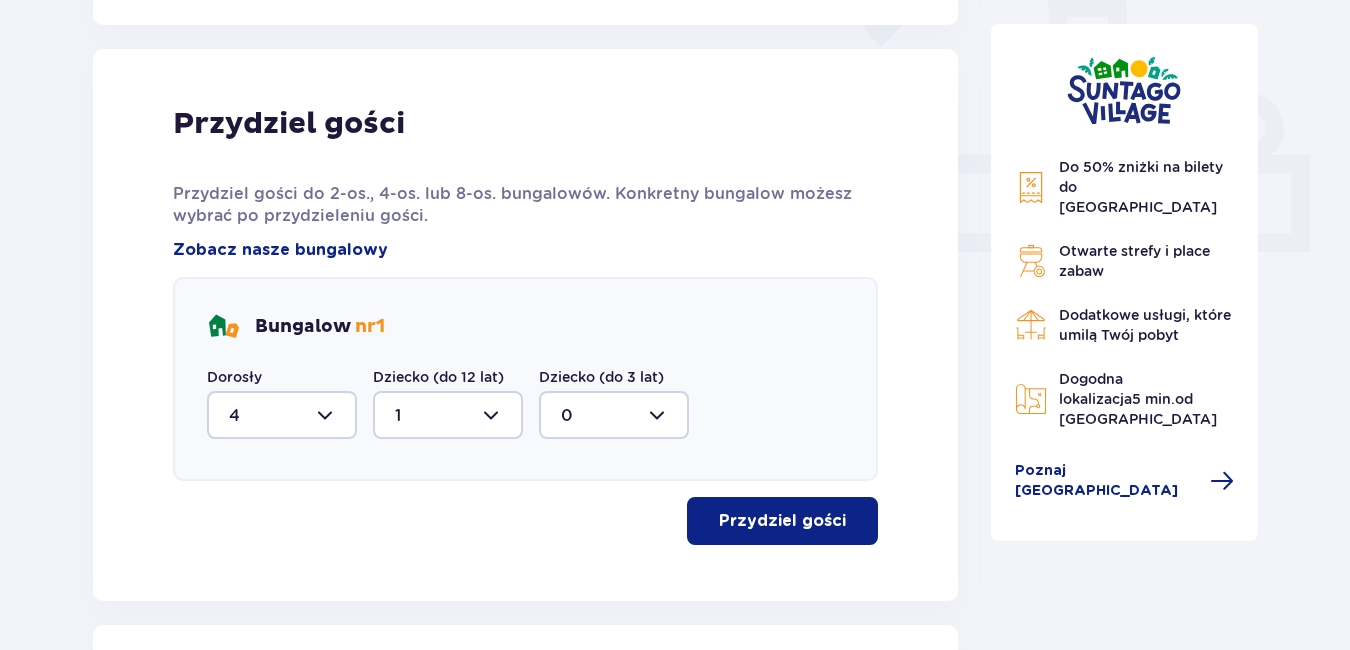 scroll, scrollTop: 780, scrollLeft: 0, axis: vertical 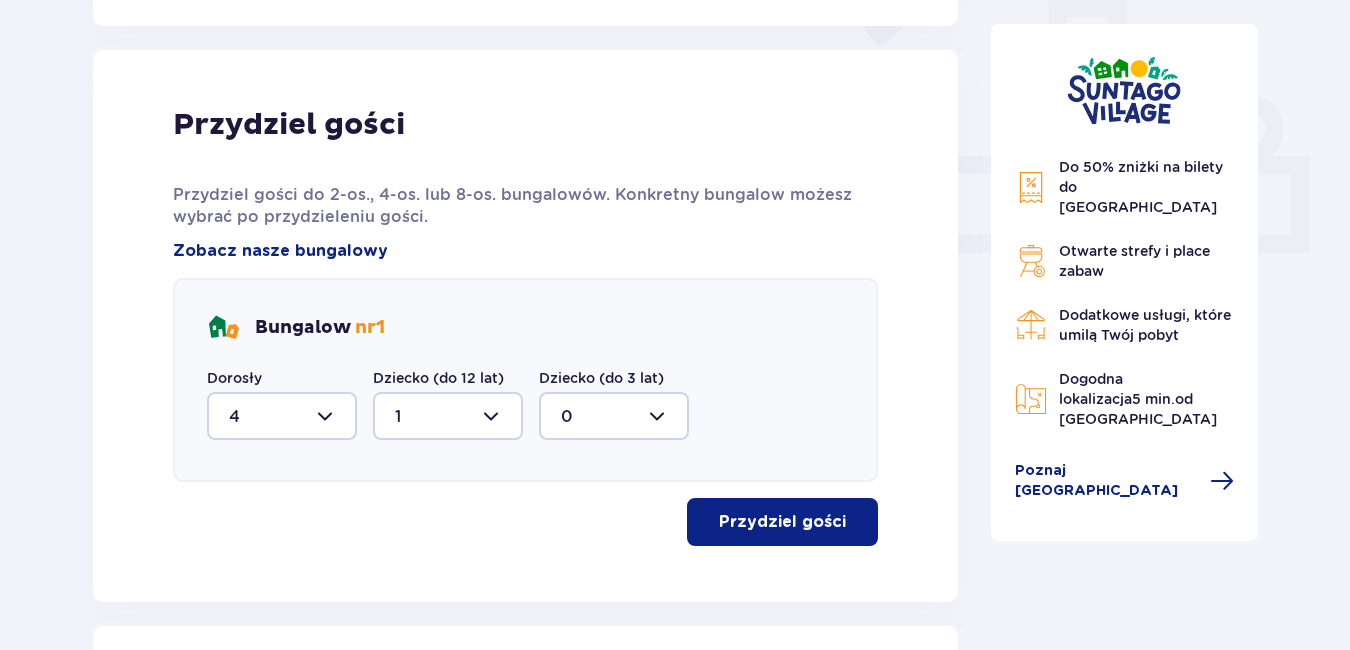drag, startPoint x: 288, startPoint y: 412, endPoint x: 297, endPoint y: 424, distance: 15 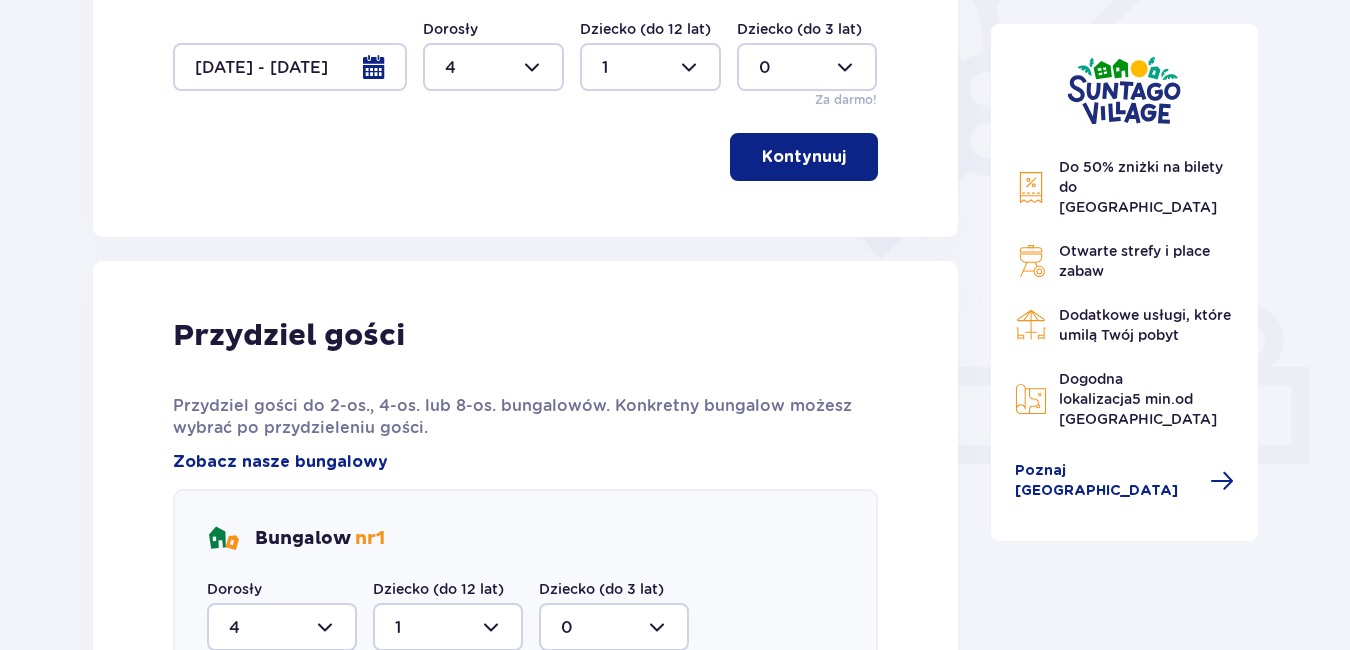 scroll, scrollTop: 380, scrollLeft: 0, axis: vertical 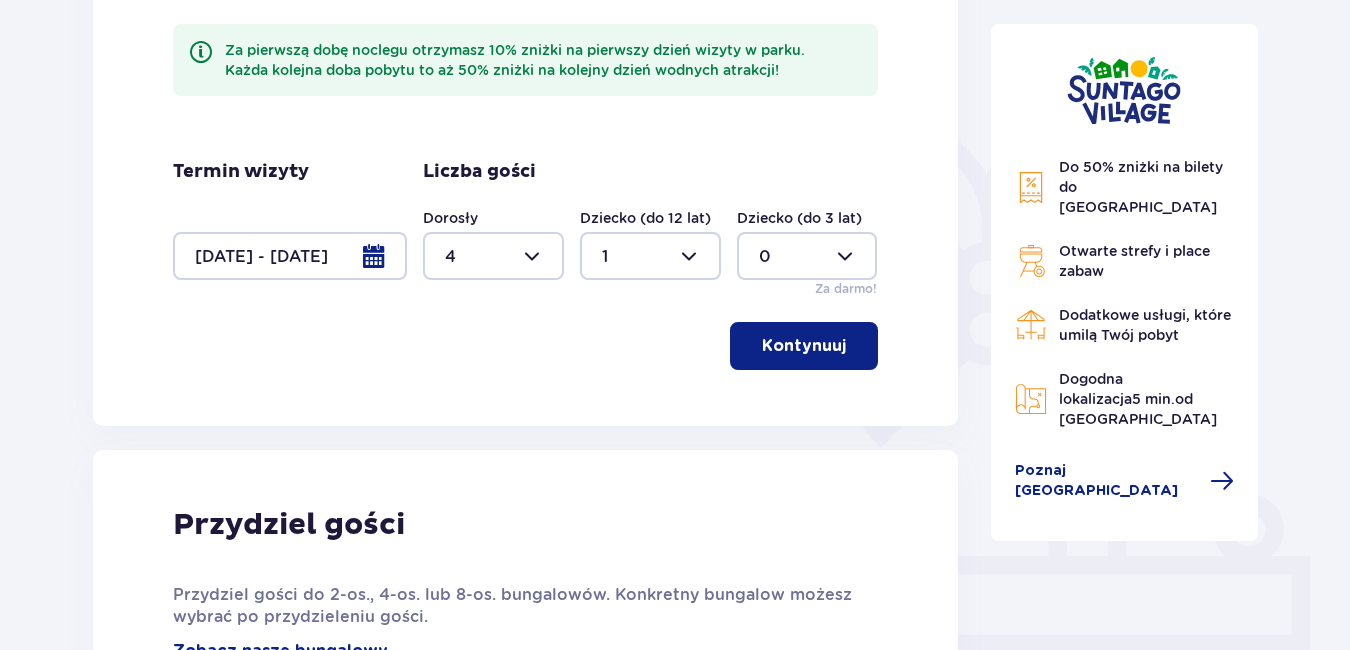 click at bounding box center [493, 256] 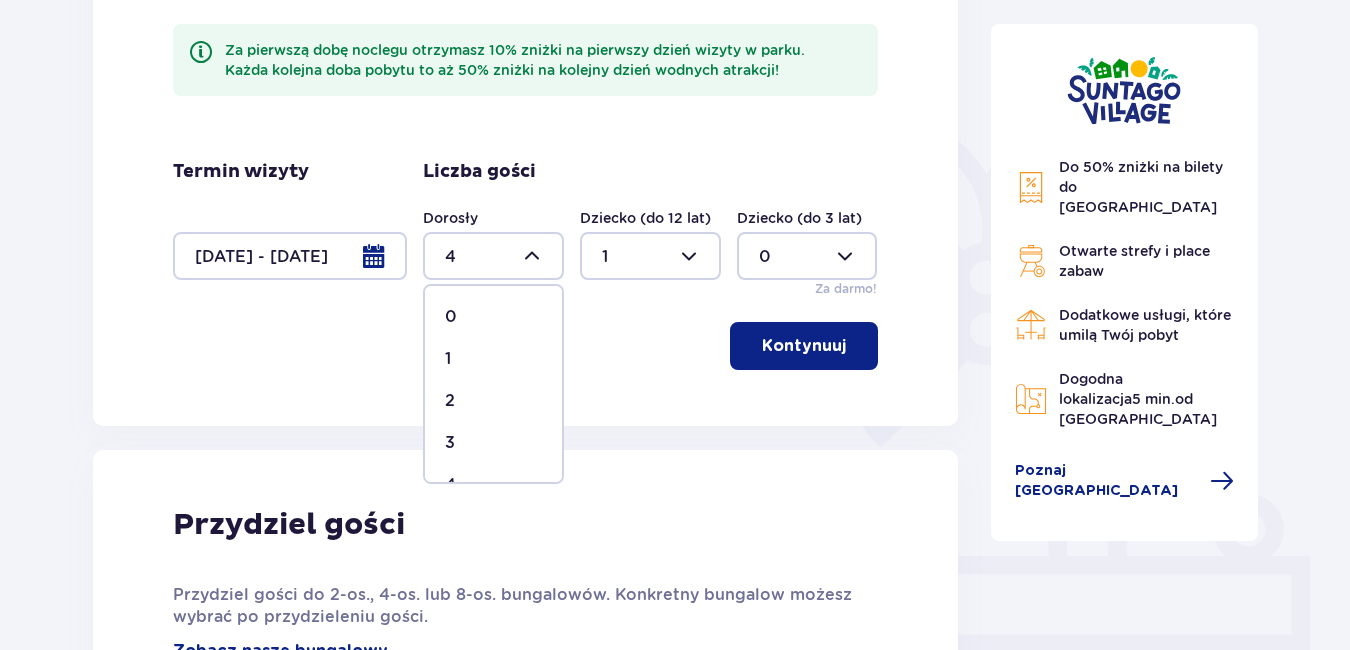 click on "2" at bounding box center (493, 401) 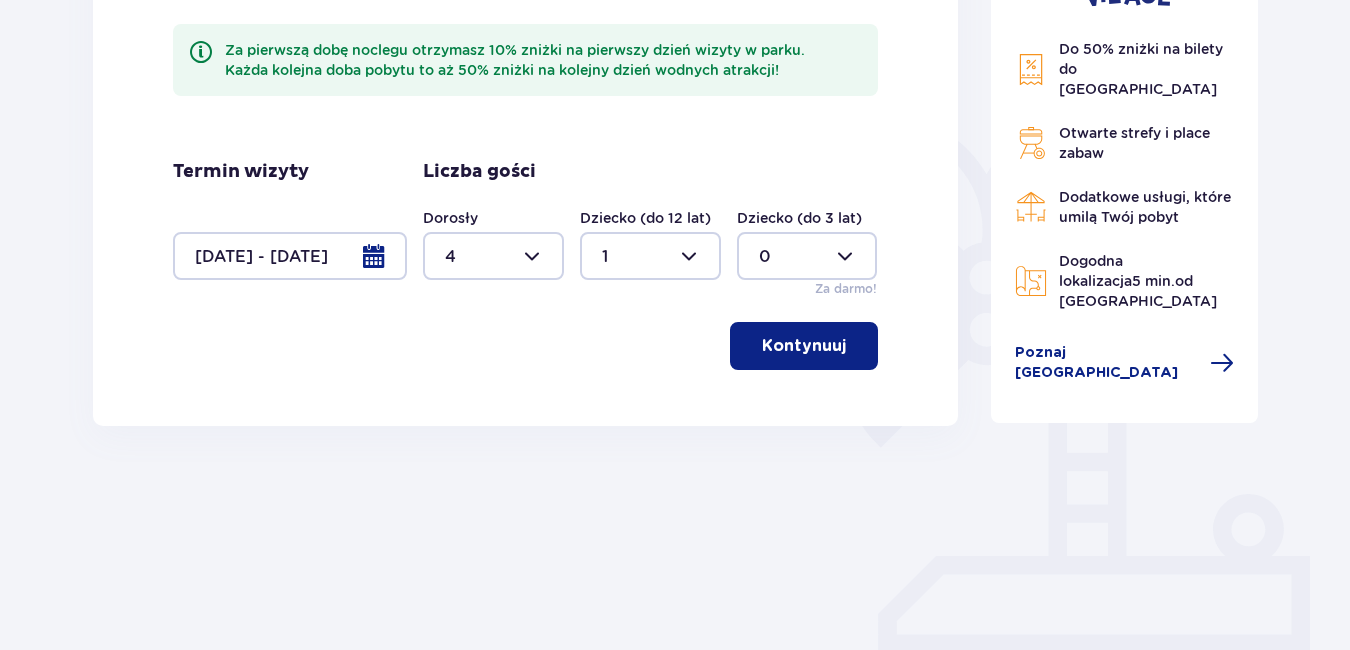 type on "2" 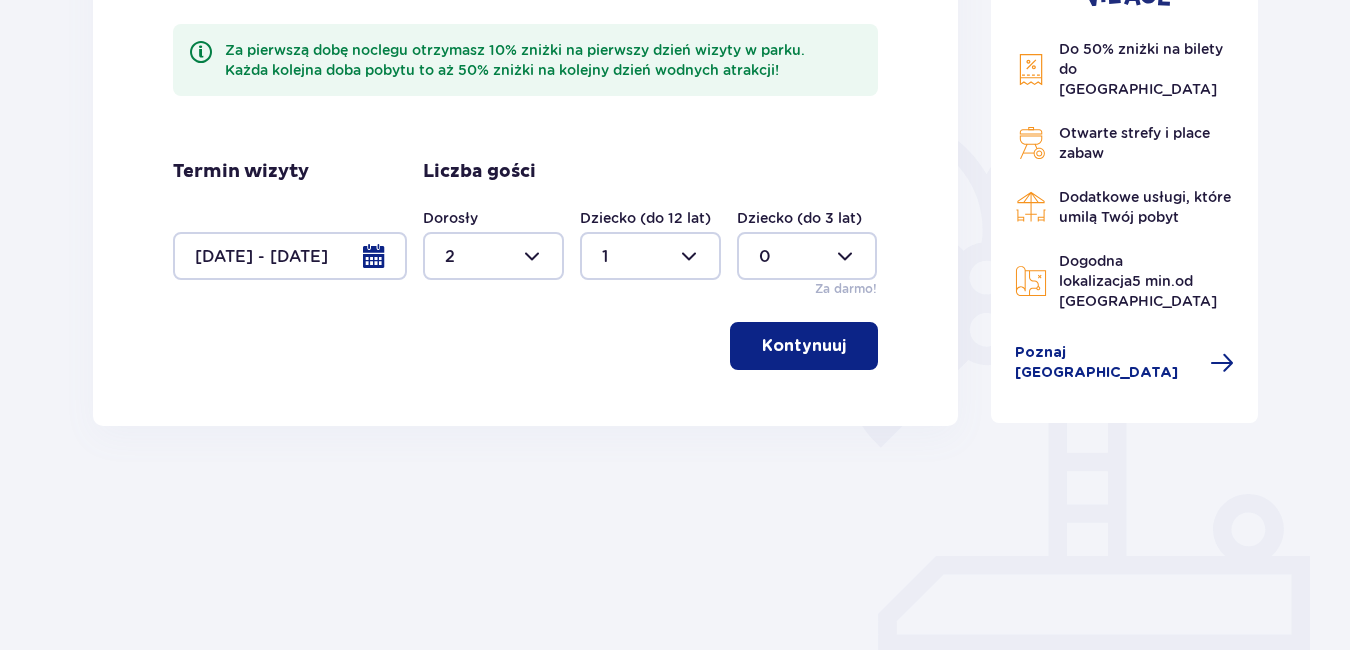 click on "Kontynuuj" at bounding box center (804, 346) 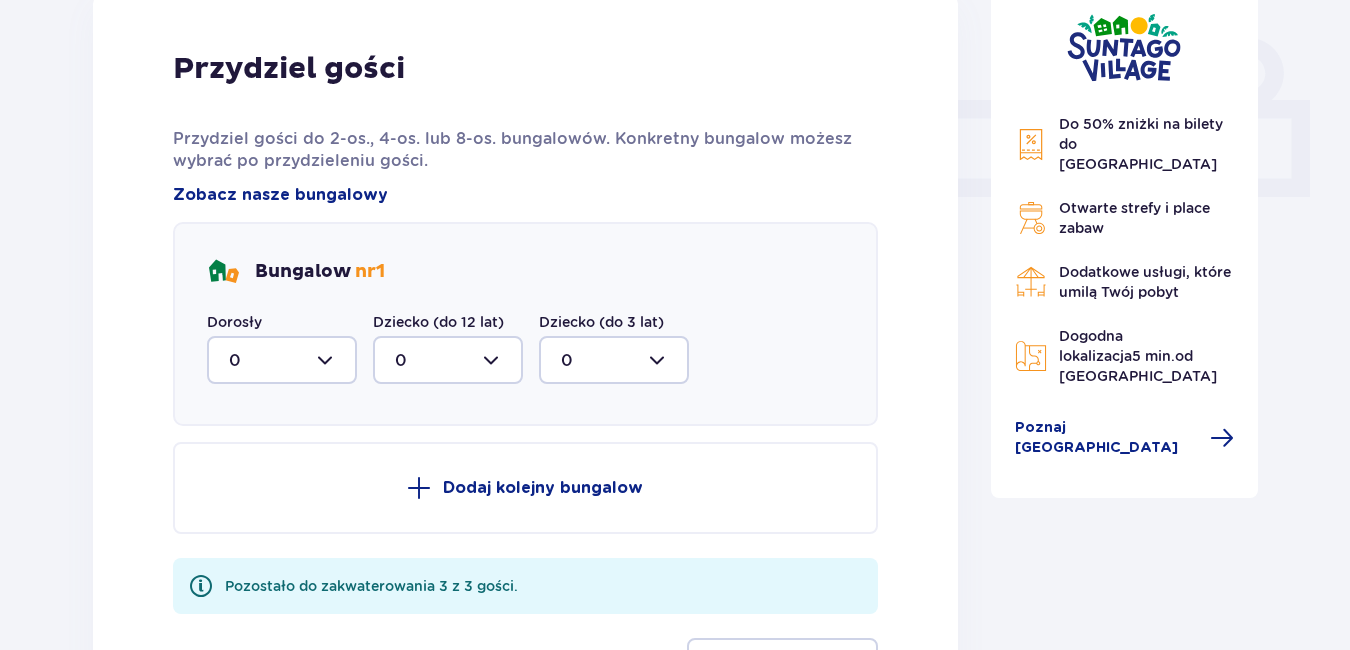 scroll, scrollTop: 841, scrollLeft: 0, axis: vertical 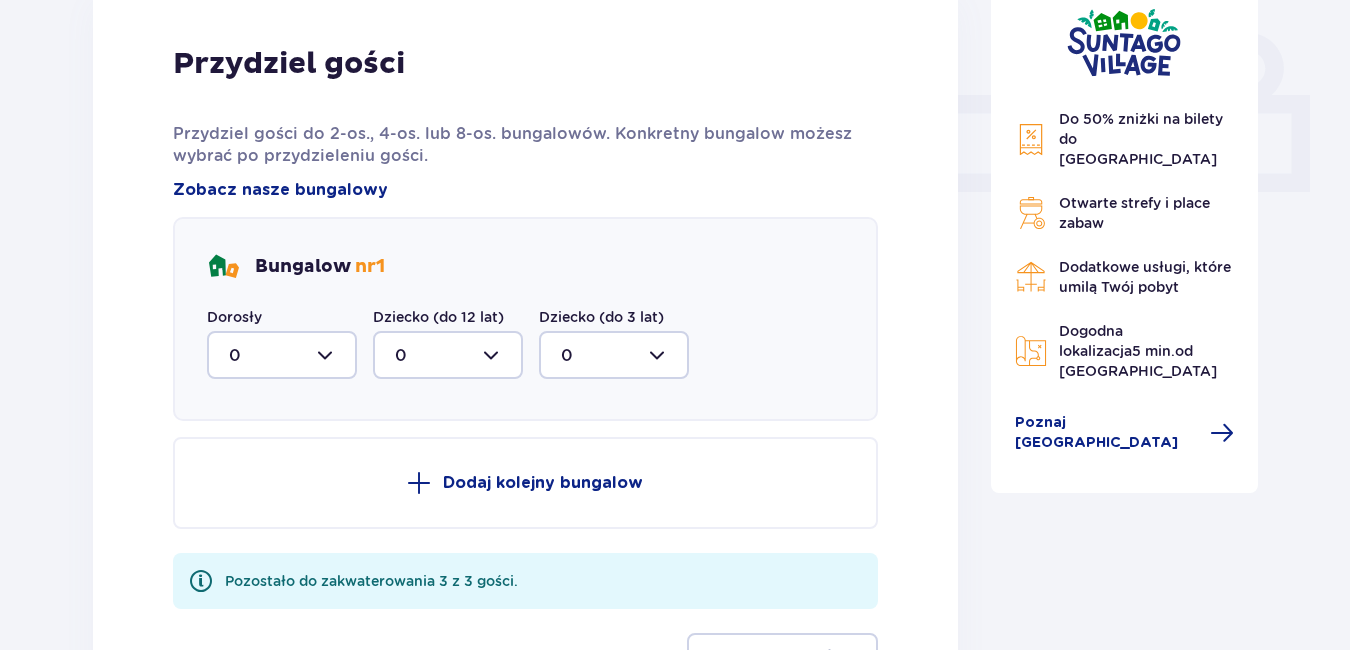 click at bounding box center [282, 355] 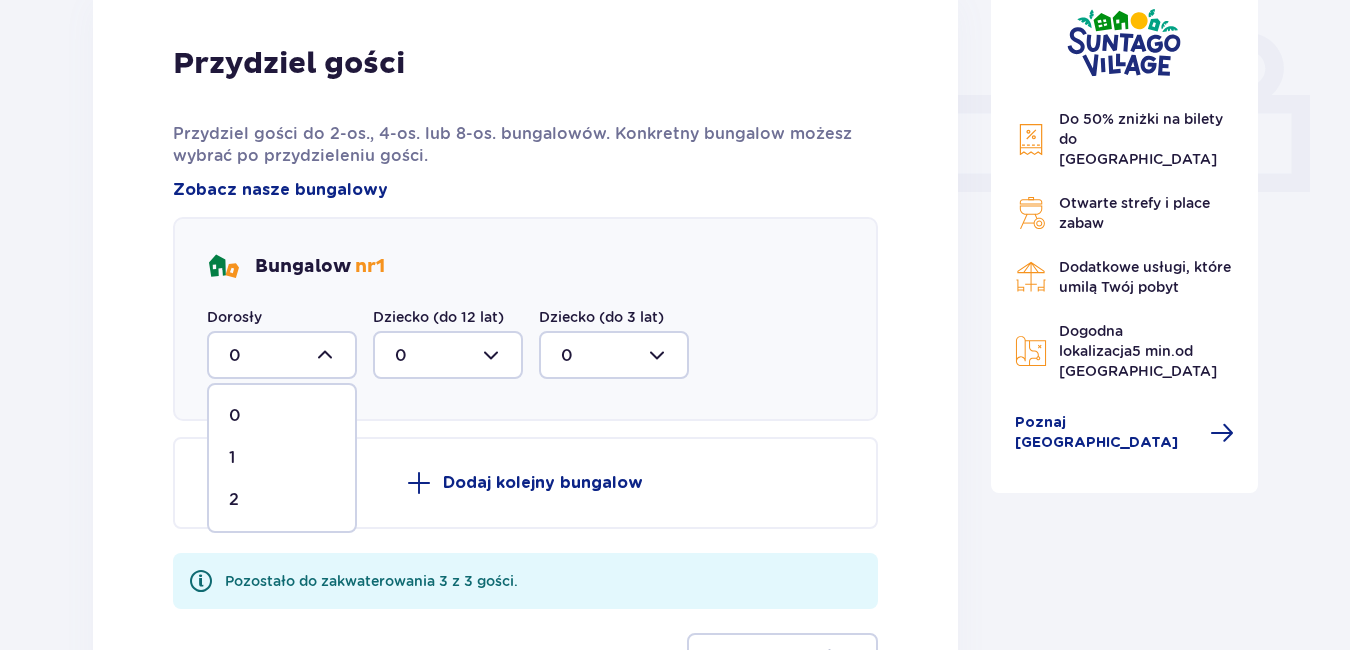 click on "2" at bounding box center [282, 500] 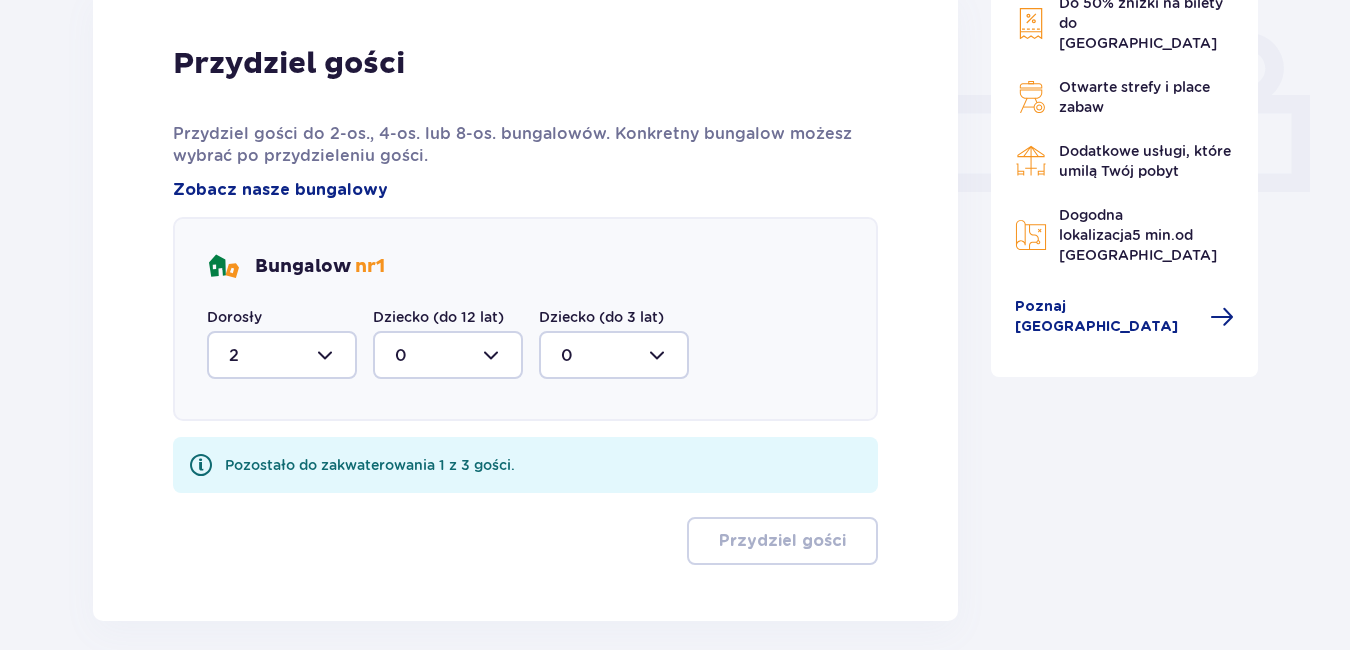 click at bounding box center (448, 355) 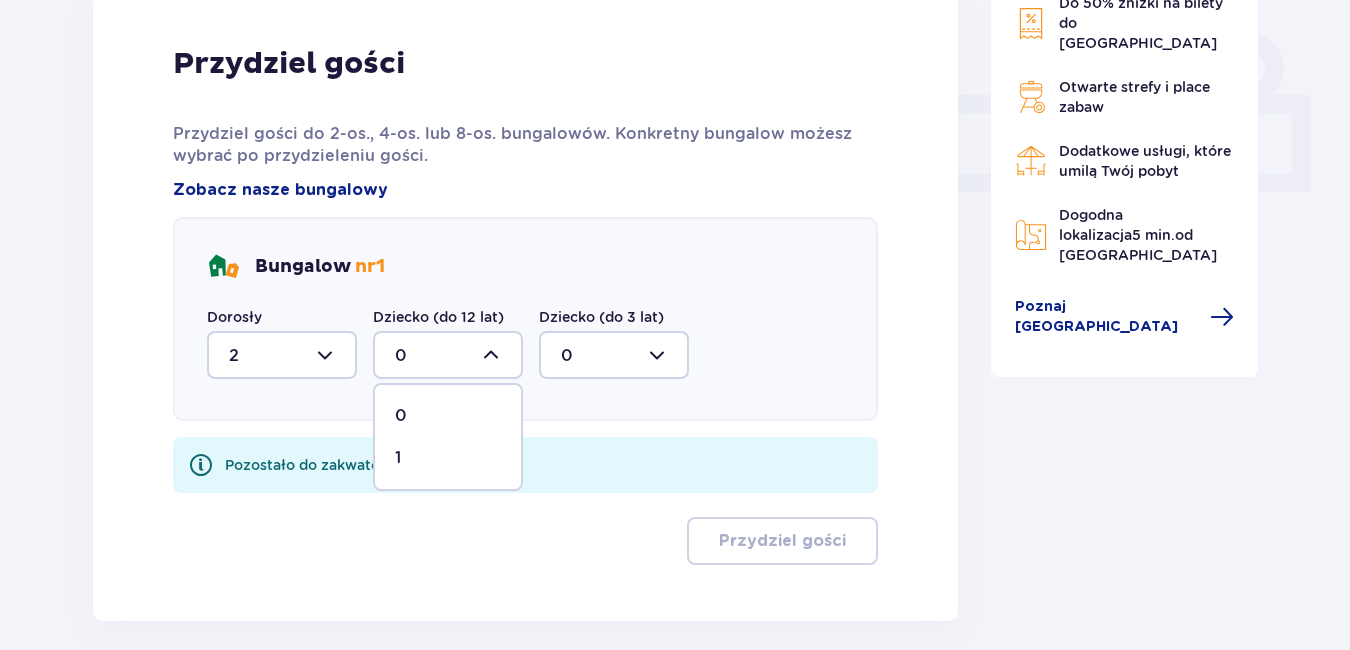 click on "1" at bounding box center (398, 458) 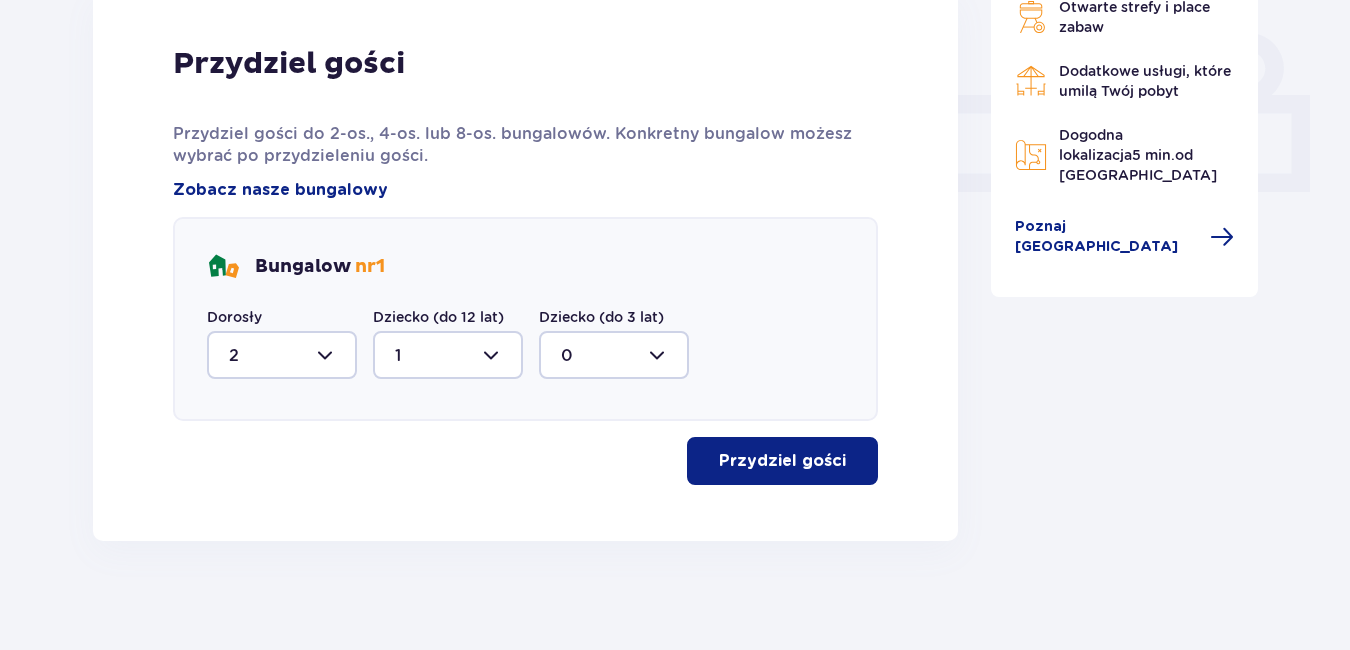 click on "Przydziel gości" at bounding box center [782, 461] 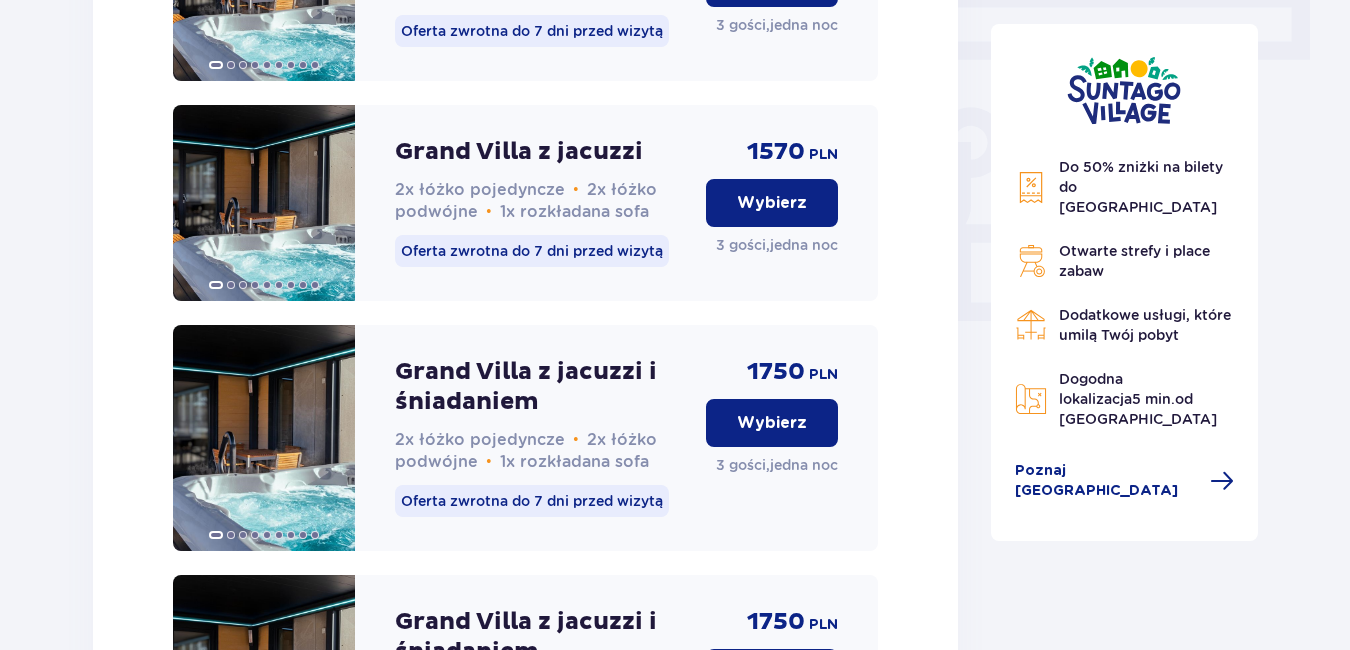 scroll, scrollTop: 1806, scrollLeft: 0, axis: vertical 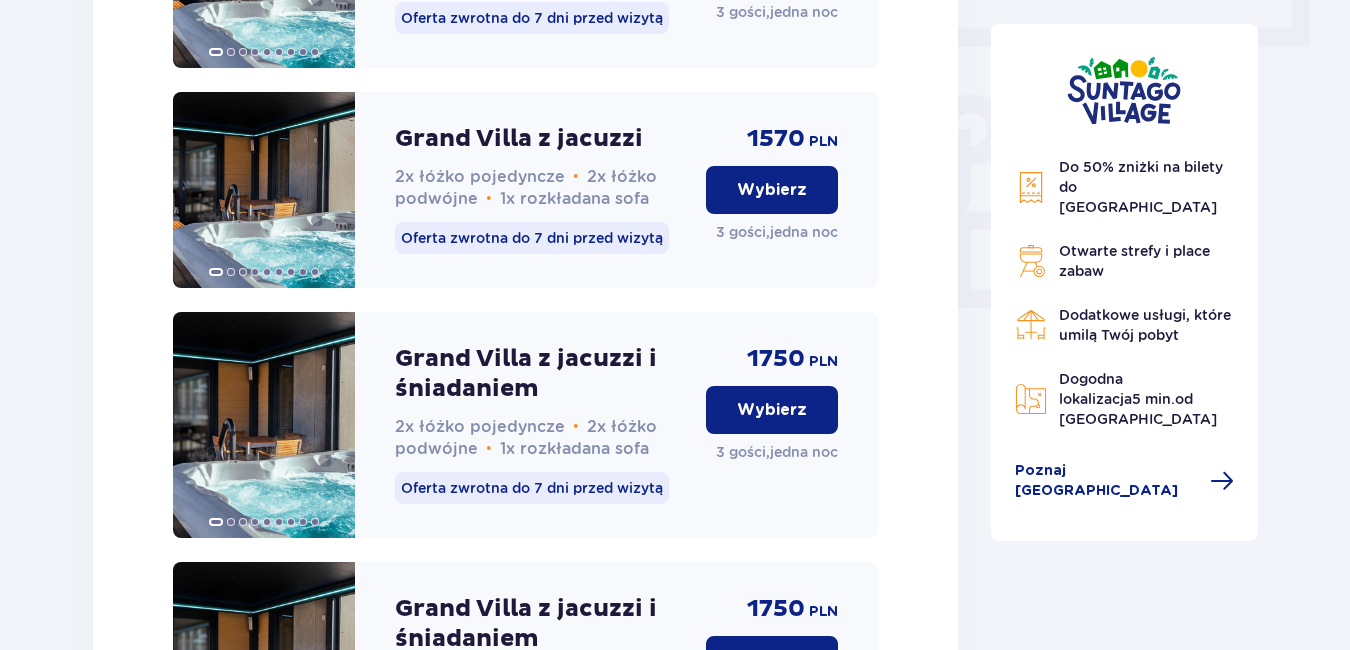drag, startPoint x: 712, startPoint y: 370, endPoint x: 906, endPoint y: 375, distance: 194.06442 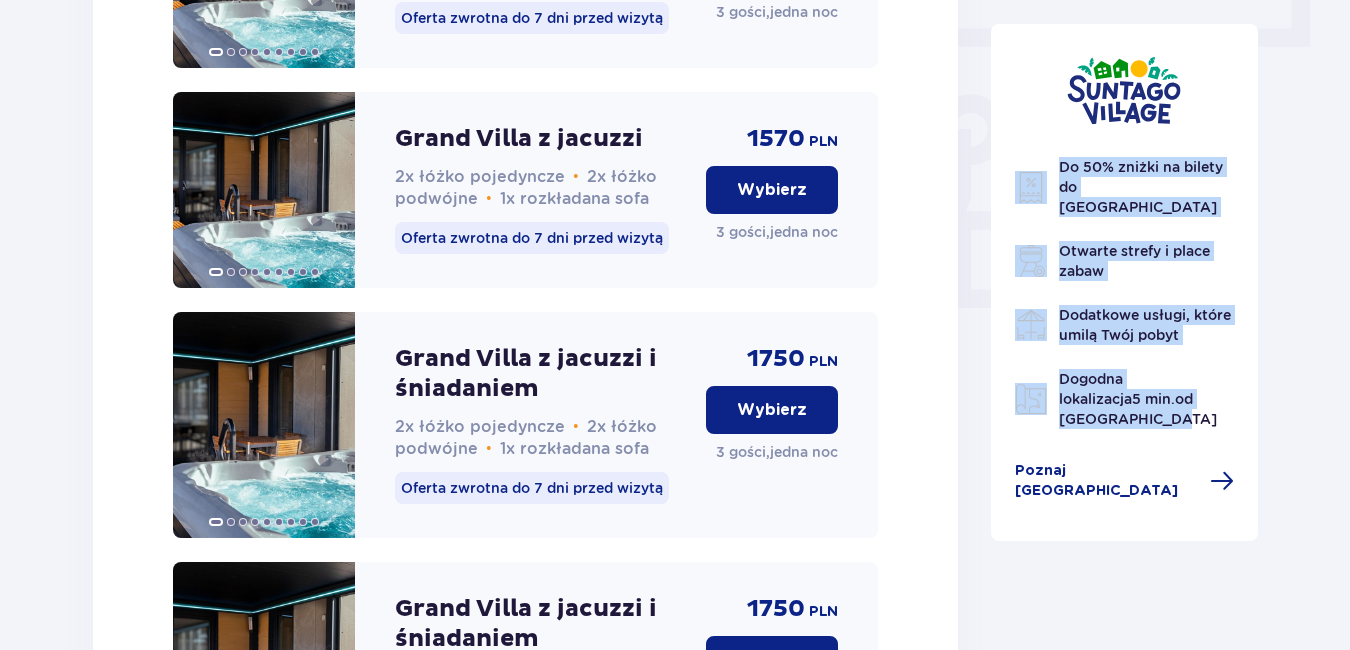 drag, startPoint x: 1054, startPoint y: 166, endPoint x: 1246, endPoint y: 381, distance: 288.25162 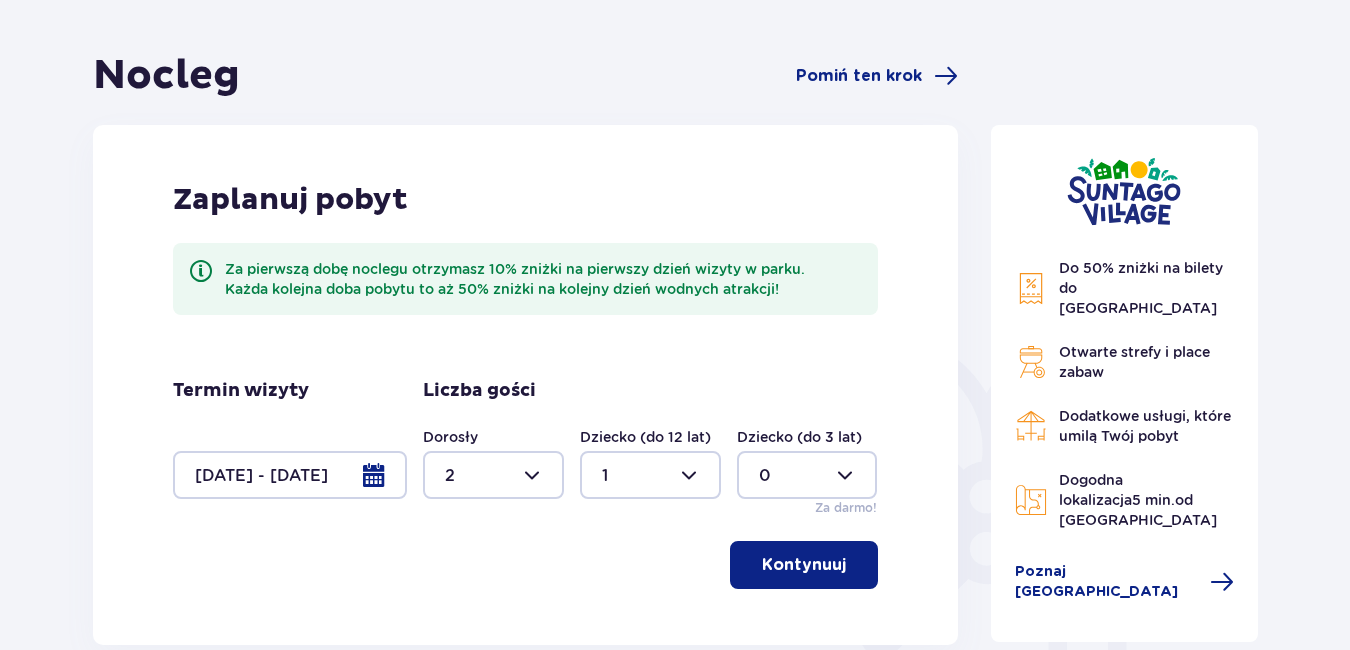 scroll, scrollTop: 0, scrollLeft: 0, axis: both 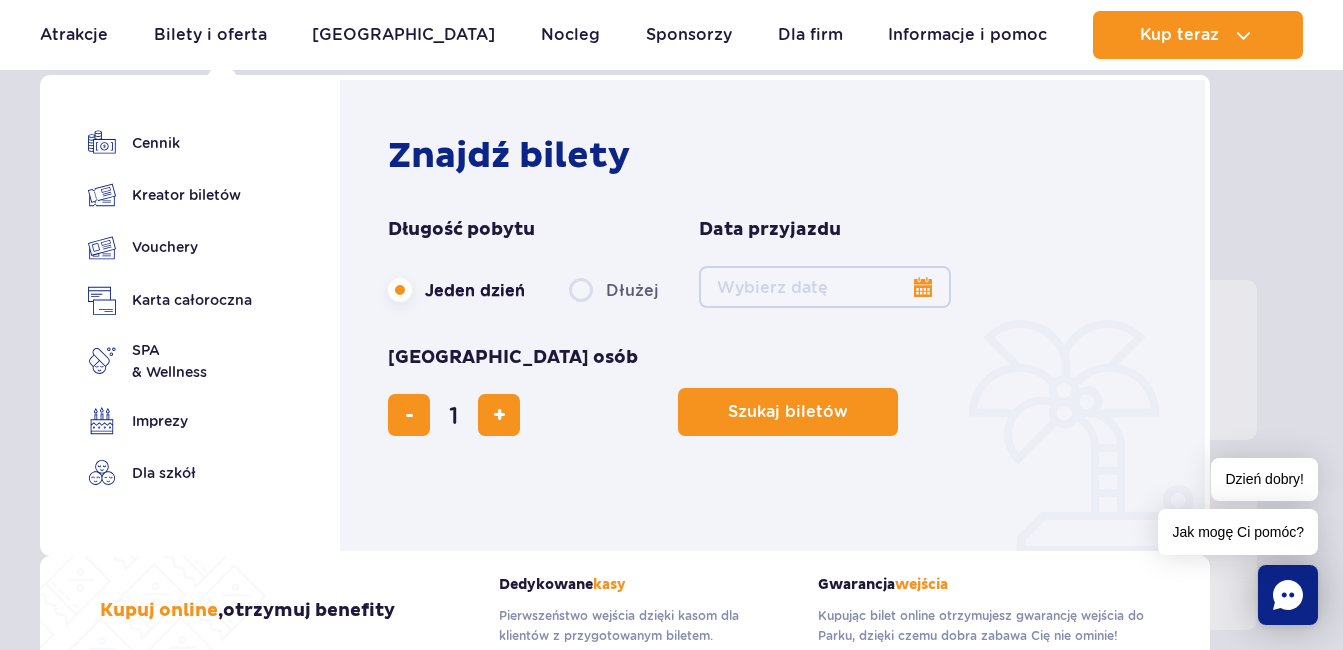click on "Date from" at bounding box center (825, 287) 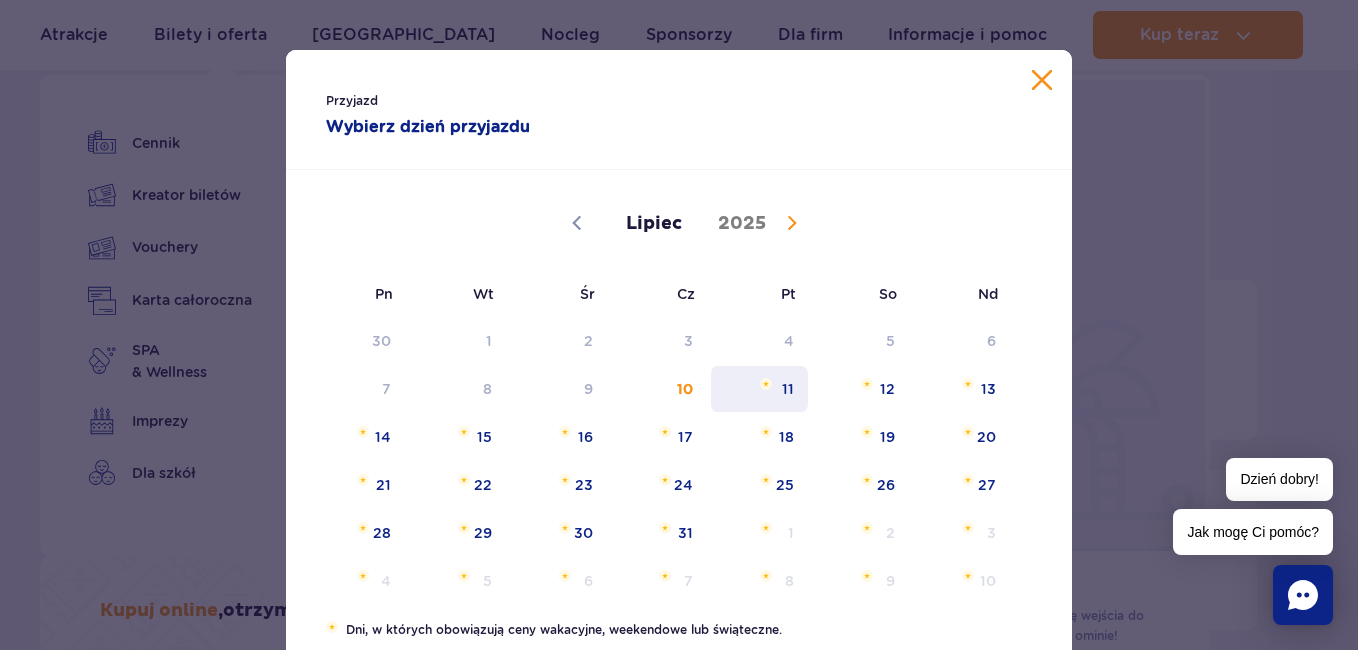 click on "11" at bounding box center [759, 389] 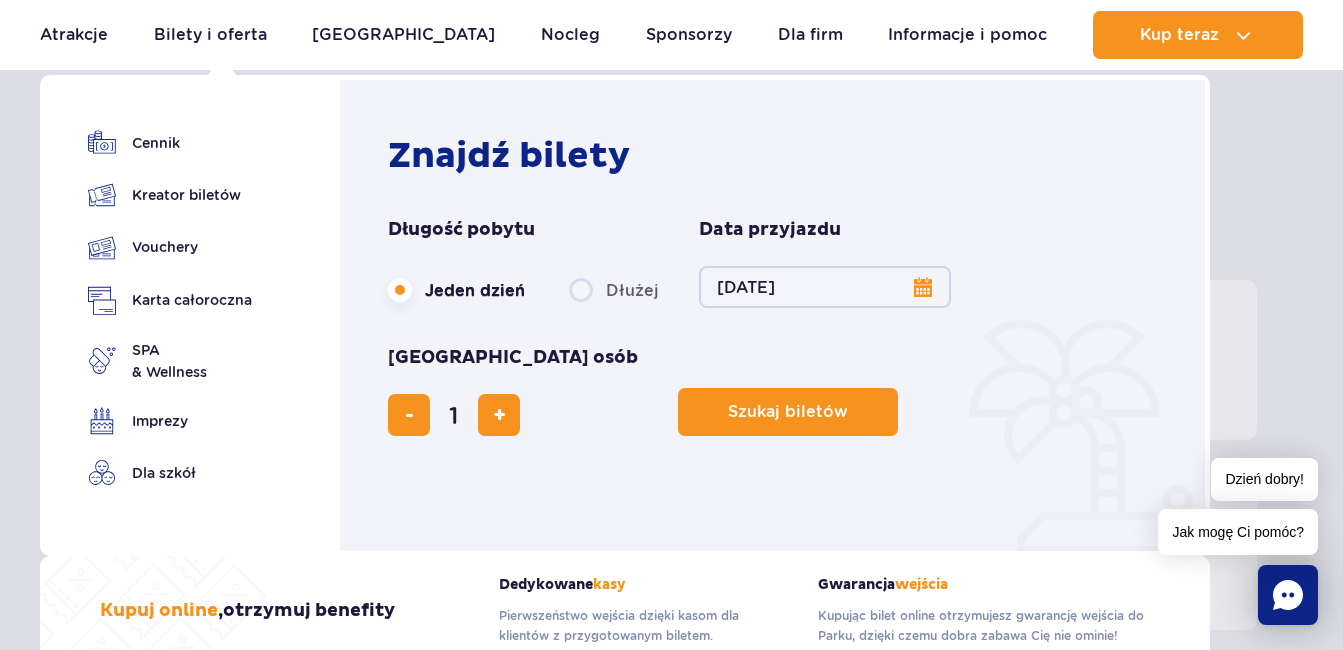 click on "11.07.25" at bounding box center (825, 287) 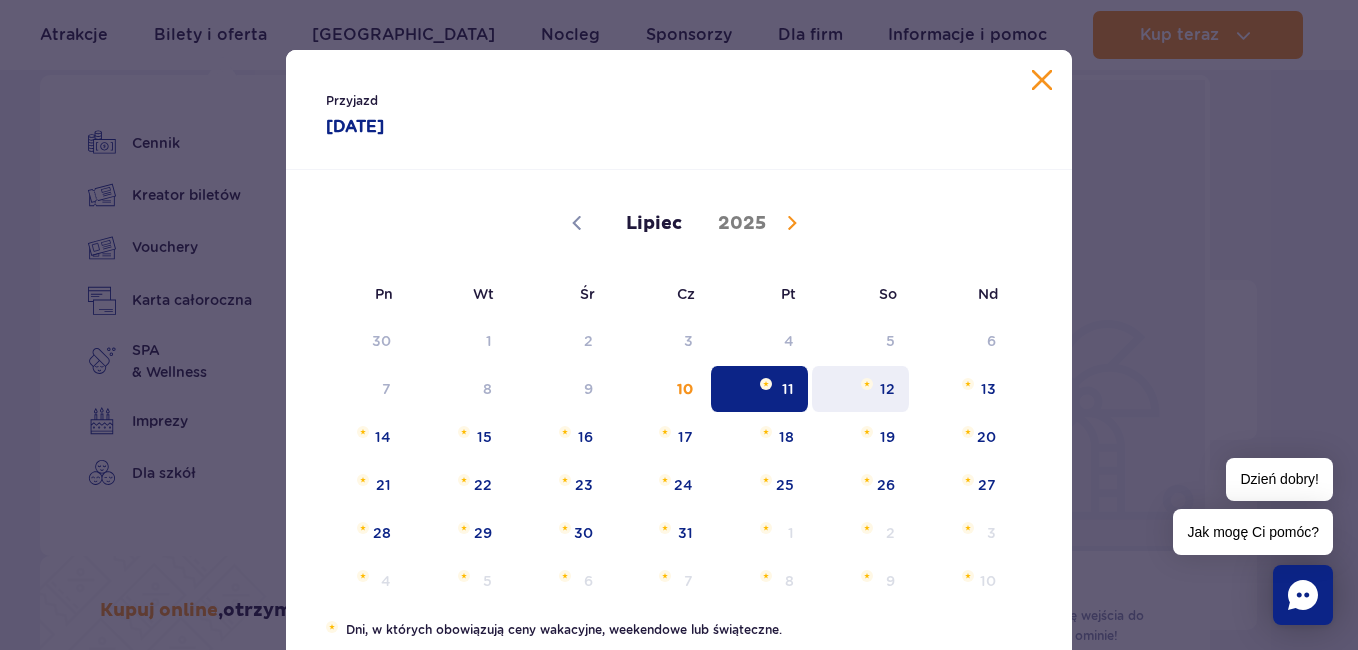 click on "12" at bounding box center (860, 389) 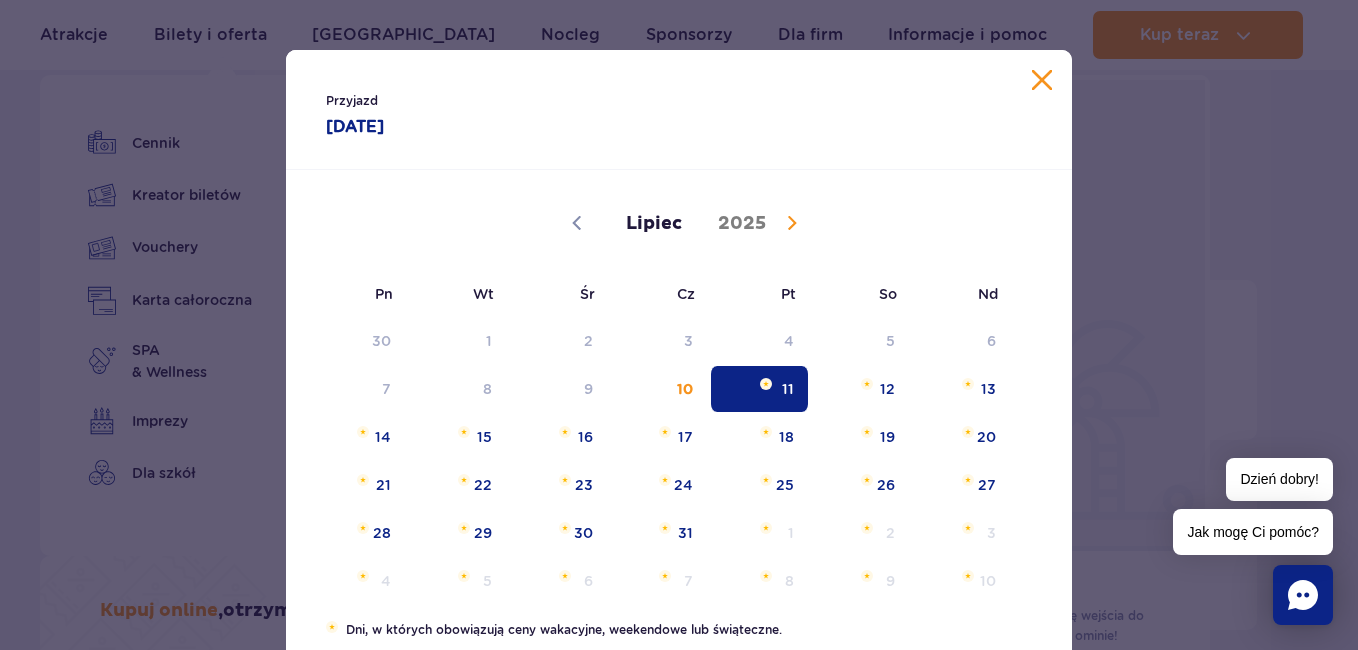 type on "12.07.25" 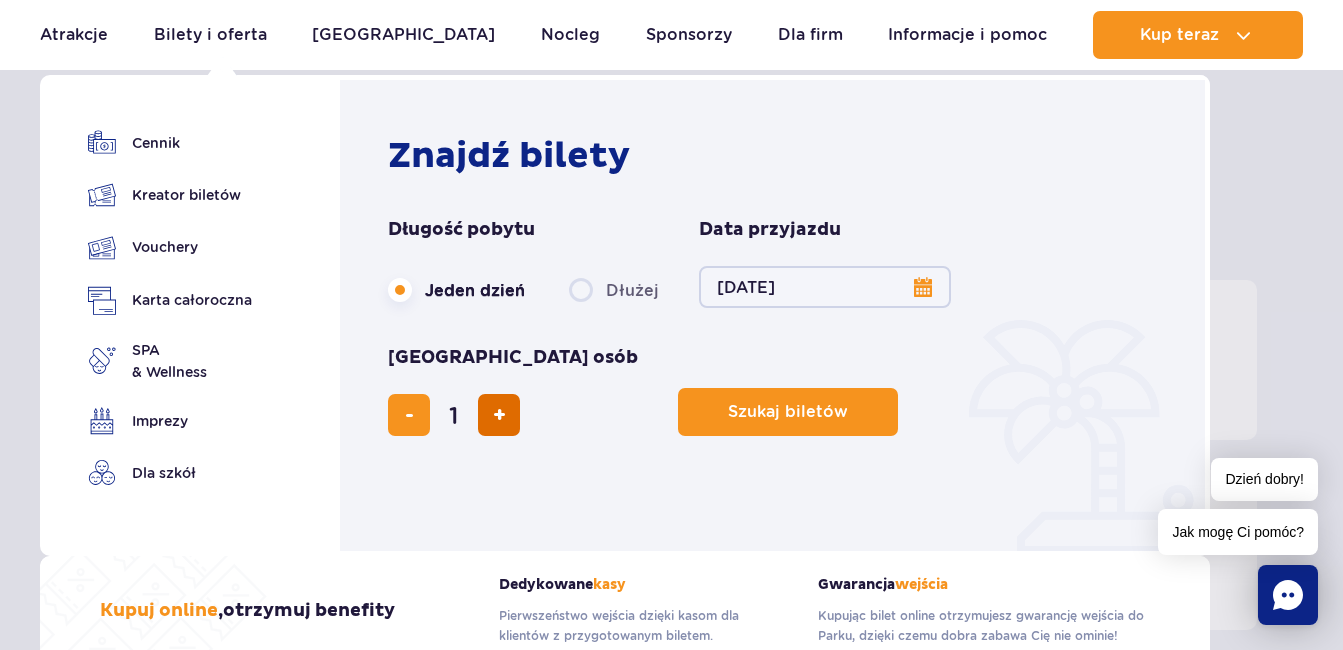 click at bounding box center [499, 415] 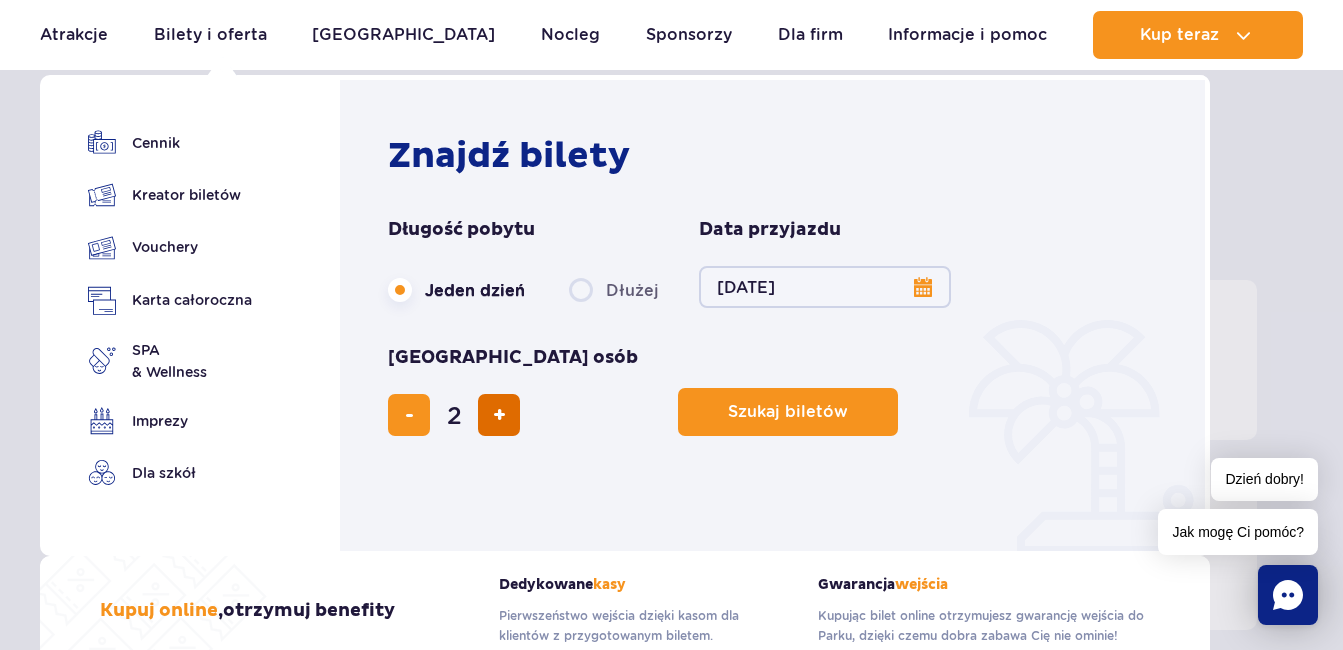 click at bounding box center [499, 415] 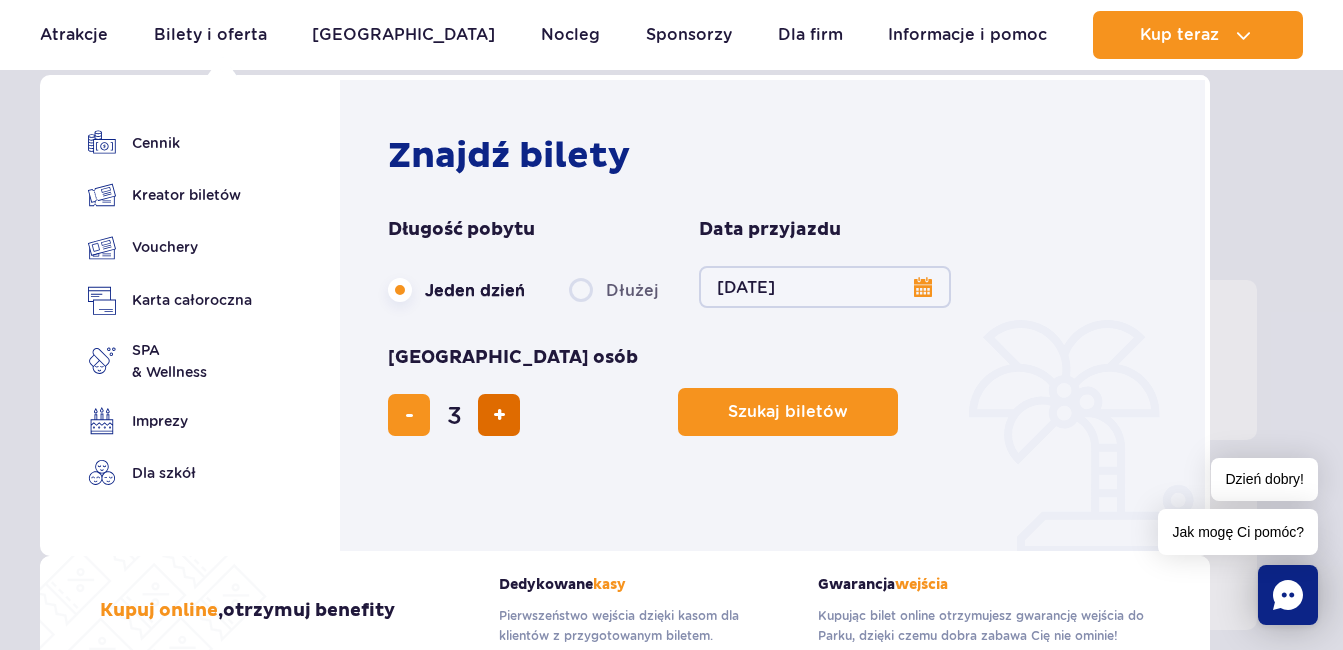 click at bounding box center [499, 415] 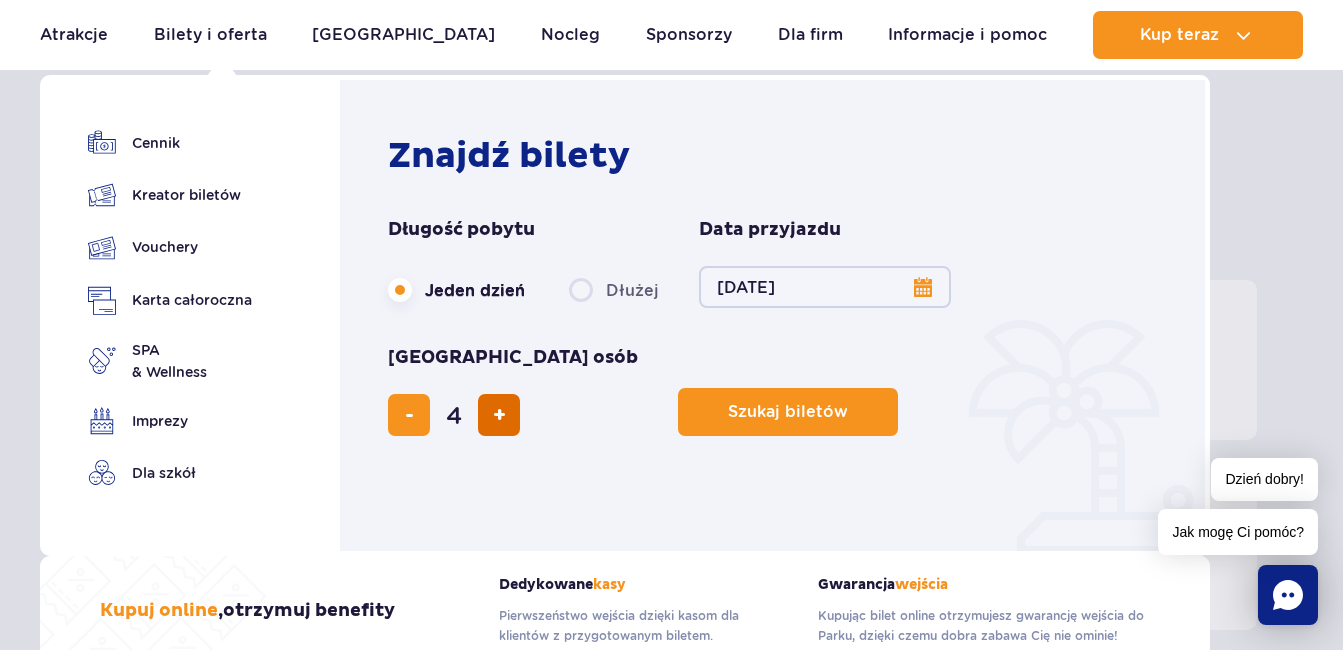 click at bounding box center [499, 415] 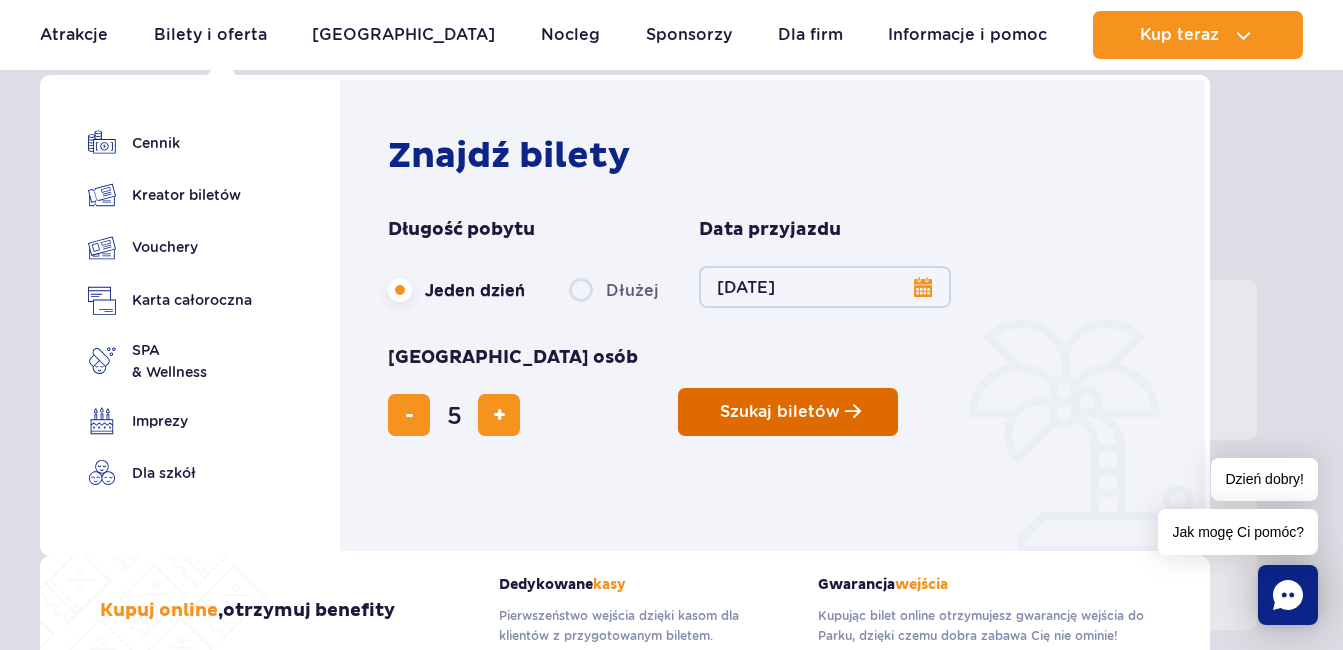 click at bounding box center [853, 411] 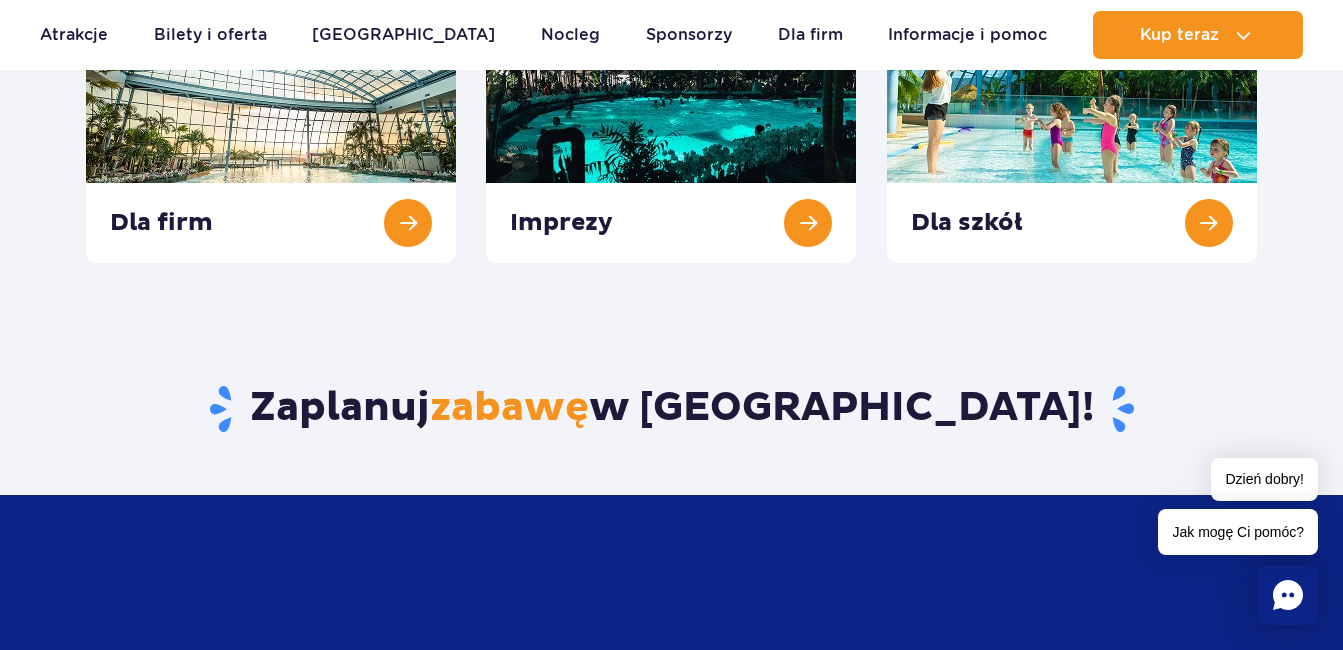 scroll, scrollTop: 1200, scrollLeft: 0, axis: vertical 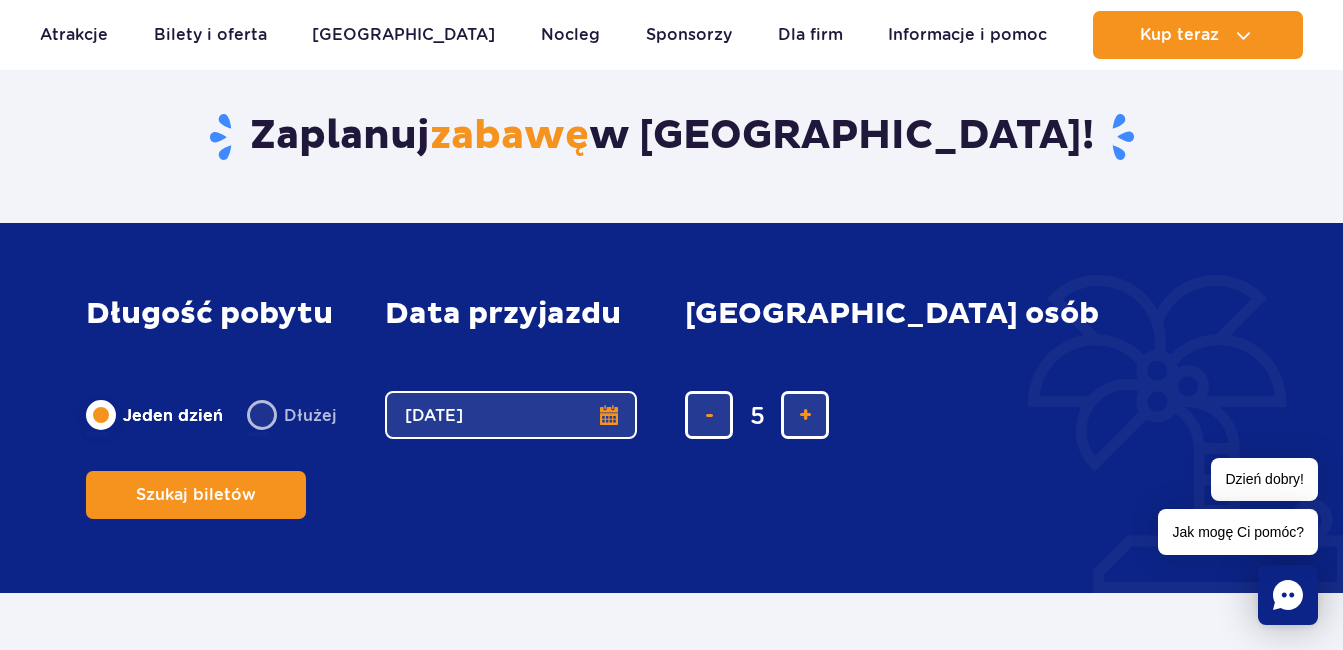 click on "Dłużej" at bounding box center [292, 415] 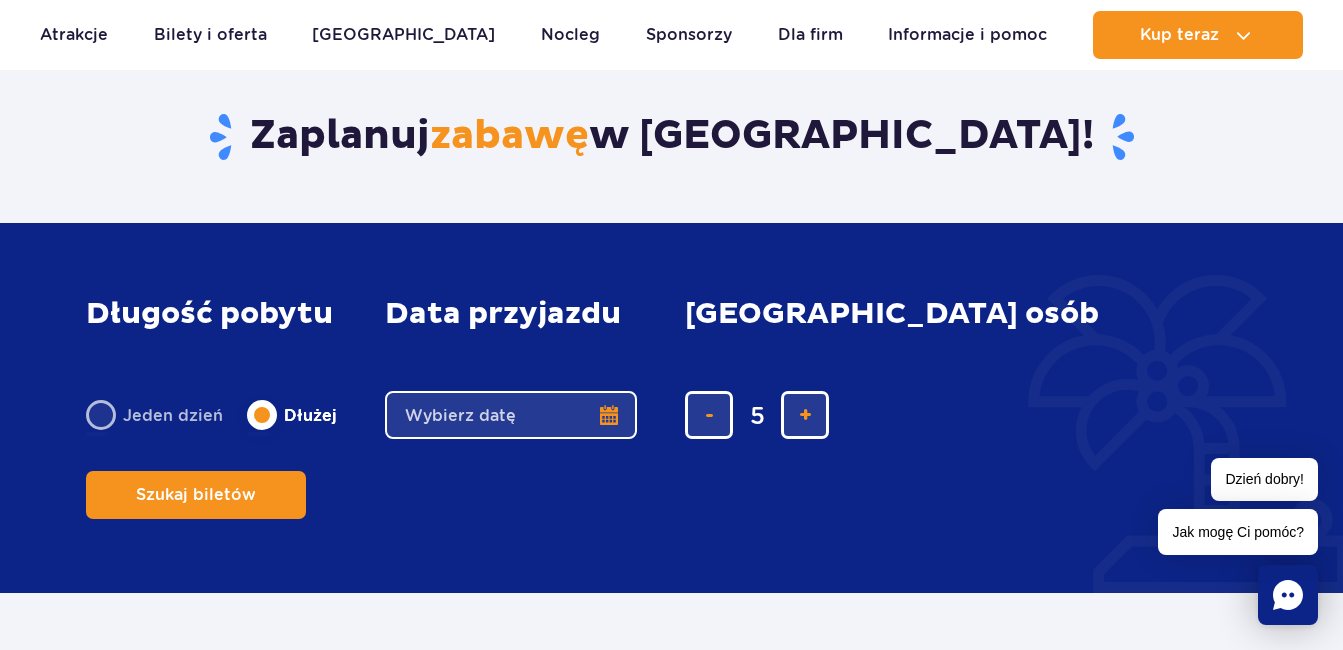 click on "Date from" at bounding box center [511, 415] 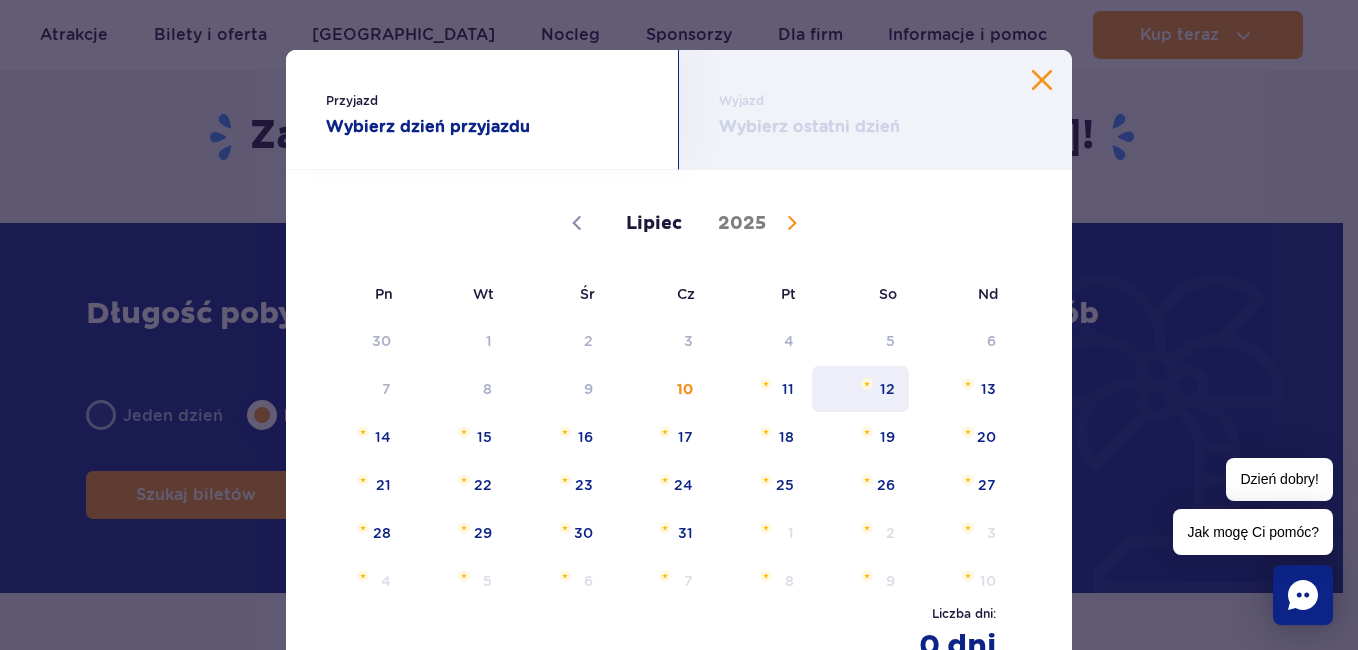 click on "12" at bounding box center (860, 389) 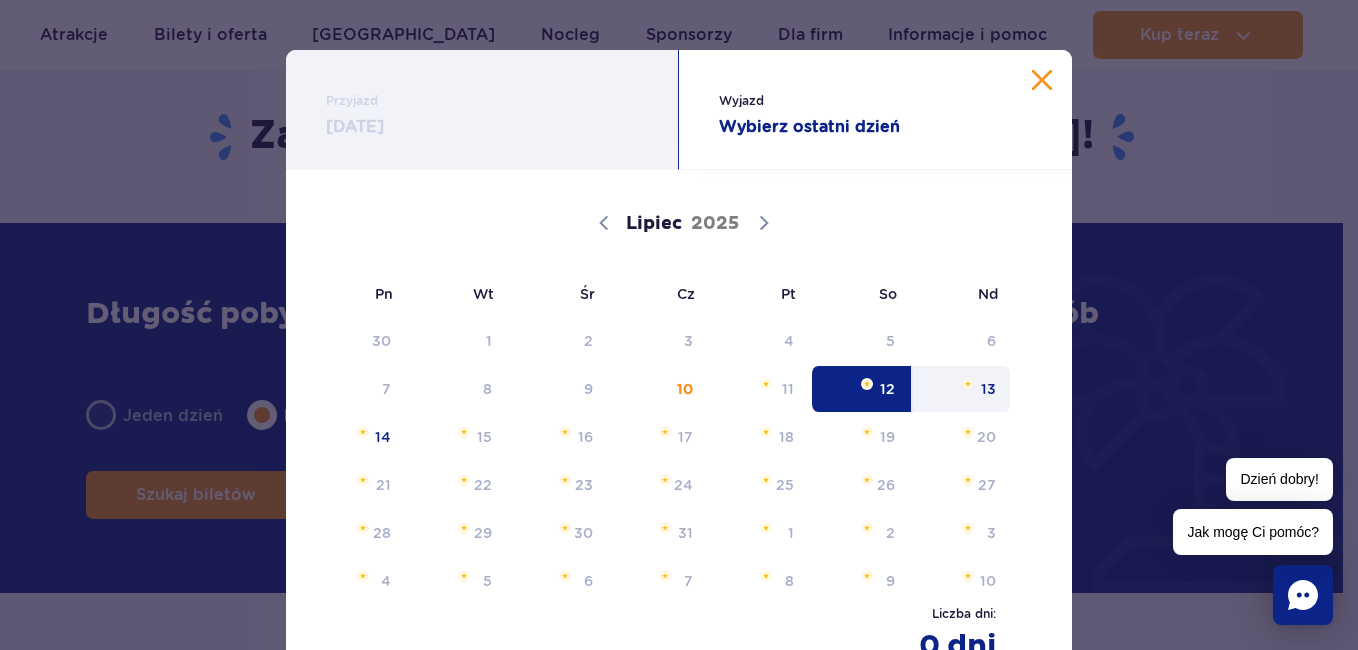 click on "13" at bounding box center (961, 389) 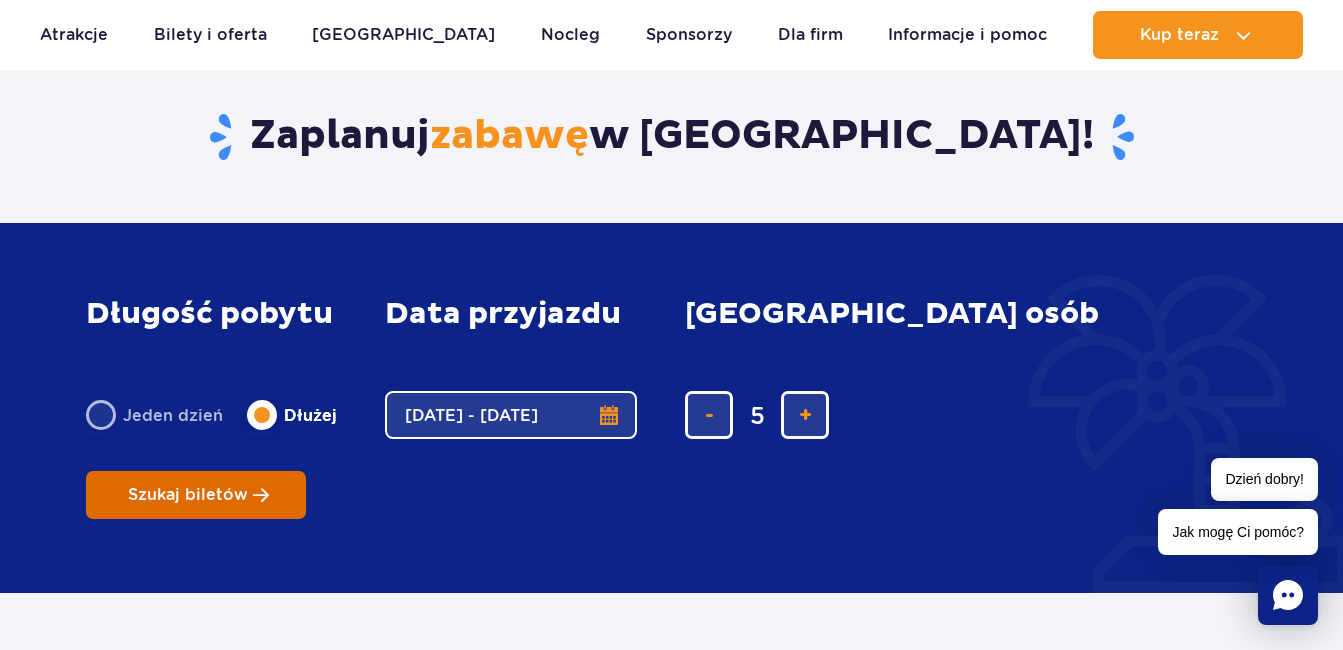 click on "Szukaj biletów" at bounding box center [188, 495] 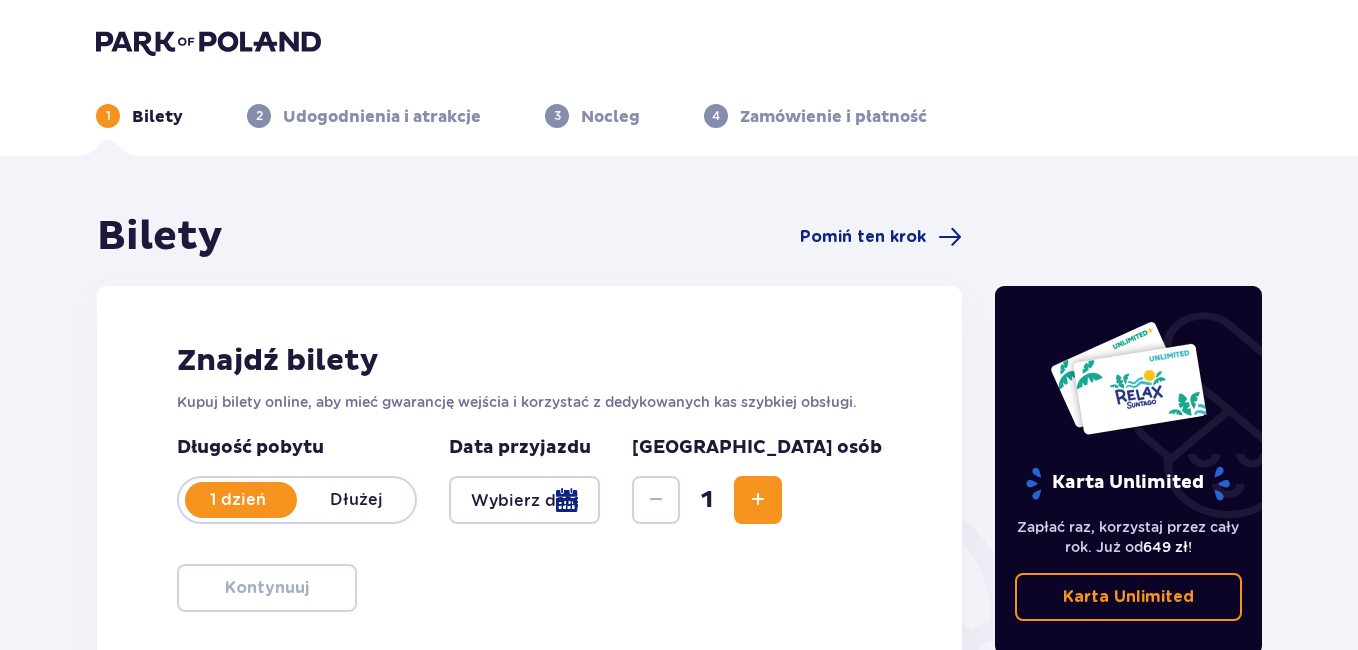 type on "[DATE]" 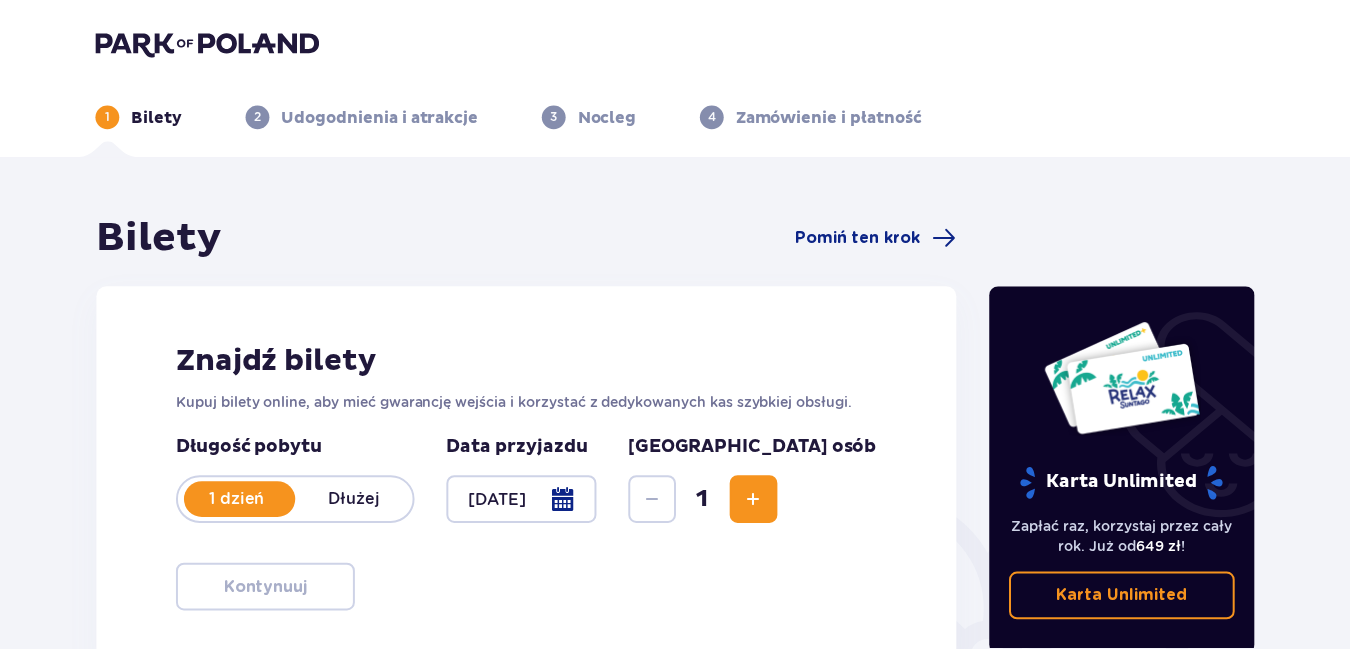 scroll, scrollTop: 0, scrollLeft: 0, axis: both 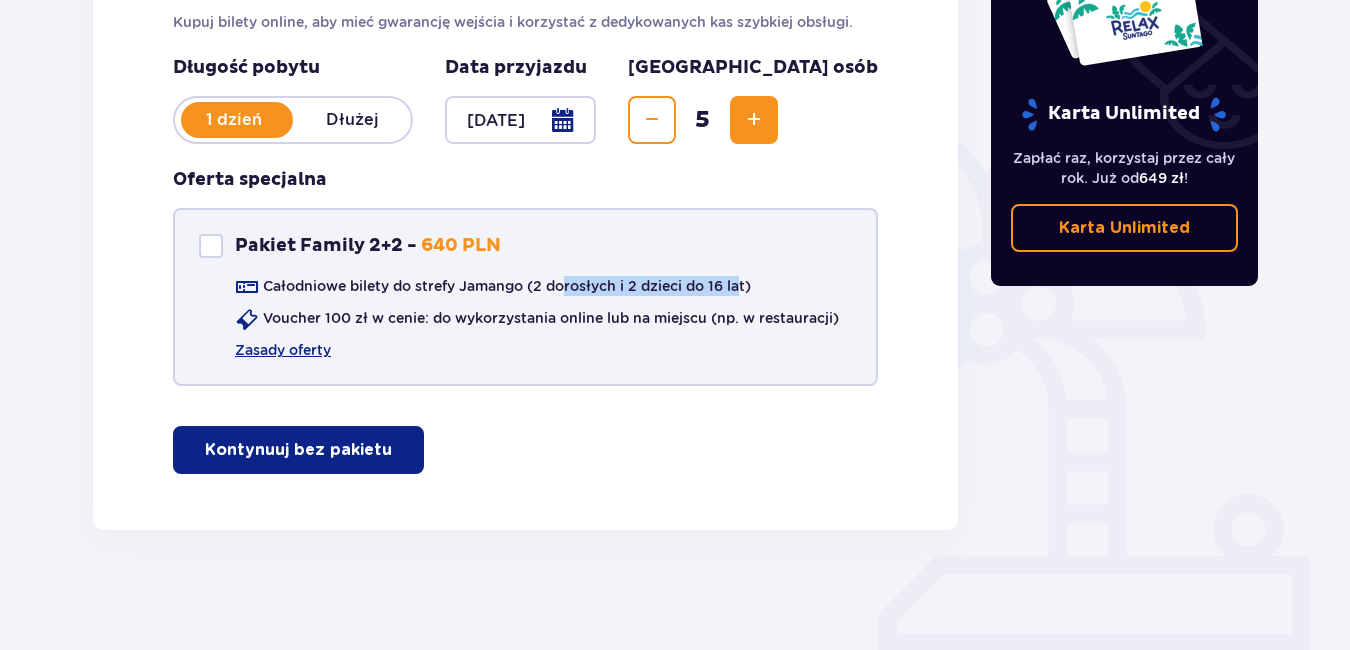 drag, startPoint x: 569, startPoint y: 288, endPoint x: 745, endPoint y: 284, distance: 176.04546 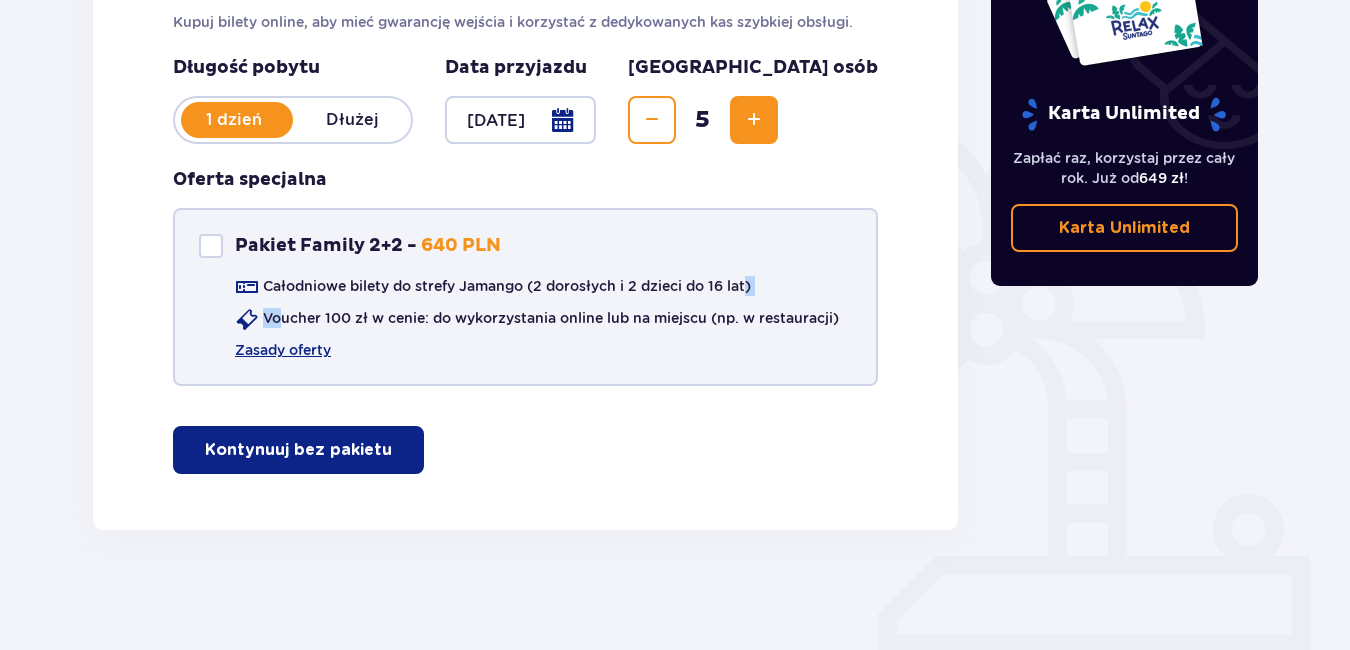 drag, startPoint x: 291, startPoint y: 320, endPoint x: 748, endPoint y: 299, distance: 457.48224 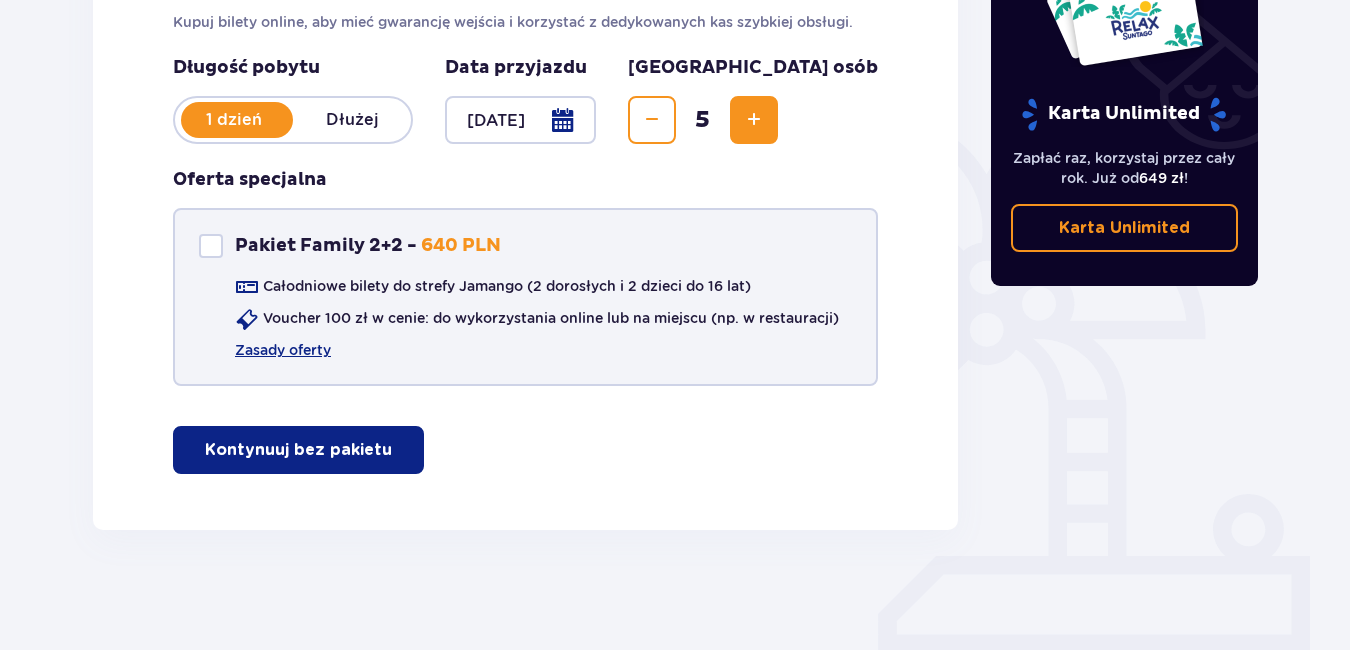 click on "Voucher 100 zł w cenie: do wykorzystania online lub na miejscu (np. w restauracji)" at bounding box center [551, 318] 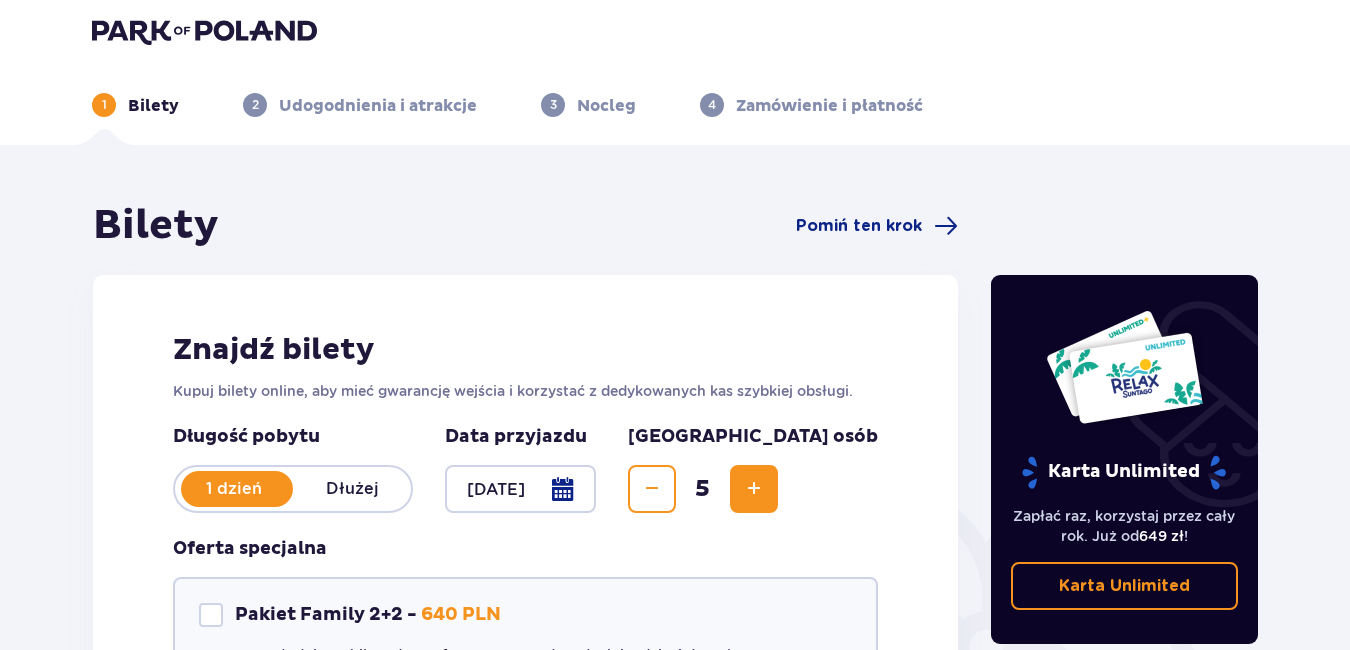 scroll, scrollTop: 0, scrollLeft: 0, axis: both 